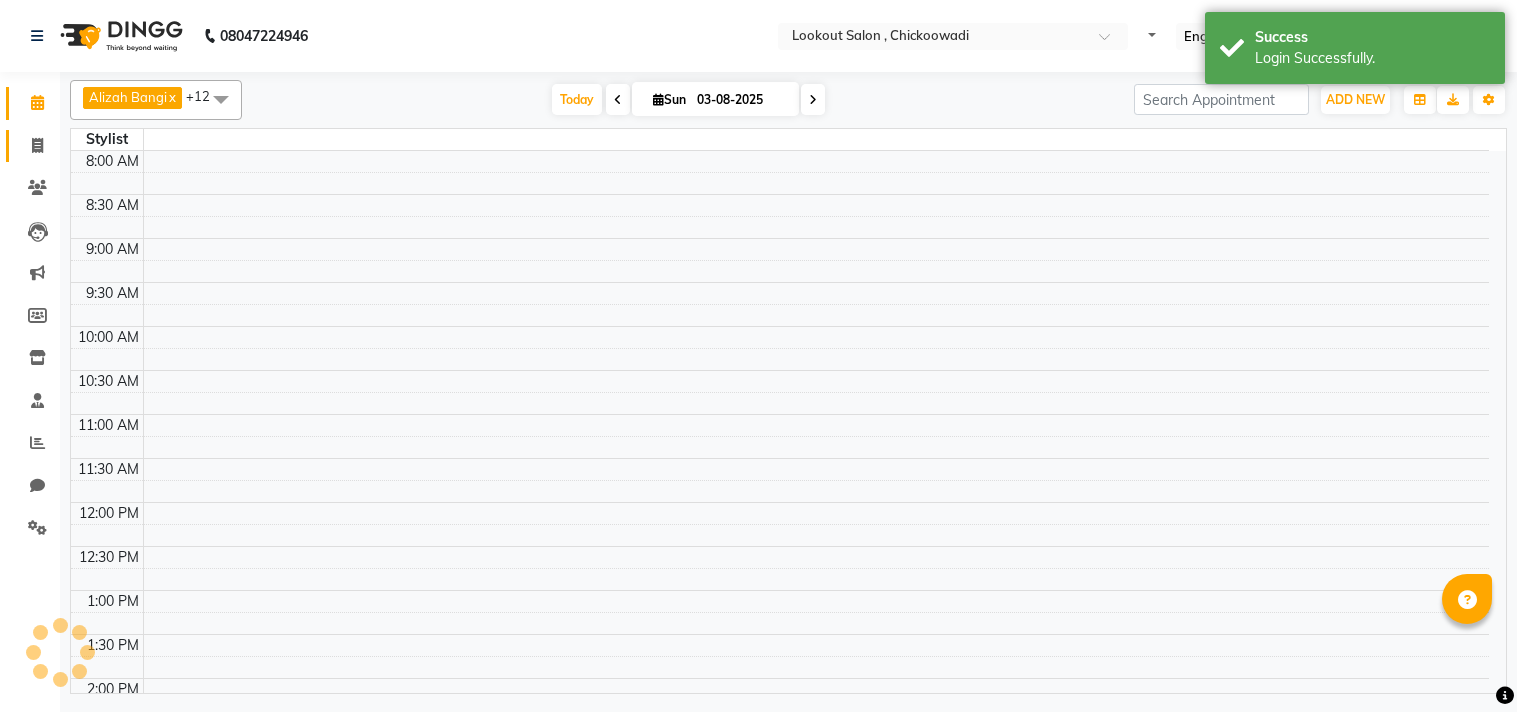 click 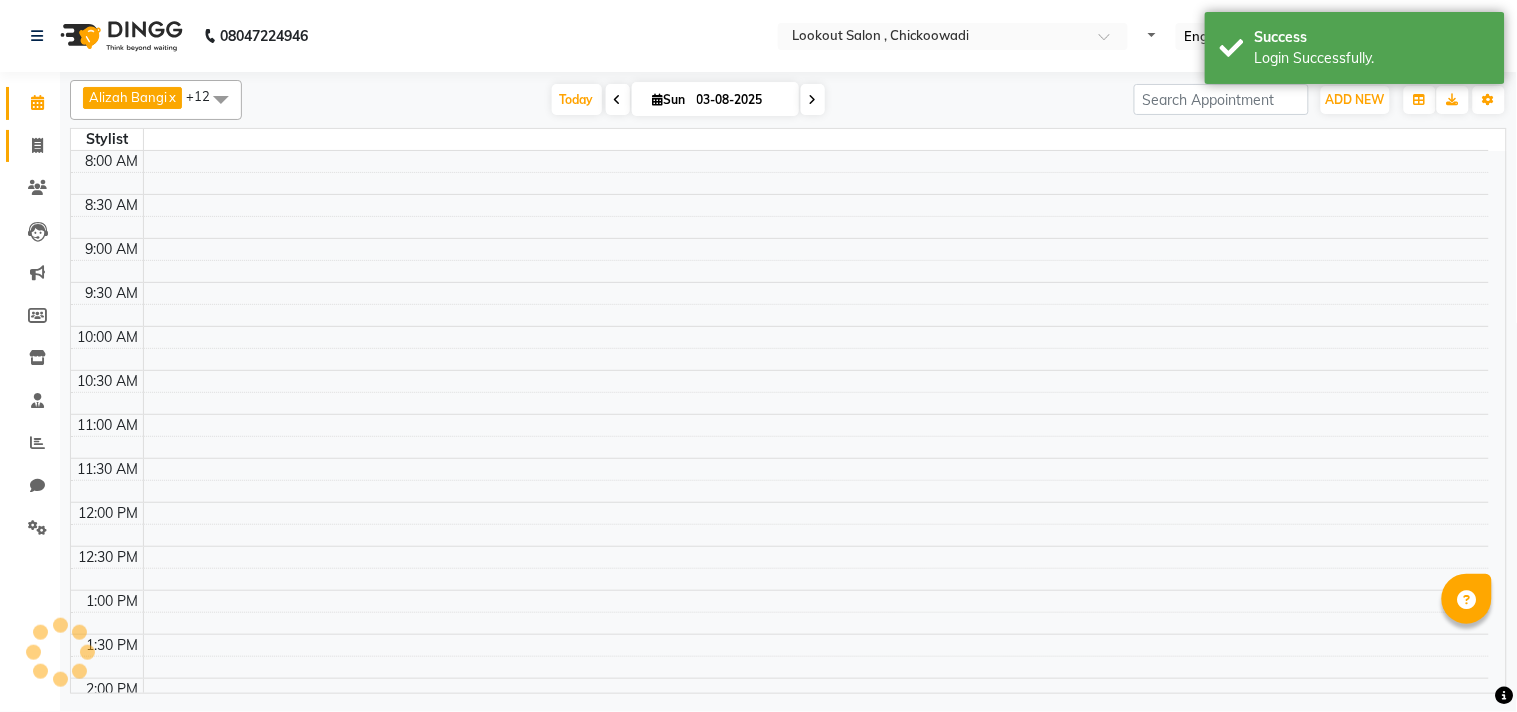 scroll, scrollTop: 0, scrollLeft: 0, axis: both 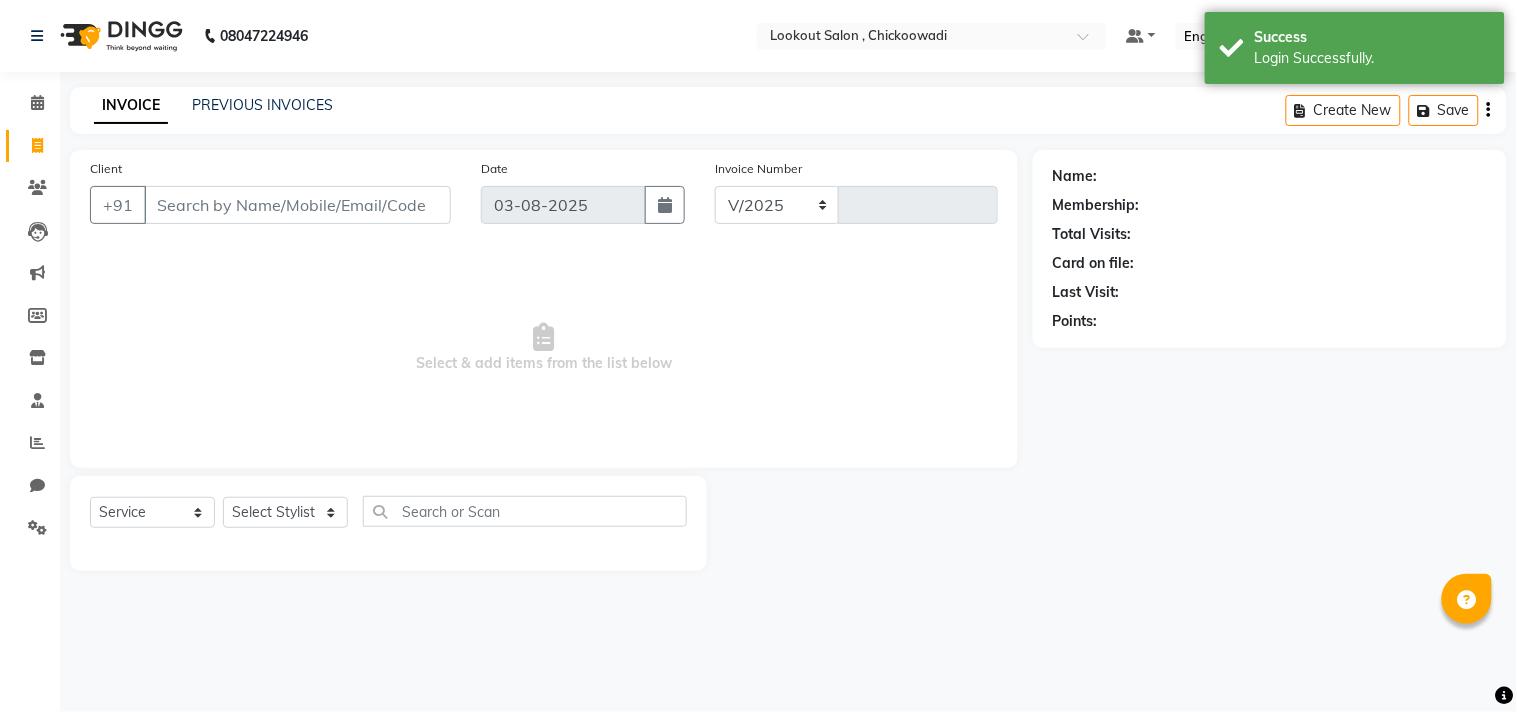 select on "151" 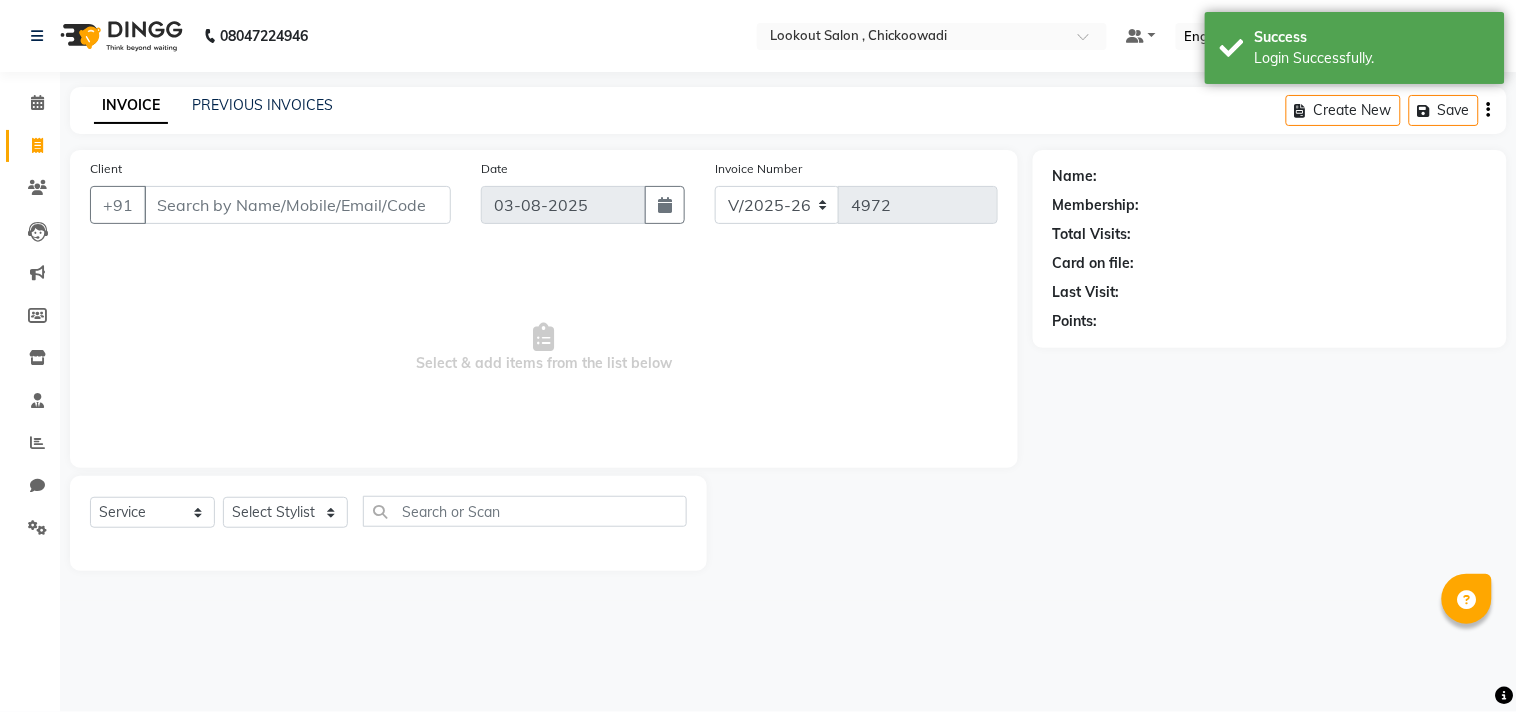 click on "Client" at bounding box center (297, 205) 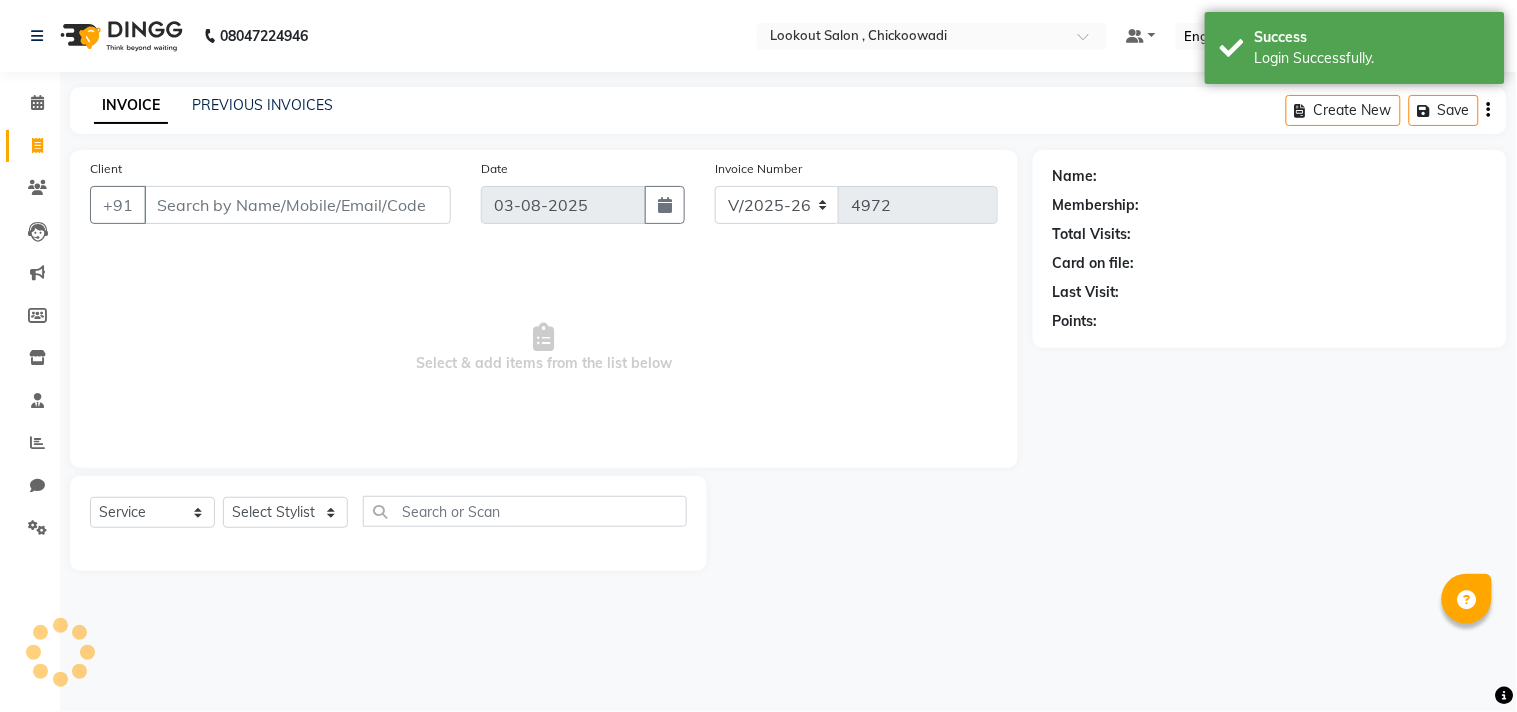 scroll, scrollTop: 0, scrollLeft: 0, axis: both 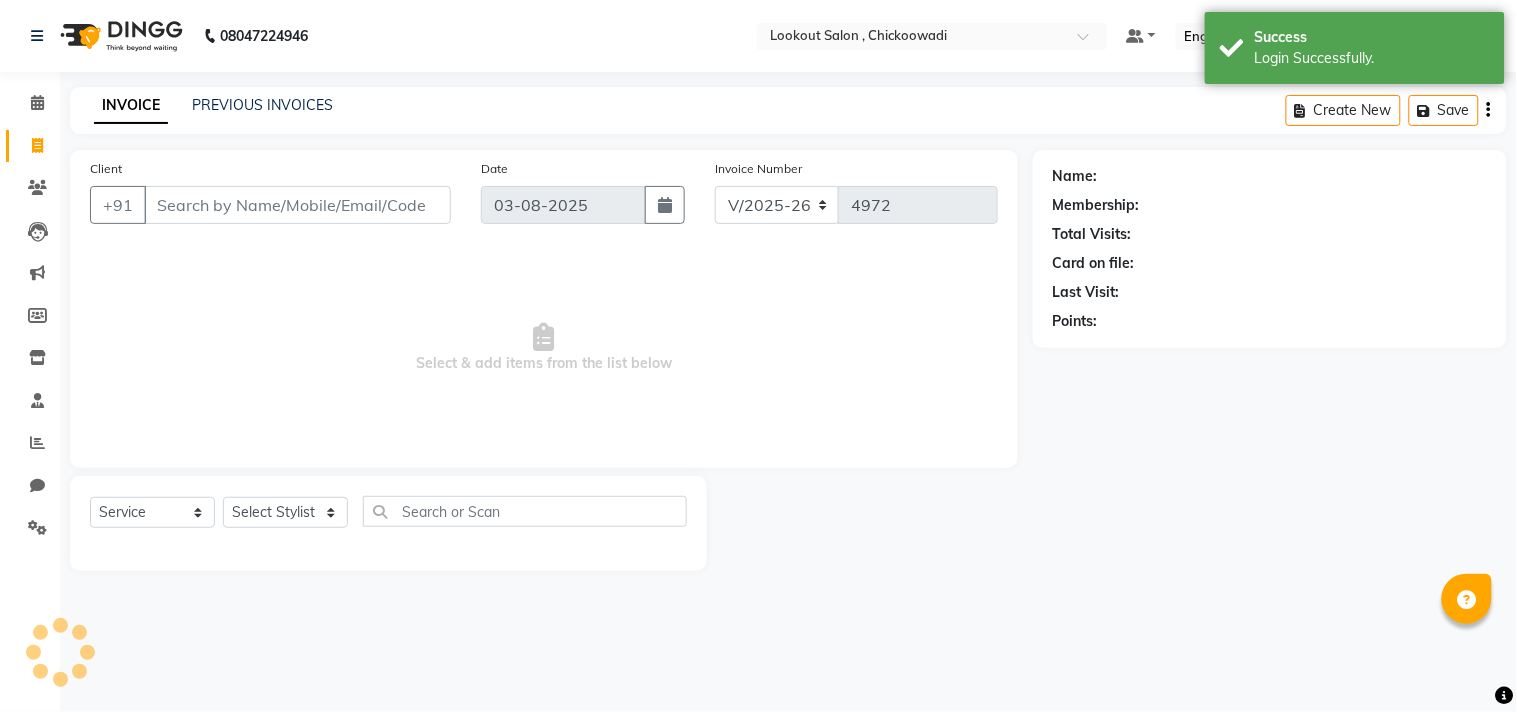 click on "Client" at bounding box center (297, 205) 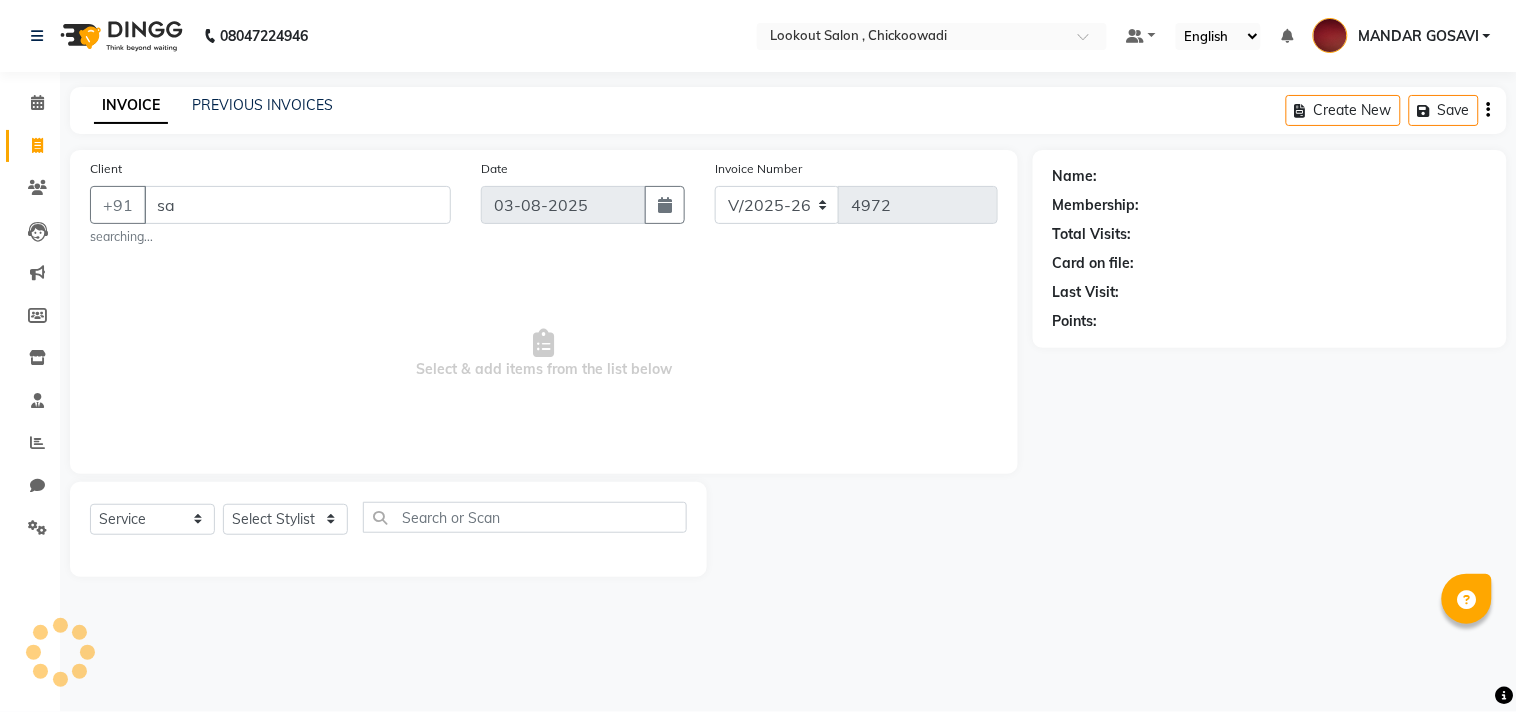 type on "s" 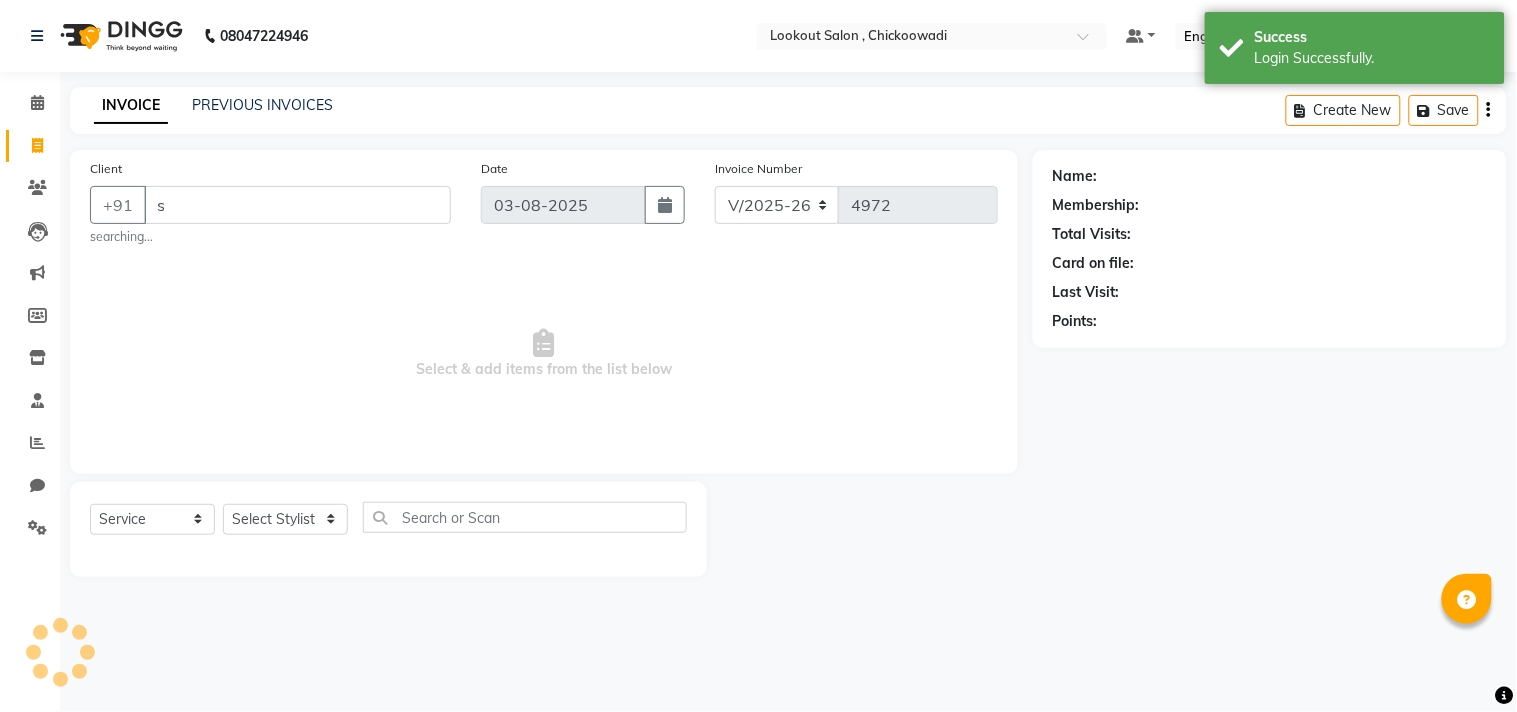 type 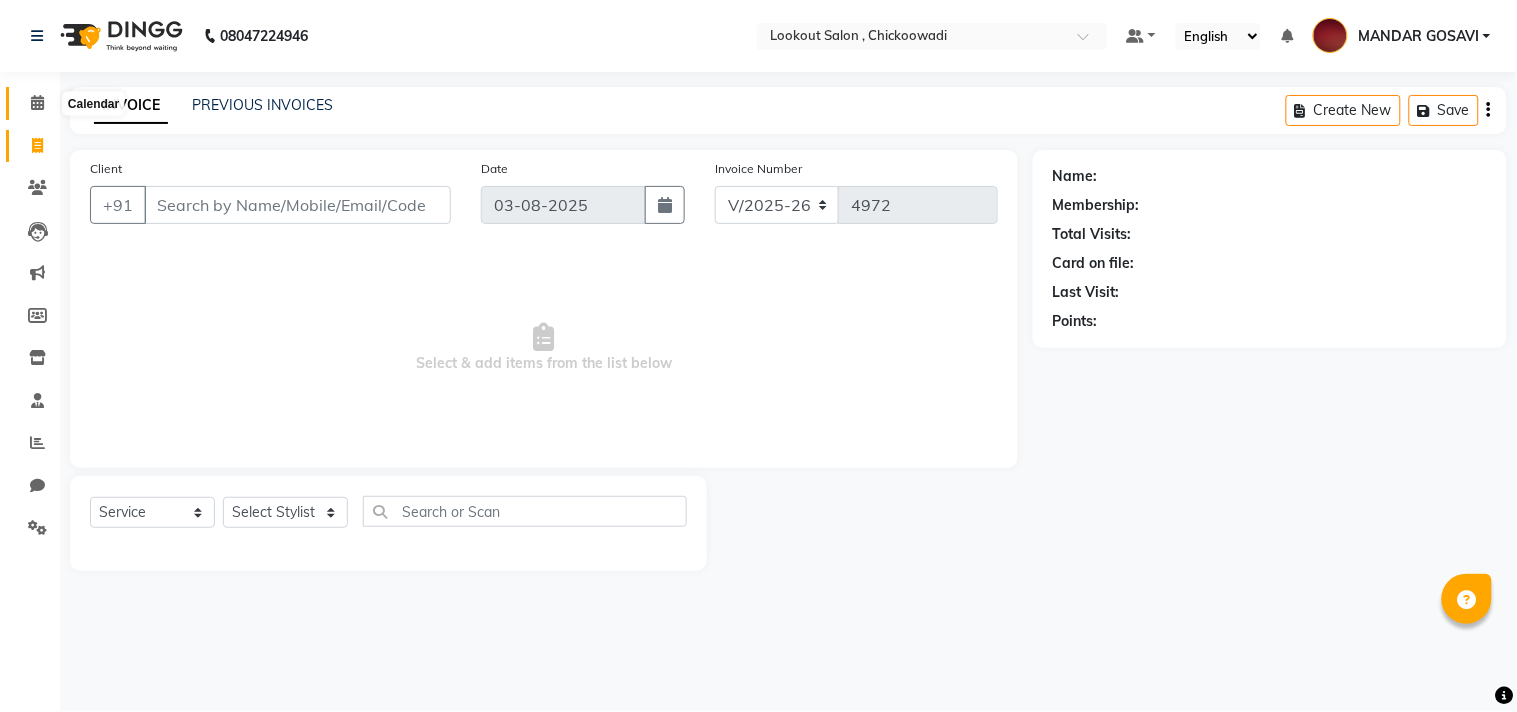click 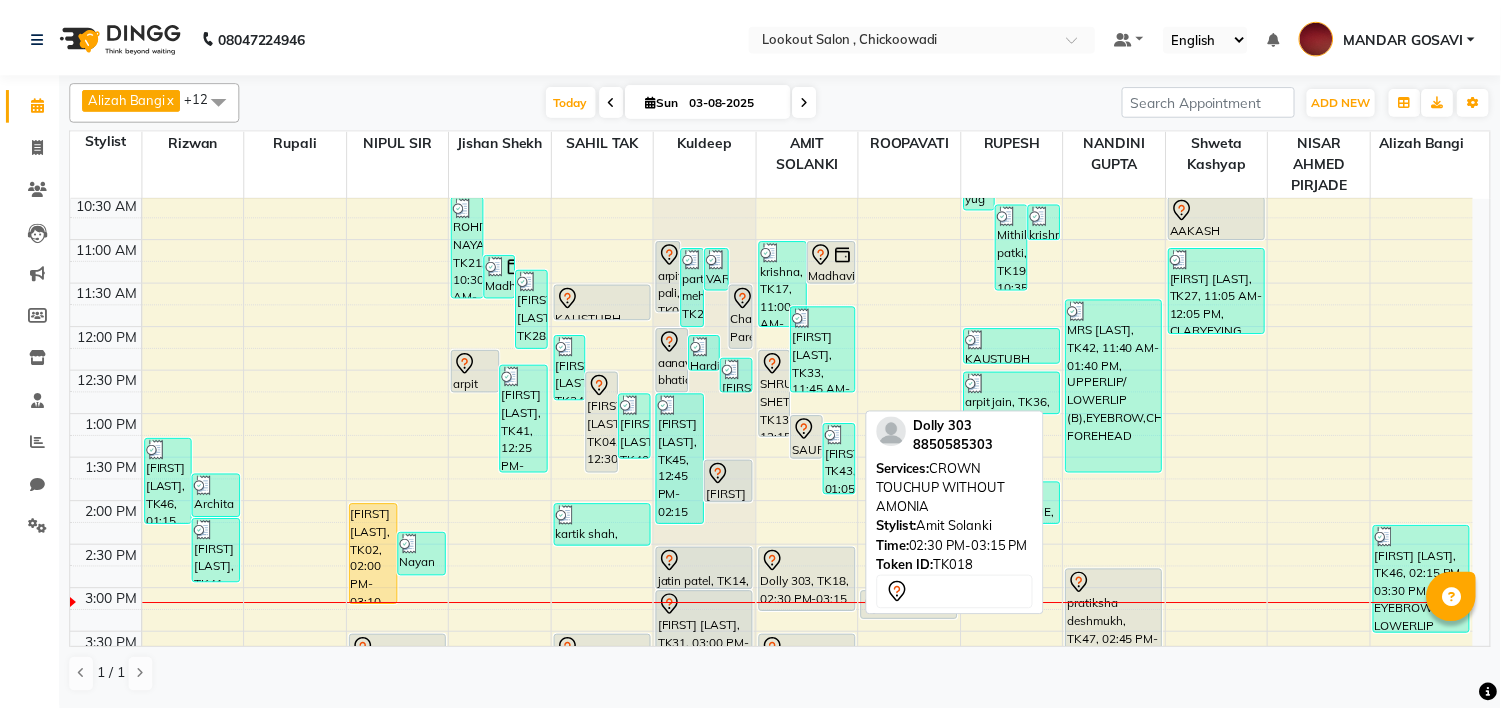 scroll, scrollTop: 333, scrollLeft: 0, axis: vertical 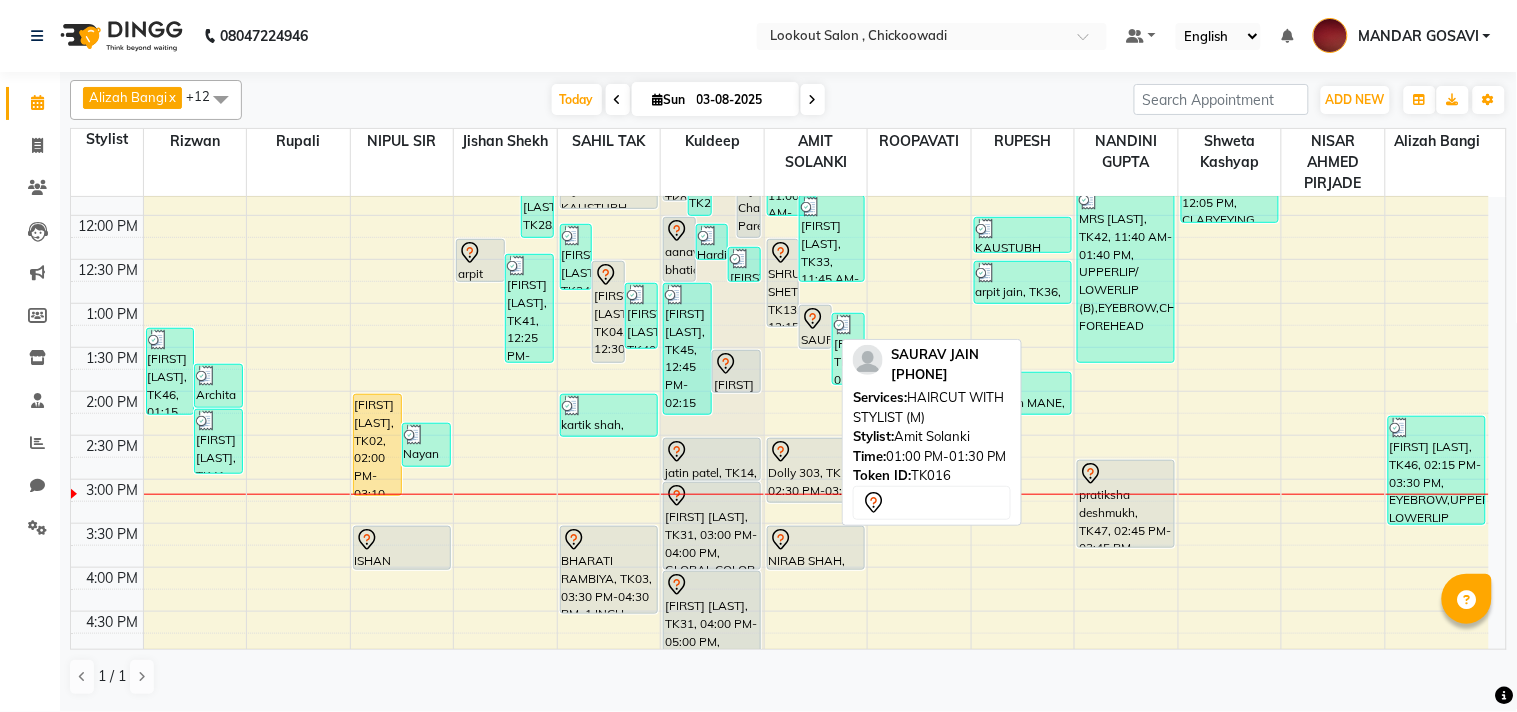 click on "SAURAV JAIN, TK16, 01:00 PM-01:30 PM, HAIRCUT WITH STYLIST (M)" at bounding box center [815, 327] 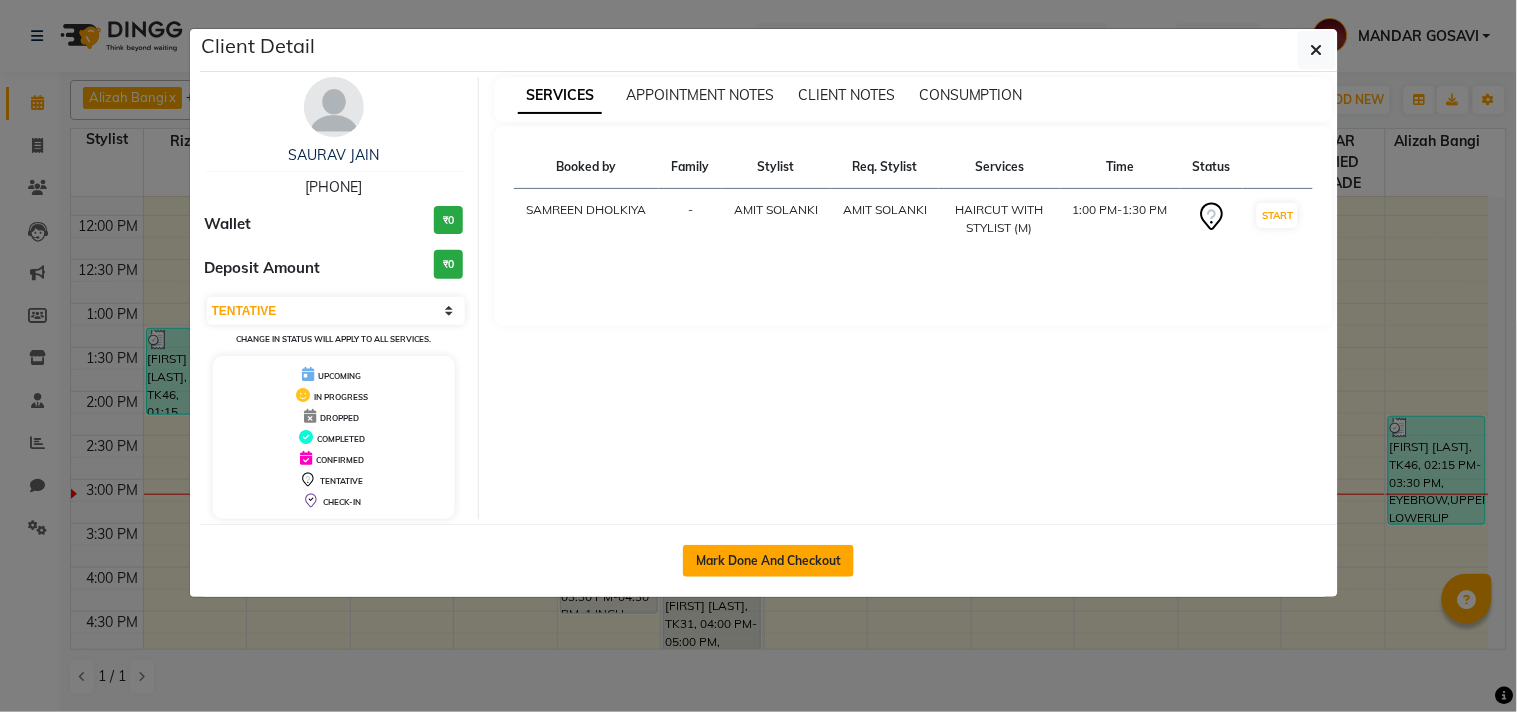 click on "Mark Done And Checkout" 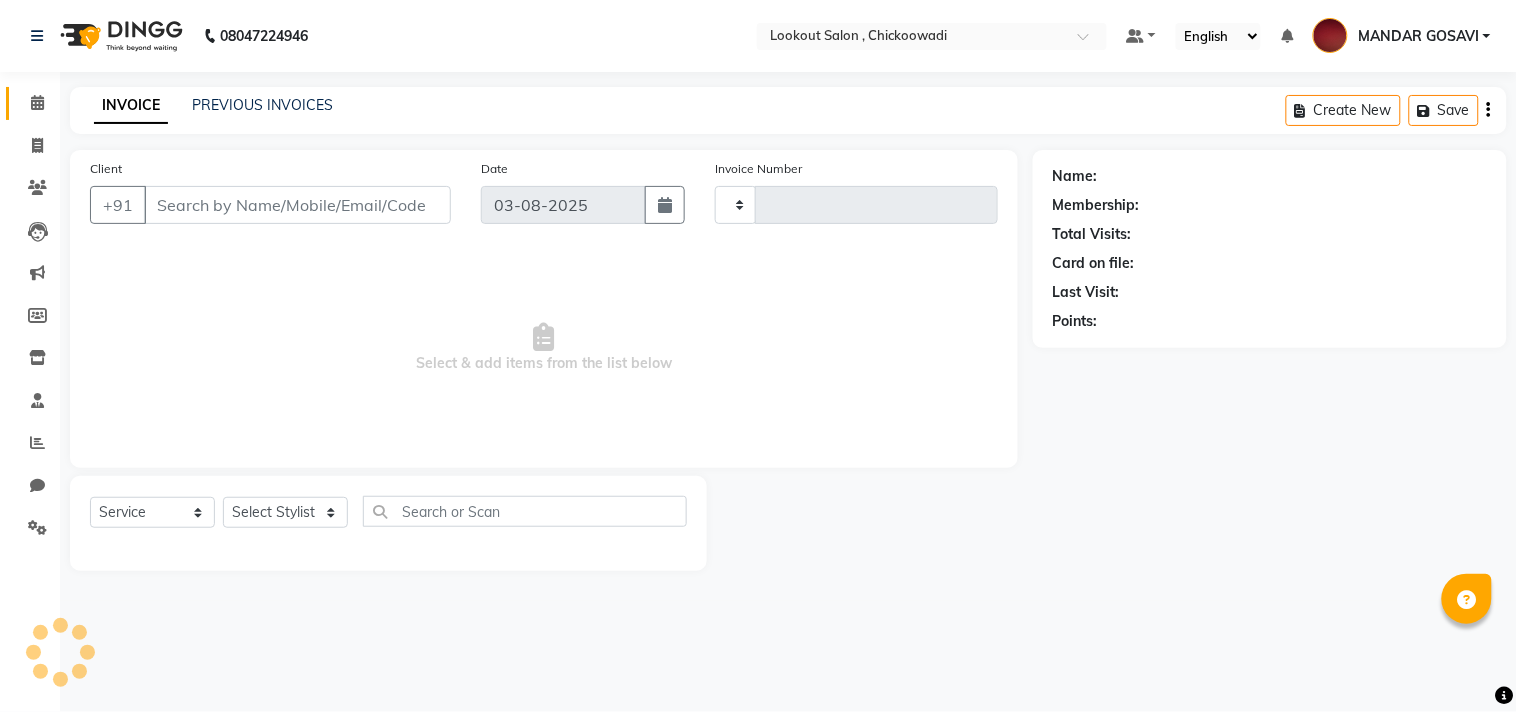 type on "4972" 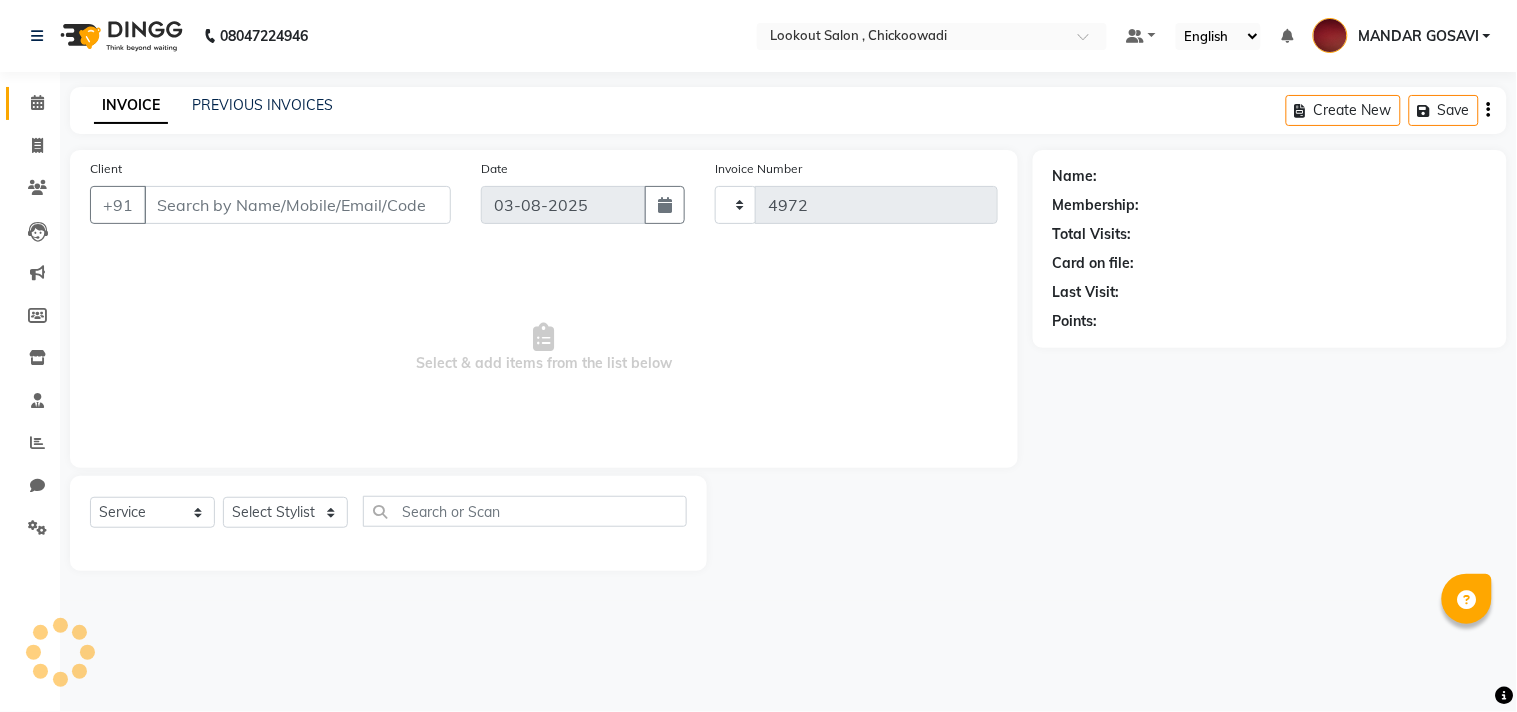 select on "151" 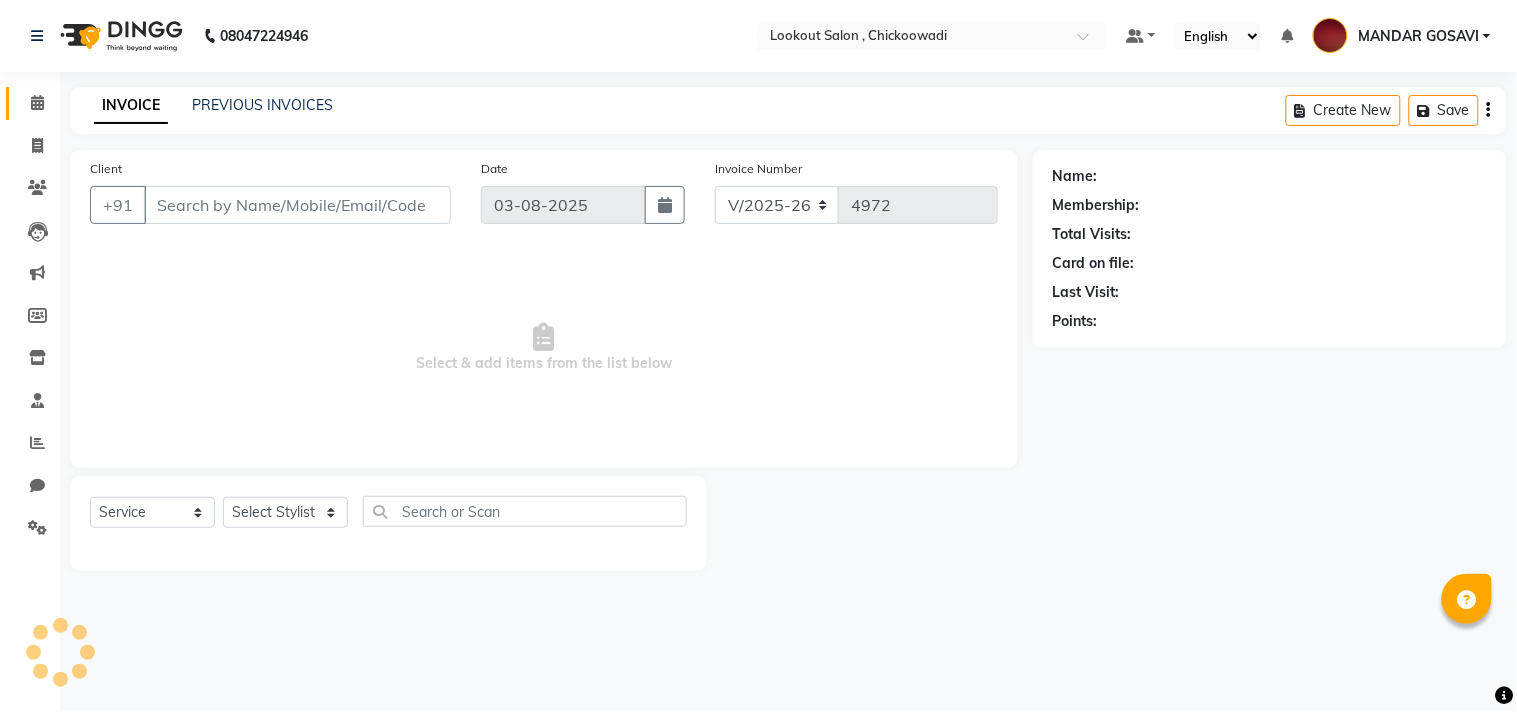 type on "[PHONE]" 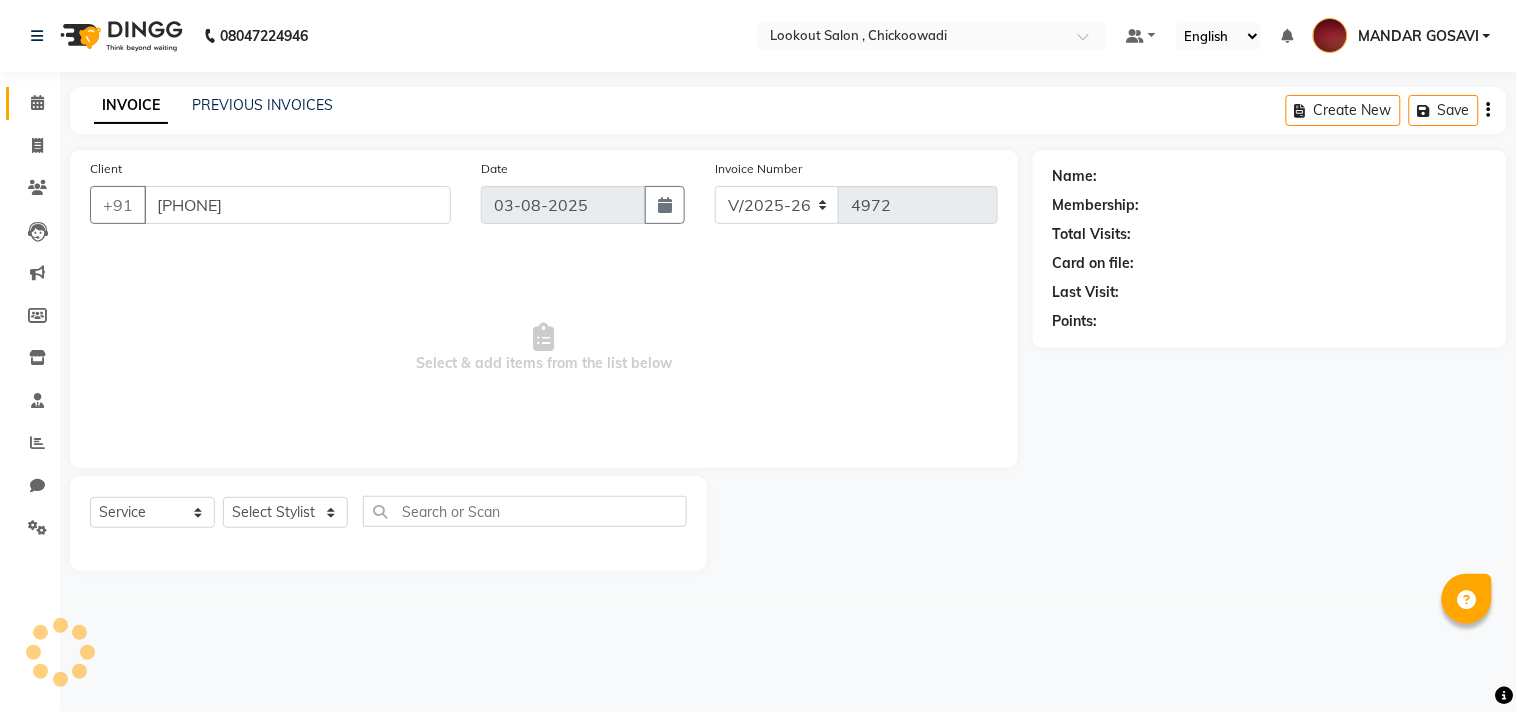 select on "20721" 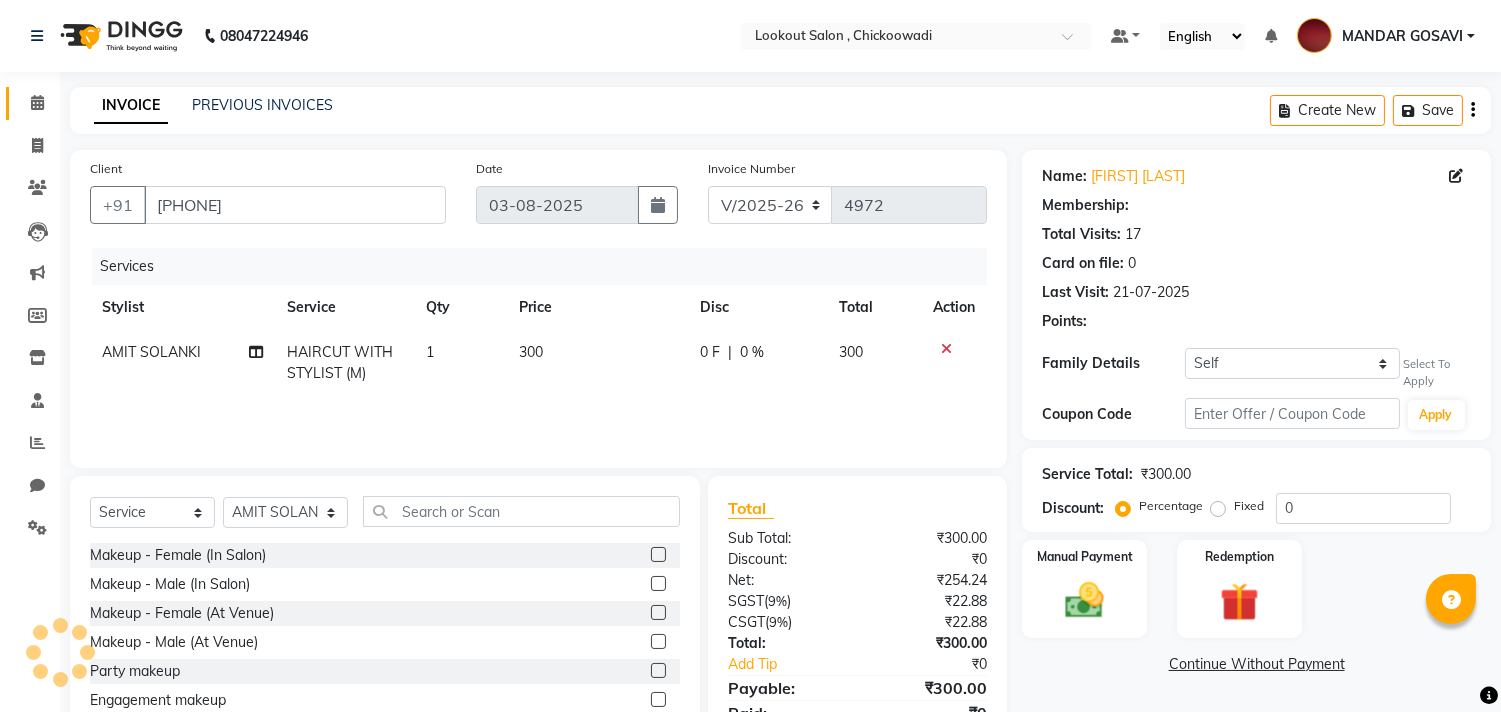 select on "1: Object" 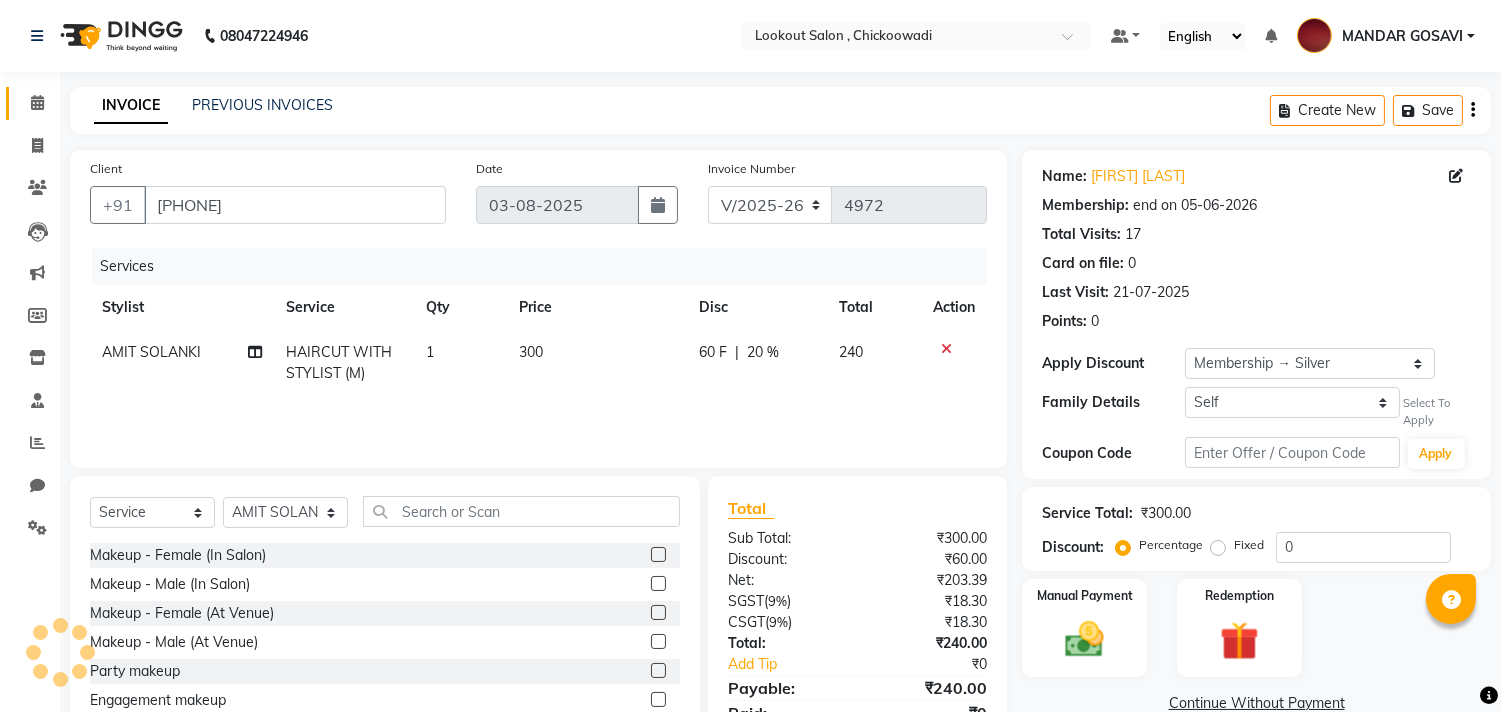type on "20" 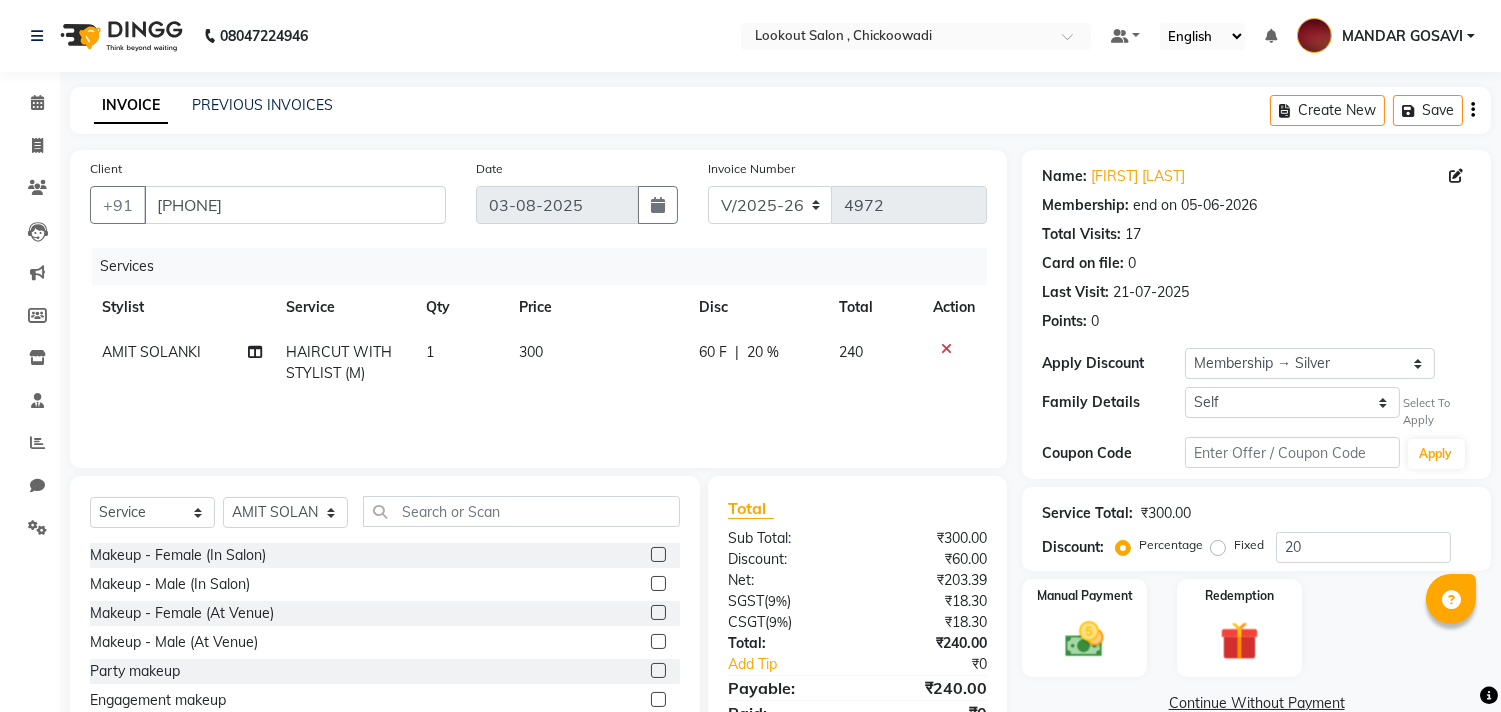 click 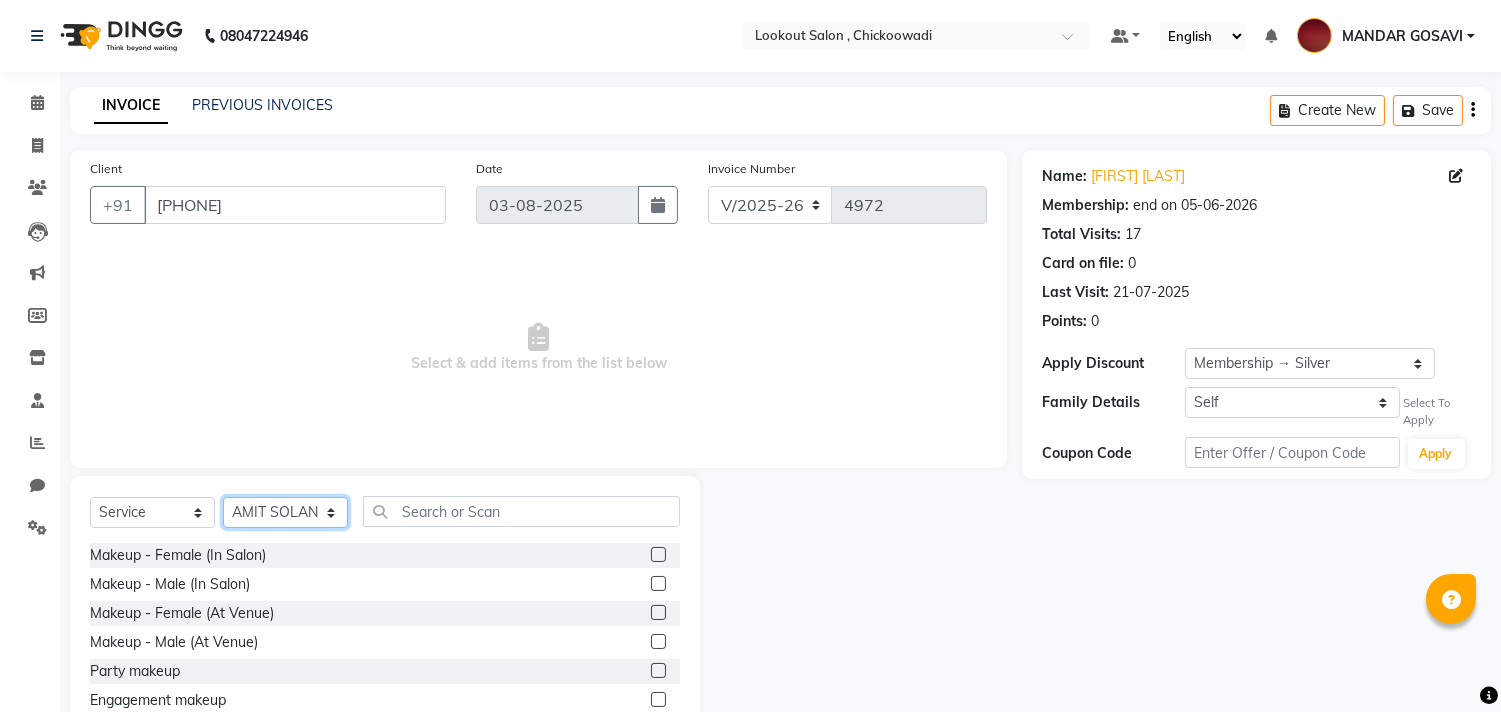 click on "Select Stylist Alizah Bangi AMIT SOLANKI jishan shekh kuldeep MANDAR GOSAVI NANDINI GUPTA NIPUL SIR NISAR AHMED PIRJADE PARVEEN SHAIKH Rizwan ROOPAVATI Rupali  RUPESH SADAF SHAIKH SAHIL TAK SAMREEN DHOLKIYA shweta kashyap" 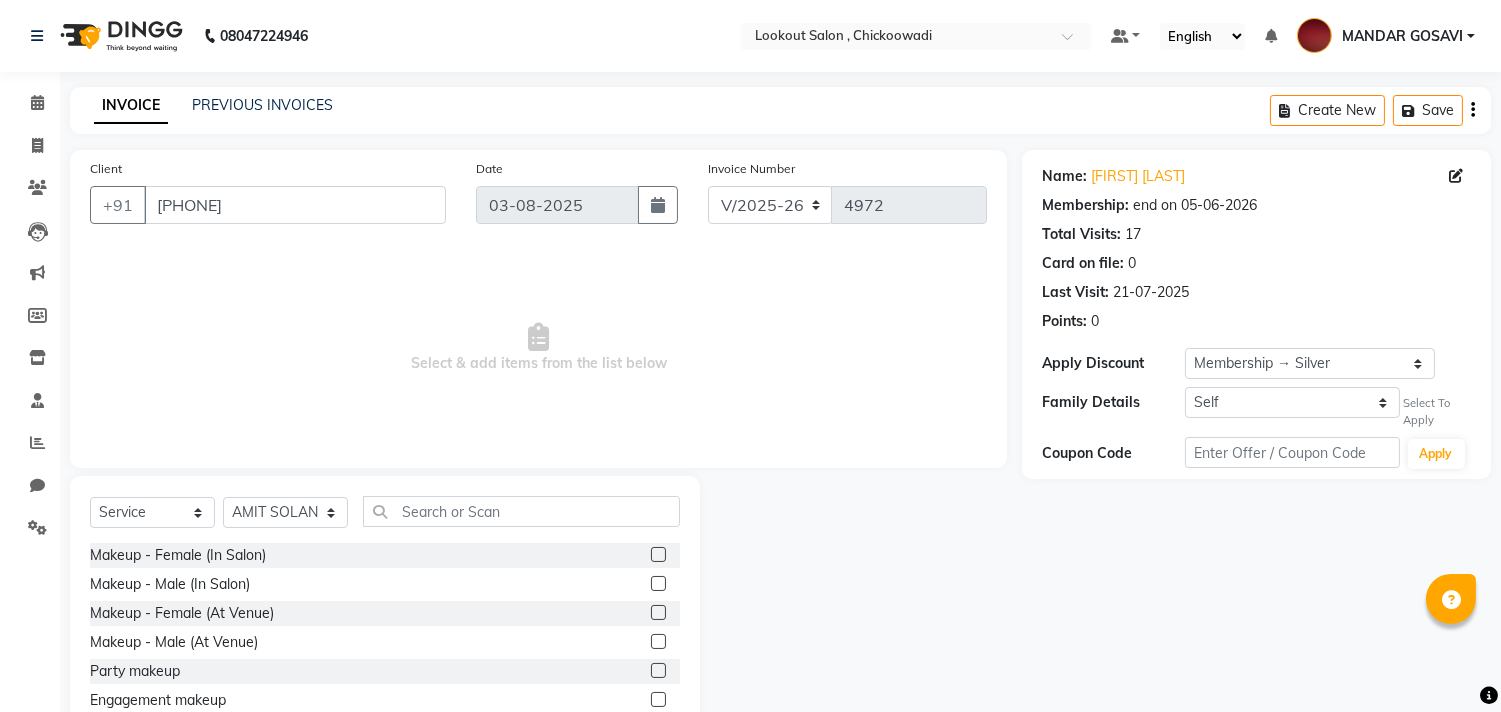 click on "Select  Service  Product  Membership  Package Voucher Prepaid Gift Card  Select Stylist Alizah Bangi AMIT SOLANKI jishan shekh kuldeep MANDAR GOSAVI NANDINI GUPTA NIPUL SIR NISAR AHMED PIRJADE PARVEEN SHAIKH Rizwan ROOPAVATI Rupali  RUPESH SADAF SHAIKH SAHIL TAK SAMREEN DHOLKIYA shweta kashyap Makeup - Female (In Salon)  Makeup - Male (In Salon)  Makeup - Female (At Venue)  Makeup - Male (At Venue)  Party makeup  Engagement makeup  Bridal makeup  Sider Makeup  Groom makeup  EAR STUD  HAIR EXTENSION  HAIRCUT WITH STYLIST (M)  HAIRCUT WITH WASH STYLIST (M)  HAIRCUT WITH CREATIVE STYLIST (M)  BEAD TRIM  BEARD CRAFTING  BALD  SHAVE  WASH & STYLING (M)  PREMIUM WASH (M)  STYLING (M)  HAIRCUT WITH SENIOR STYLIST(M)  HAIRCUT WITH ART DIRECTOR  HAIR LINE SET  HAIRCUT WITH STYLIST (F)  HAIRCUT WITH WASH STYLIST (F)  HAIRCUT WITH ART DIRECTOR (F)  WASH & BLAST DRY (F)  PREMIUM WASH (F)  BLOWDRY  BELOW SHOULDER  BLOWDRY  UPTO SHOULDER  IRONING BELOW SHOULDER  IRONING UPTO SHOULDER  TONGS  BELOW SHOULDER  ARGAN SPA (M)" 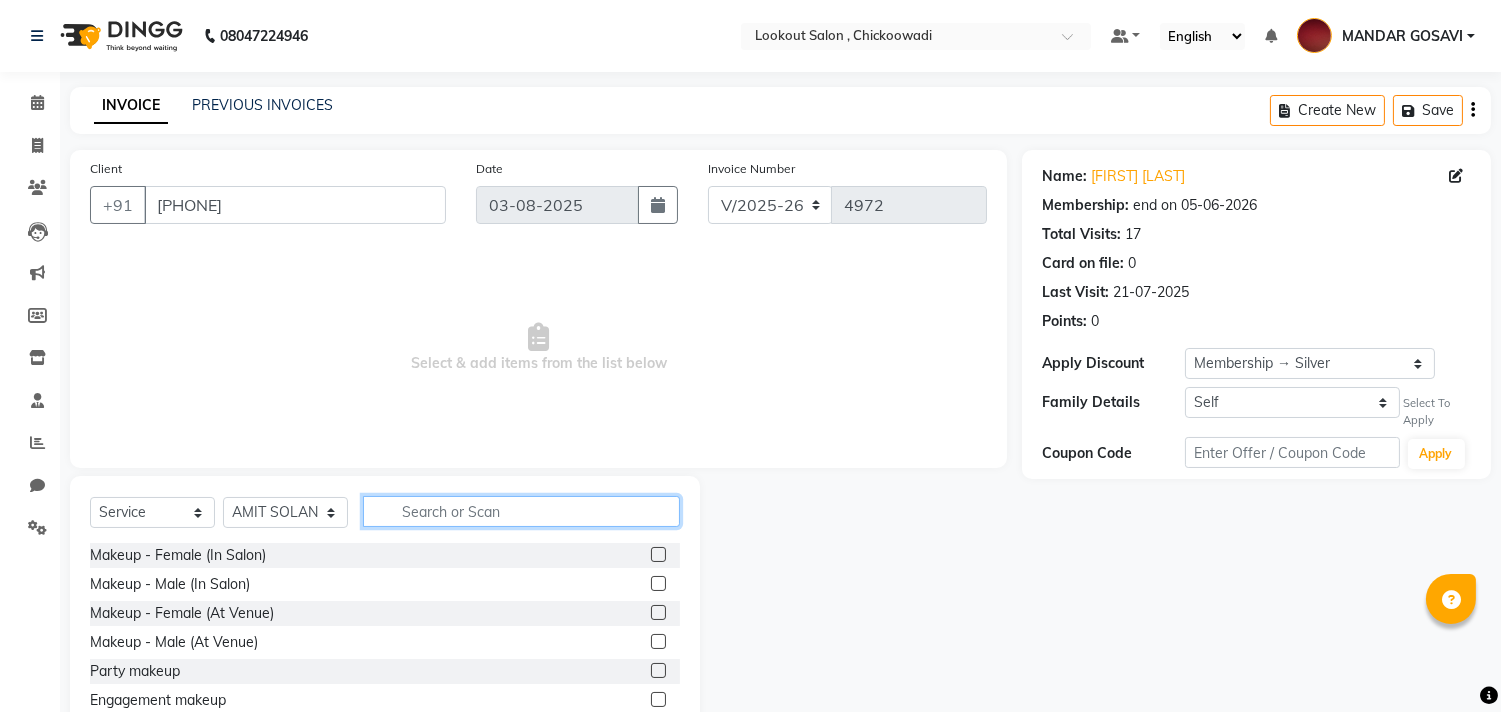 click 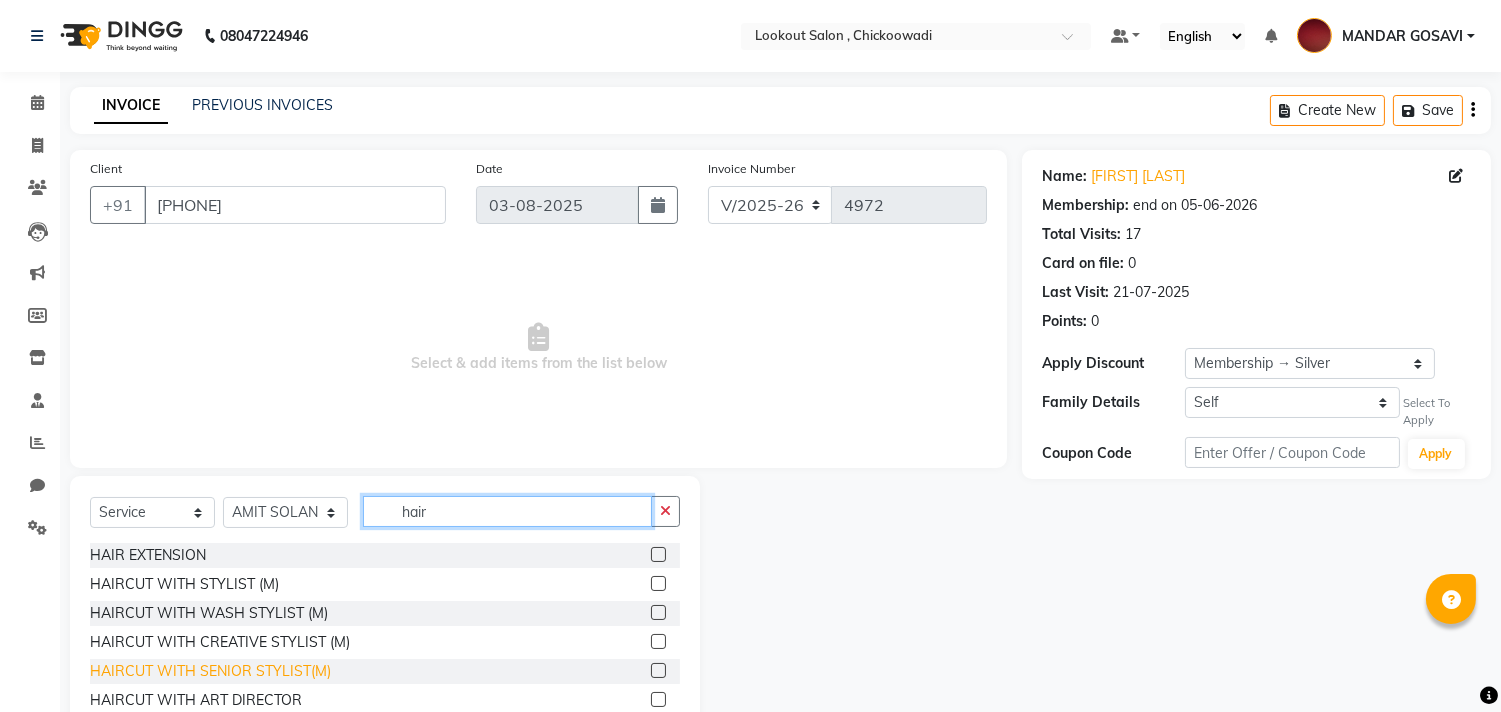 type on "hair" 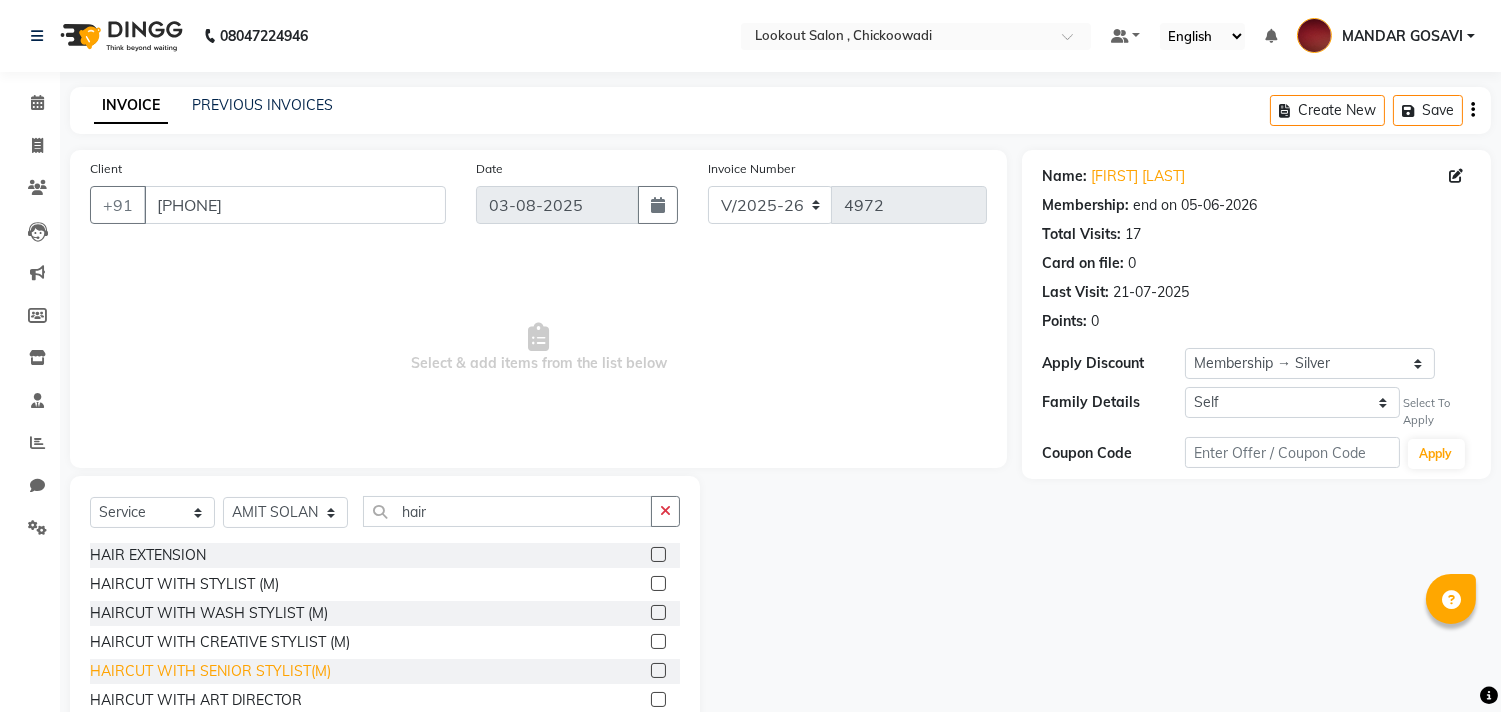 click on "HAIRCUT WITH SENIOR STYLIST(M)" 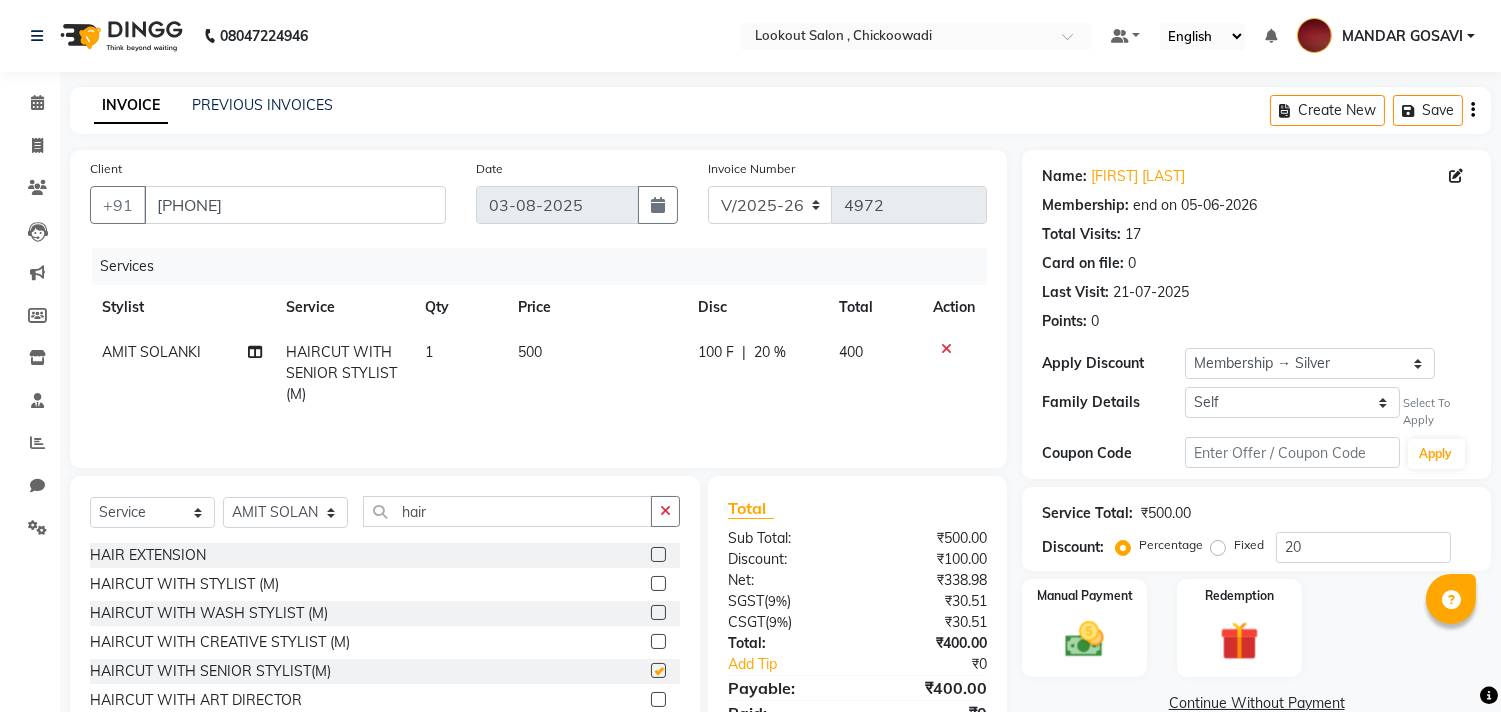 checkbox on "false" 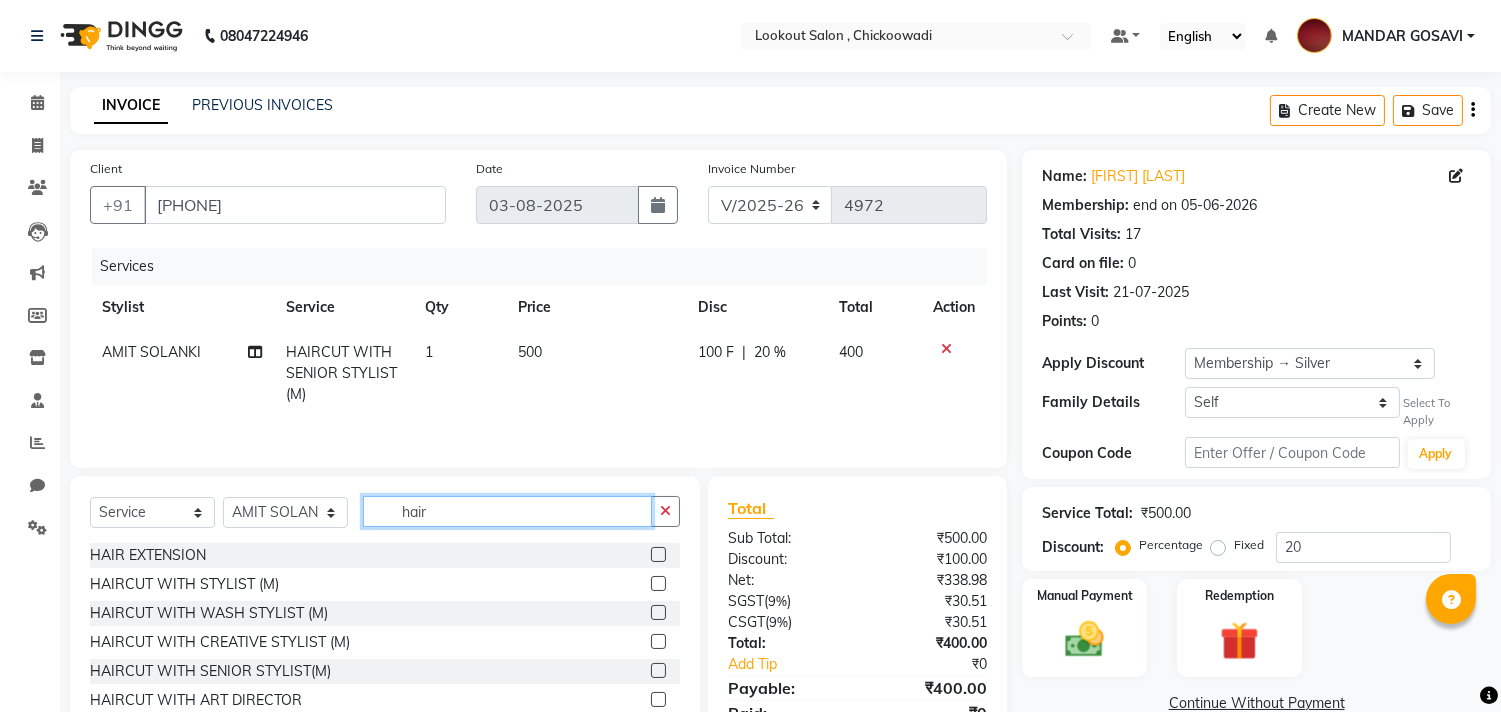 click on "hair" 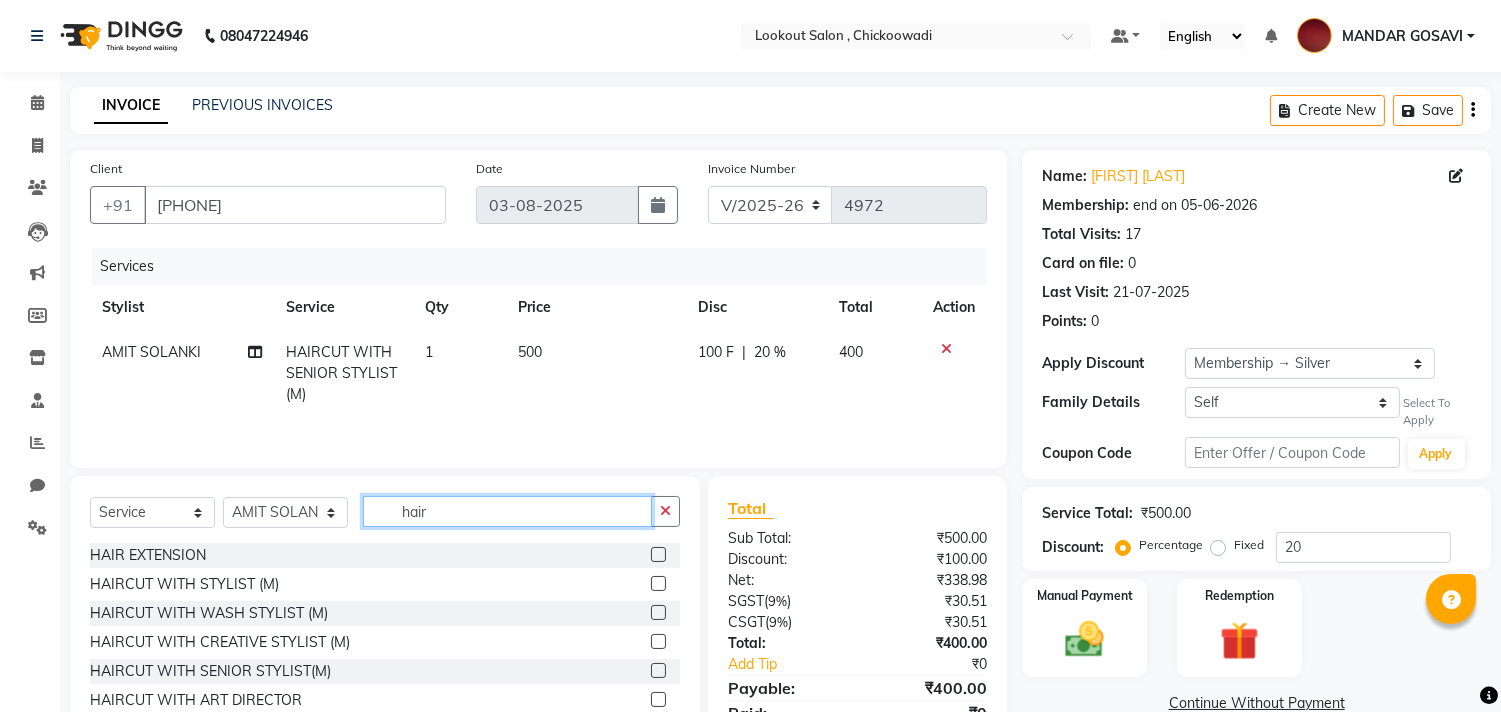 click on "hair" 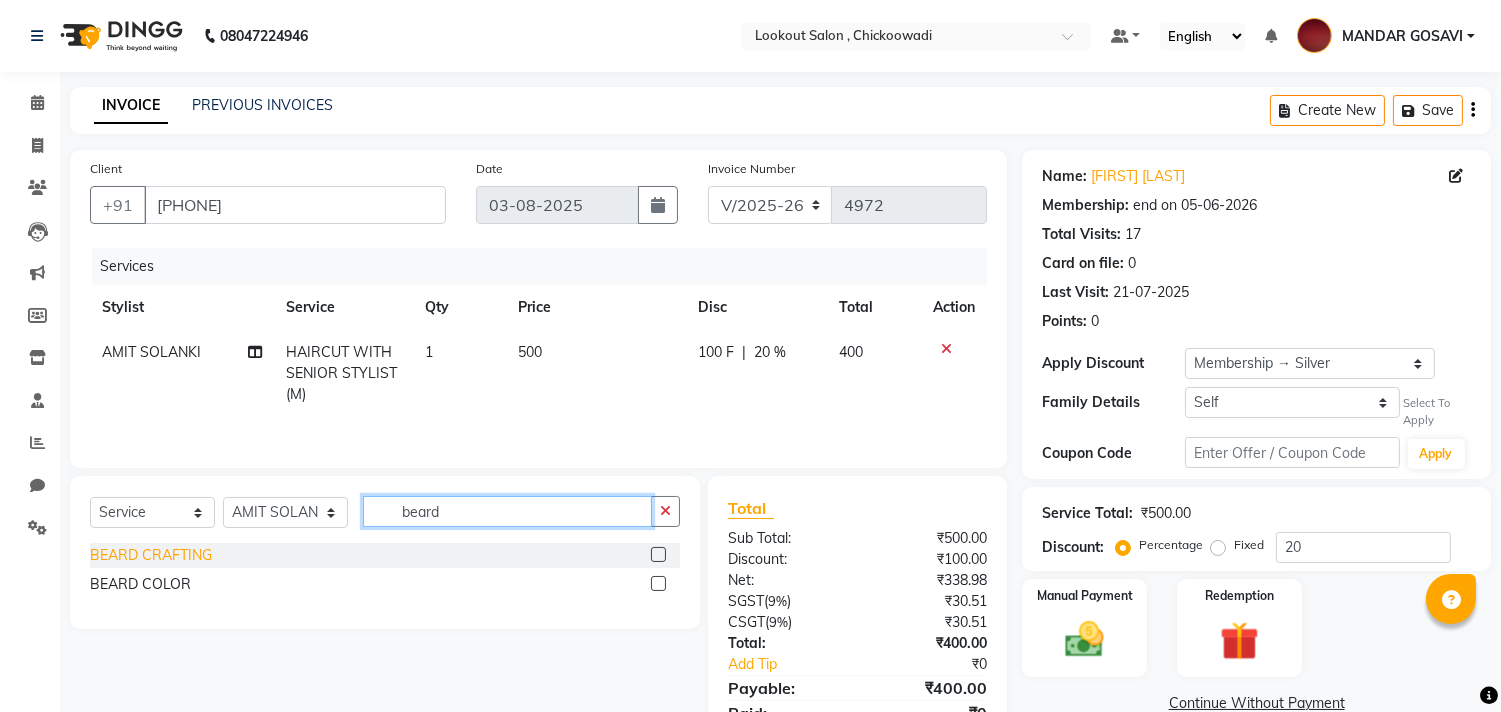 type on "beard" 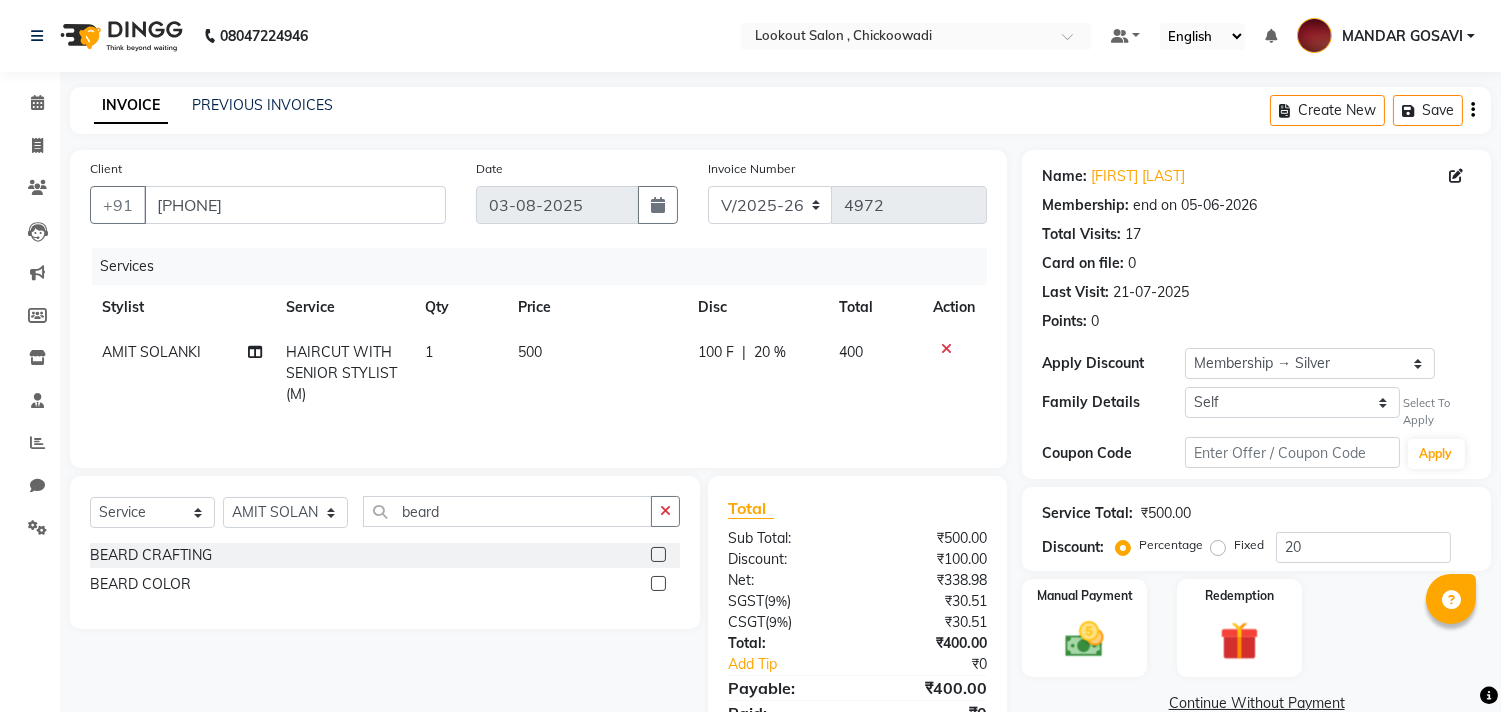 drag, startPoint x: 195, startPoint y: 551, endPoint x: 204, endPoint y: 562, distance: 14.21267 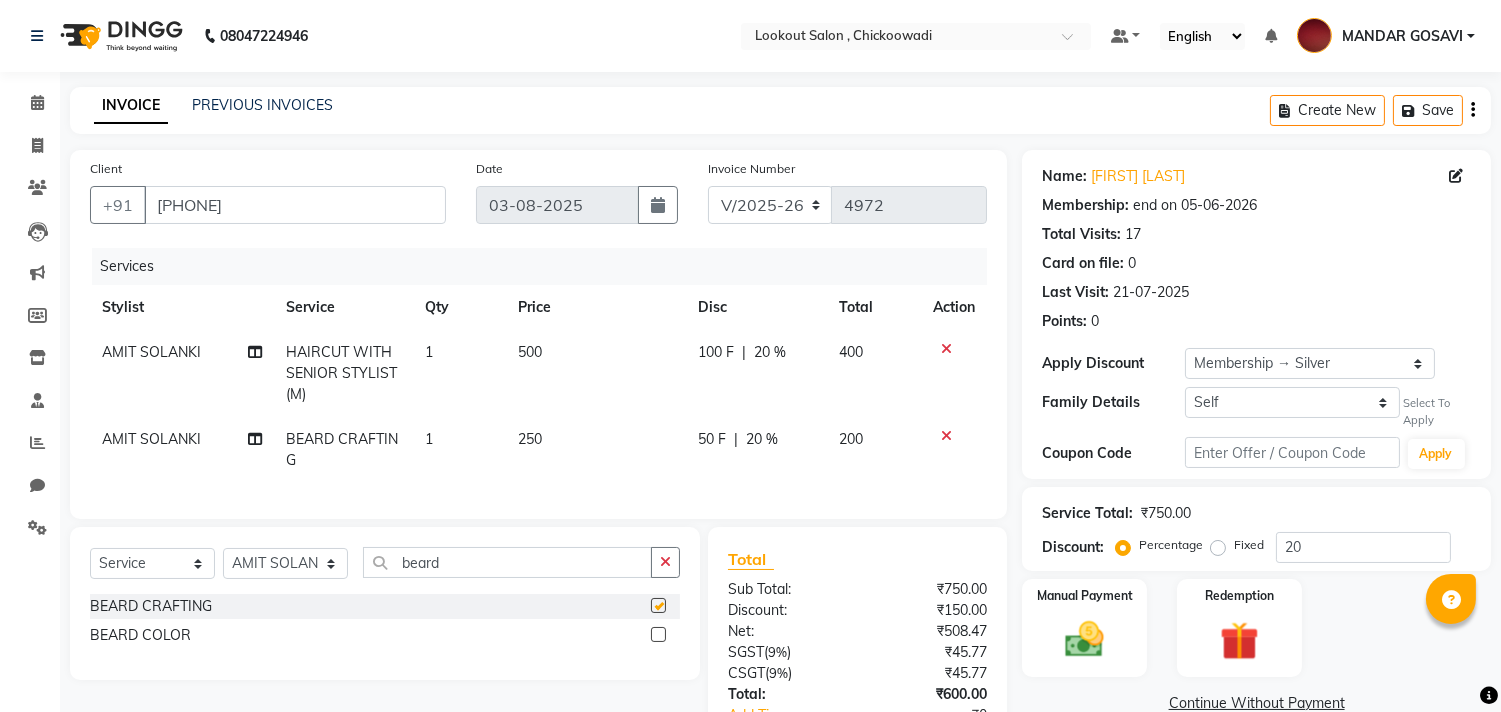 checkbox on "false" 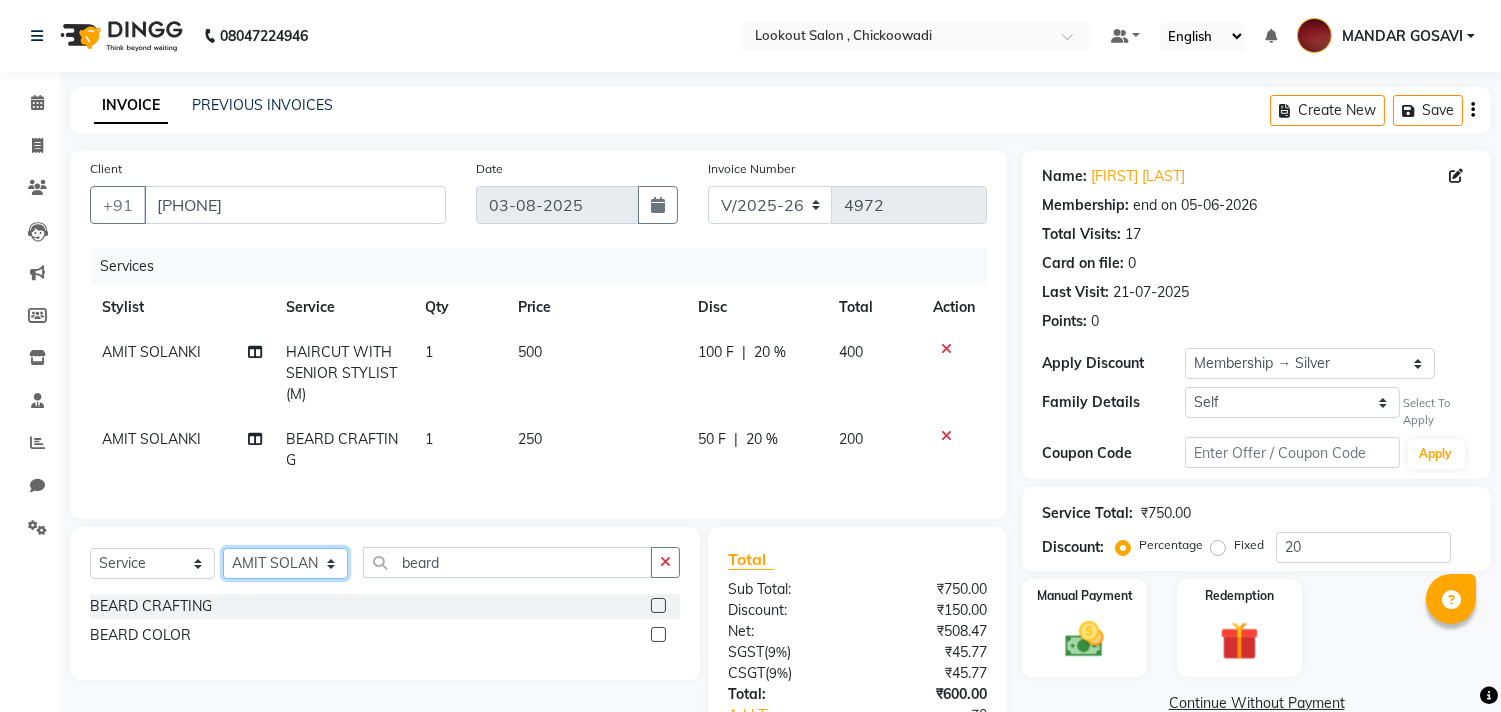 click on "Select Stylist Alizah Bangi AMIT SOLANKI jishan shekh kuldeep MANDAR GOSAVI NANDINI GUPTA NIPUL SIR NISAR AHMED PIRJADE PARVEEN SHAIKH Rizwan ROOPAVATI Rupali  RUPESH SADAF SHAIKH SAHIL TAK SAMREEN DHOLKIYA shweta kashyap" 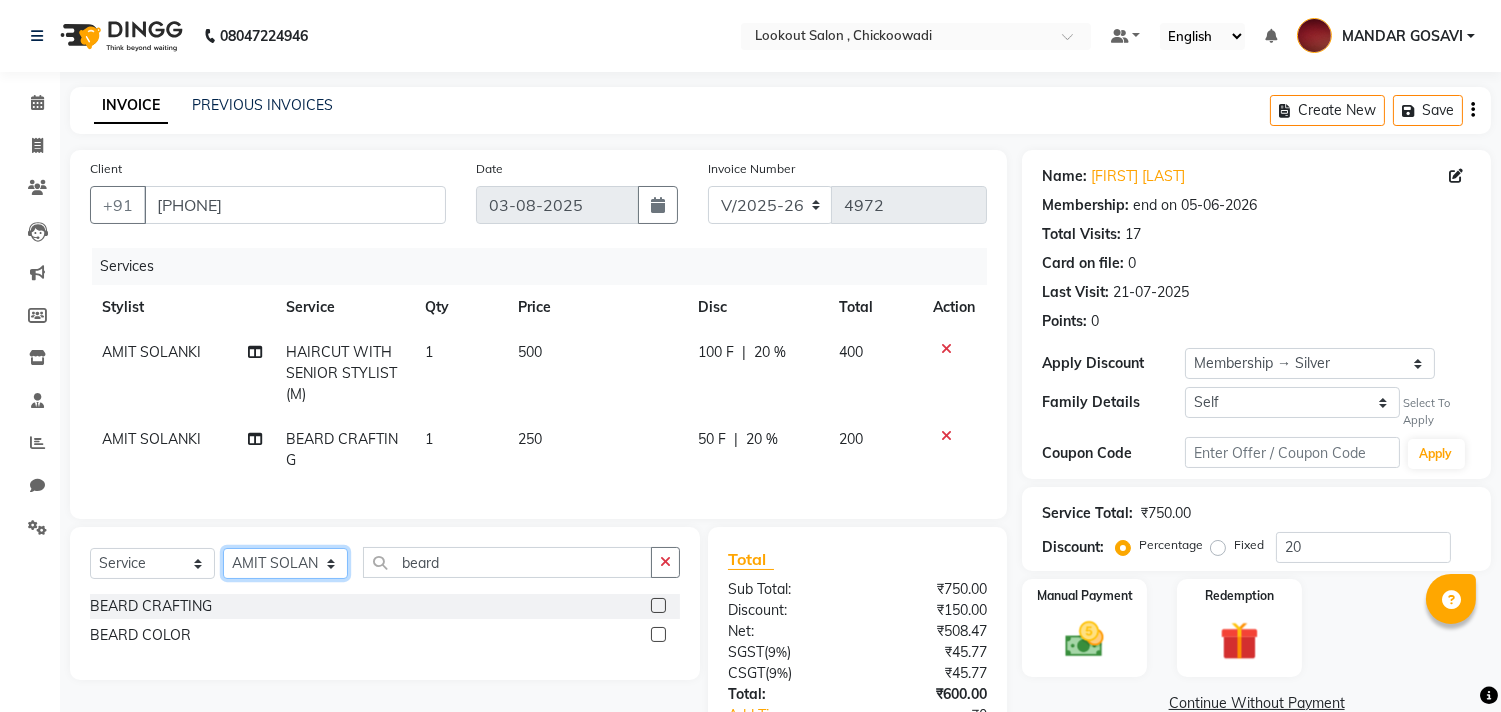 select on "19837" 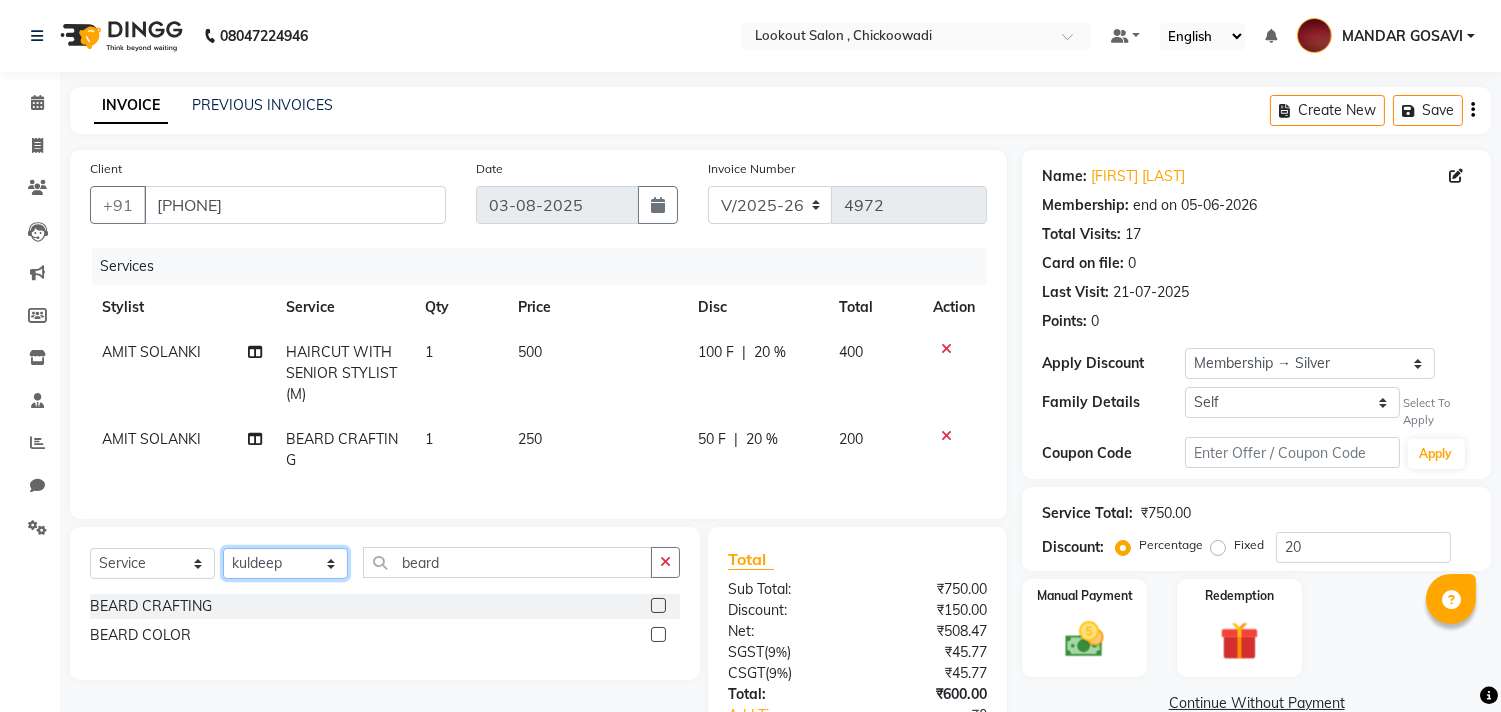 click on "Select Stylist Alizah Bangi AMIT SOLANKI jishan shekh kuldeep MANDAR GOSAVI NANDINI GUPTA NIPUL SIR NISAR AHMED PIRJADE PARVEEN SHAIKH Rizwan ROOPAVATI Rupali  RUPESH SADAF SHAIKH SAHIL TAK SAMREEN DHOLKIYA shweta kashyap" 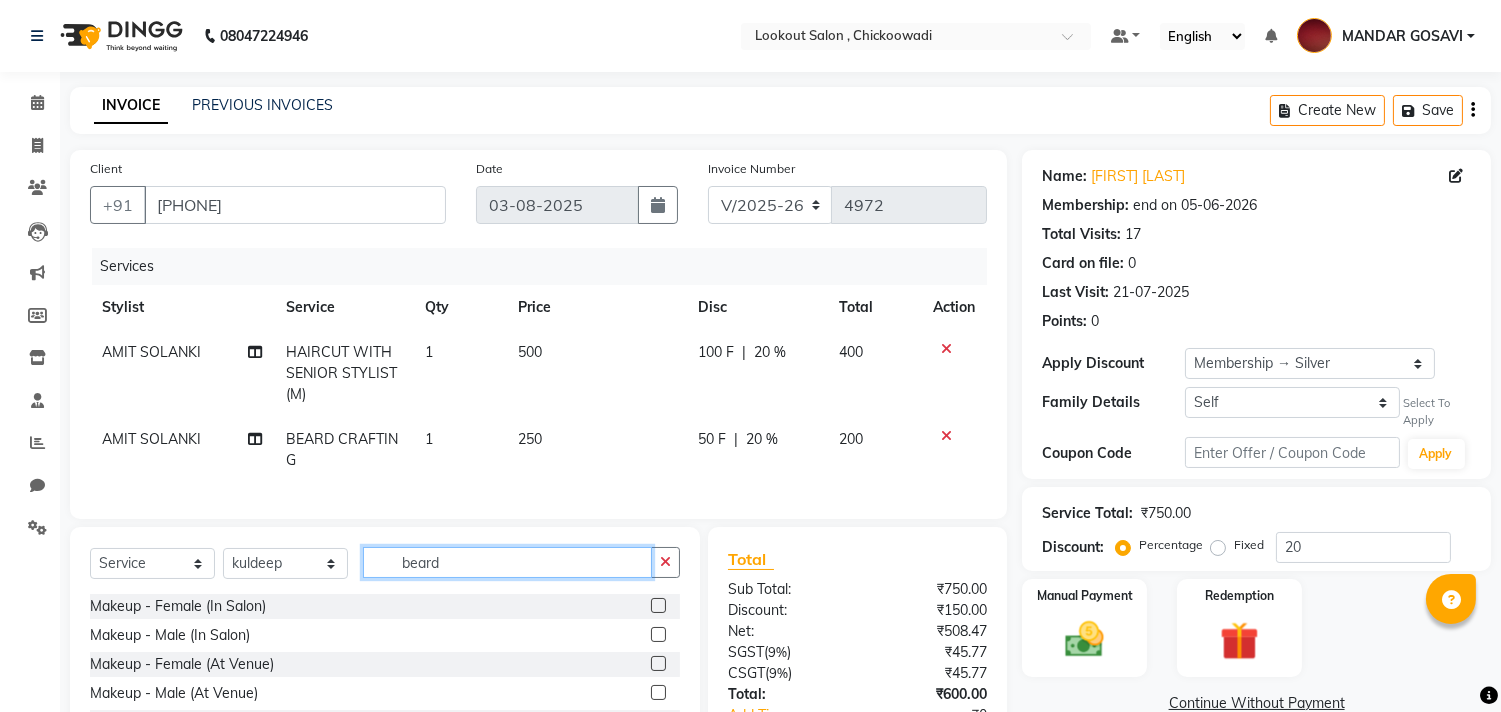 click on "beard" 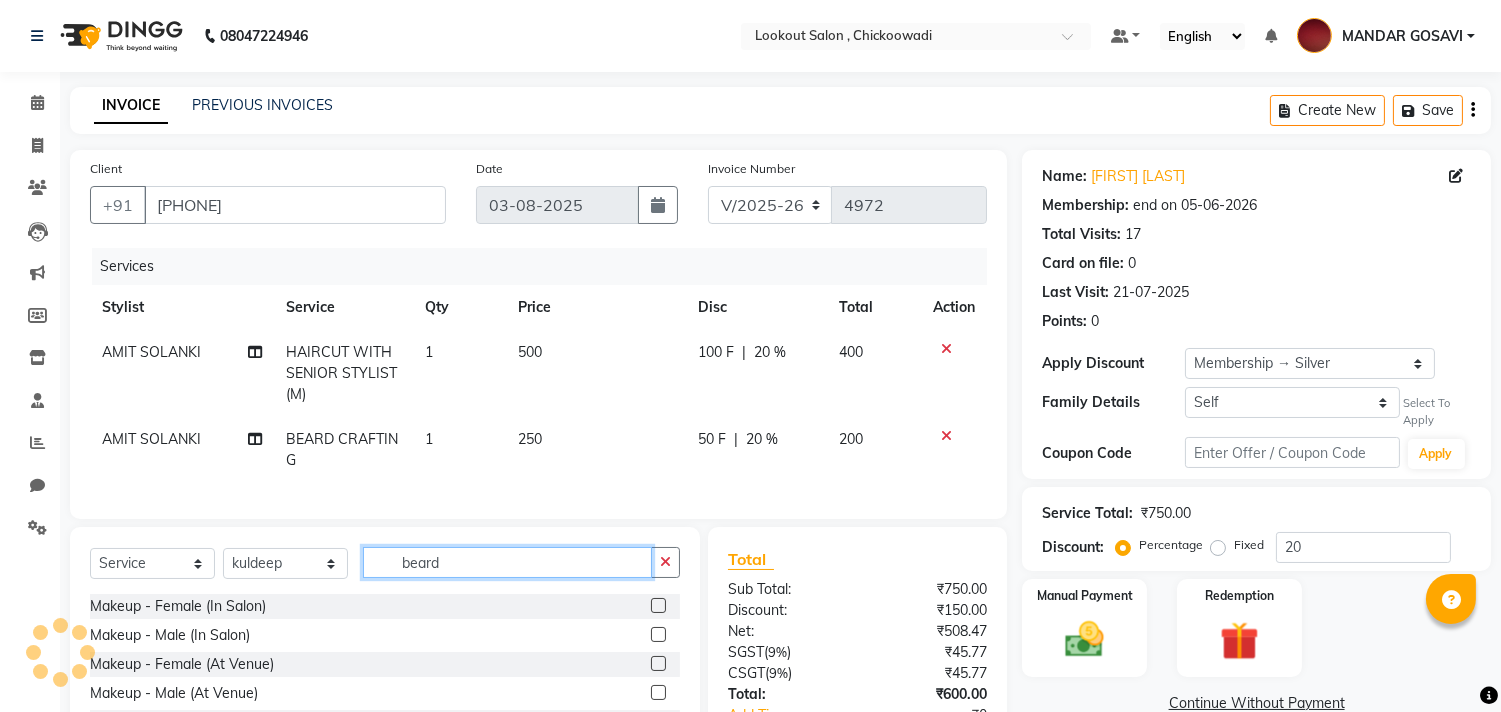 click on "beard" 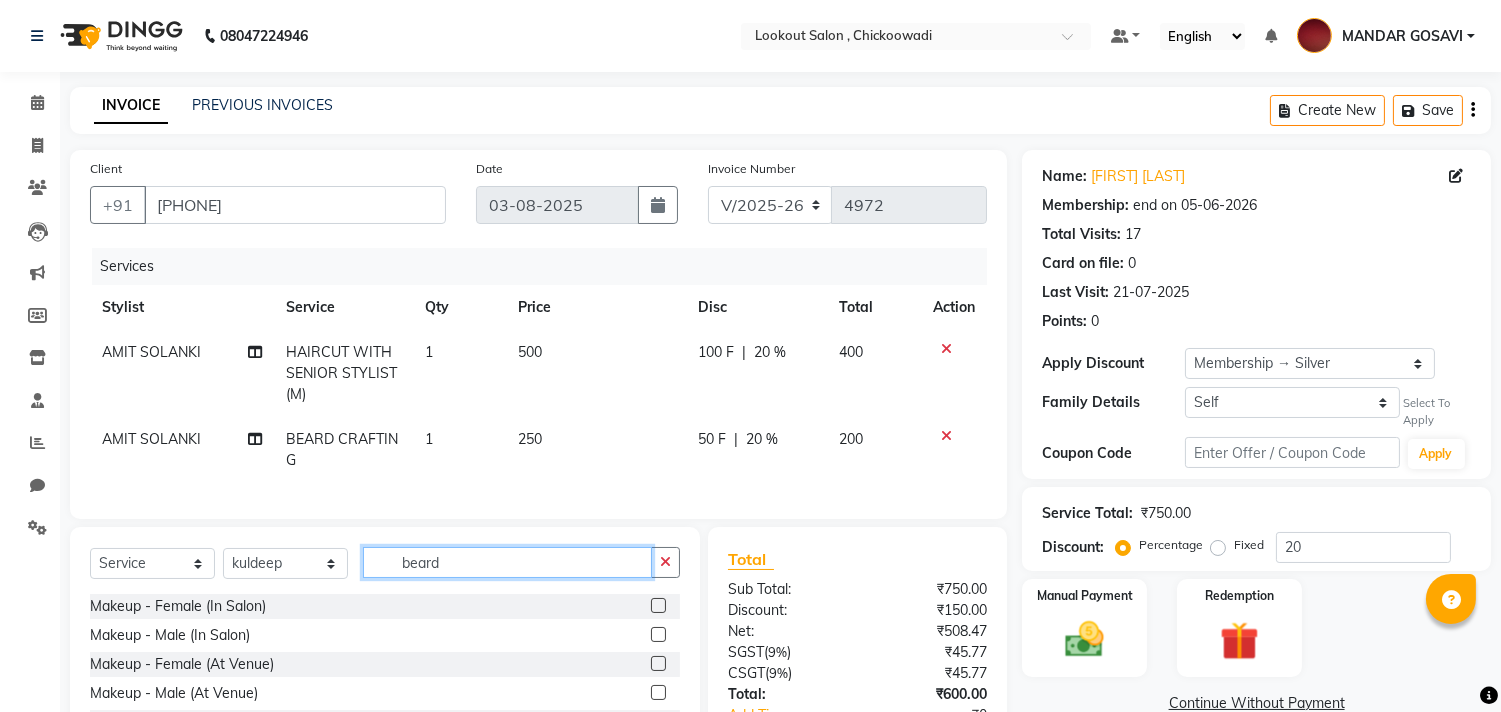 click on "beard" 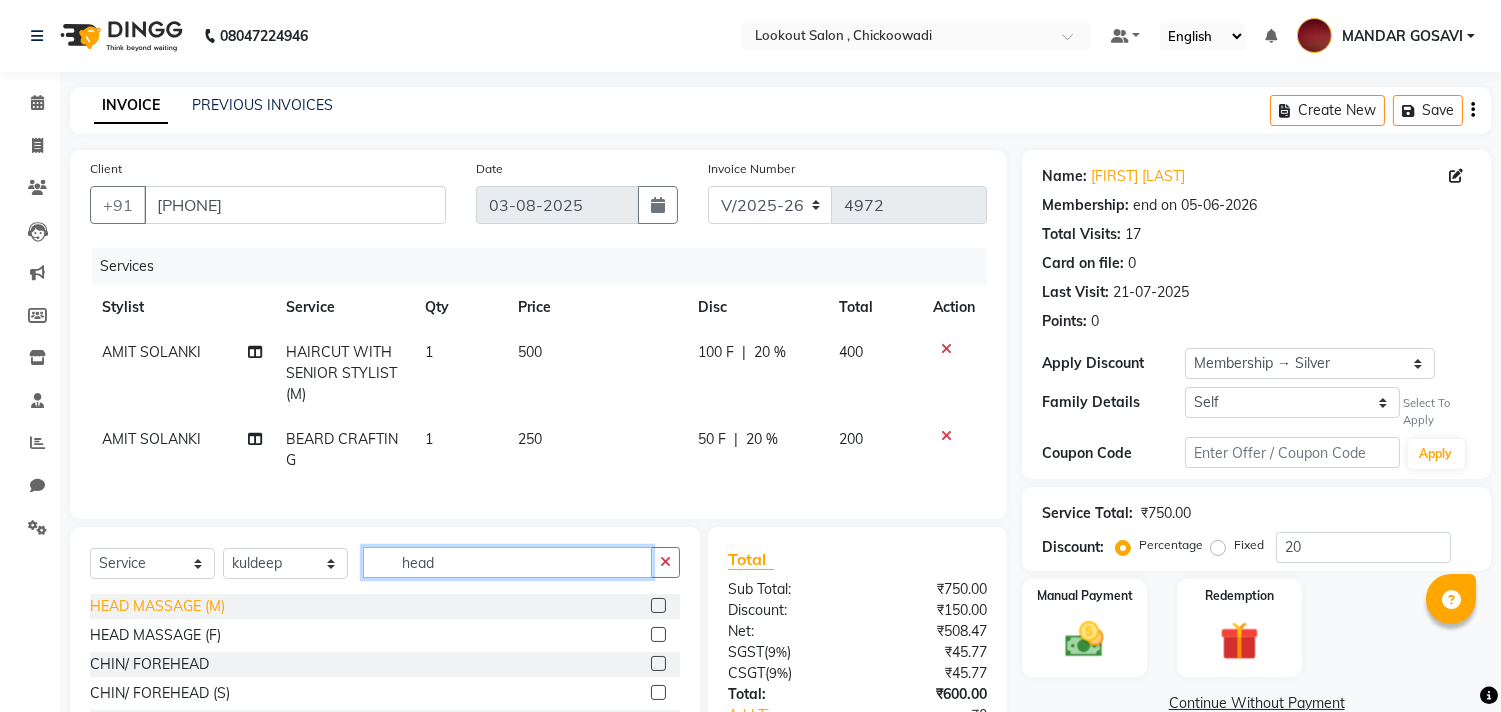 type on "head" 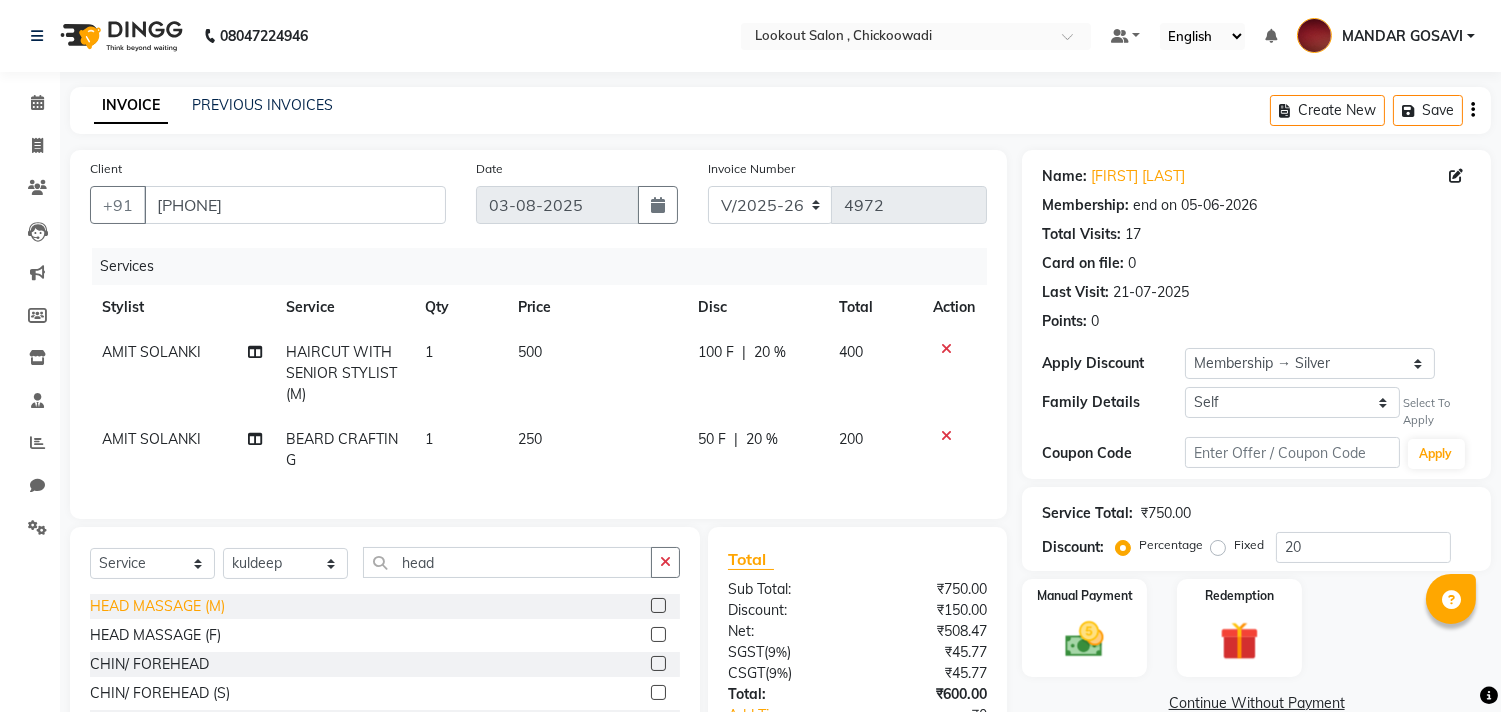 click on "HEAD MASSAGE (M)" 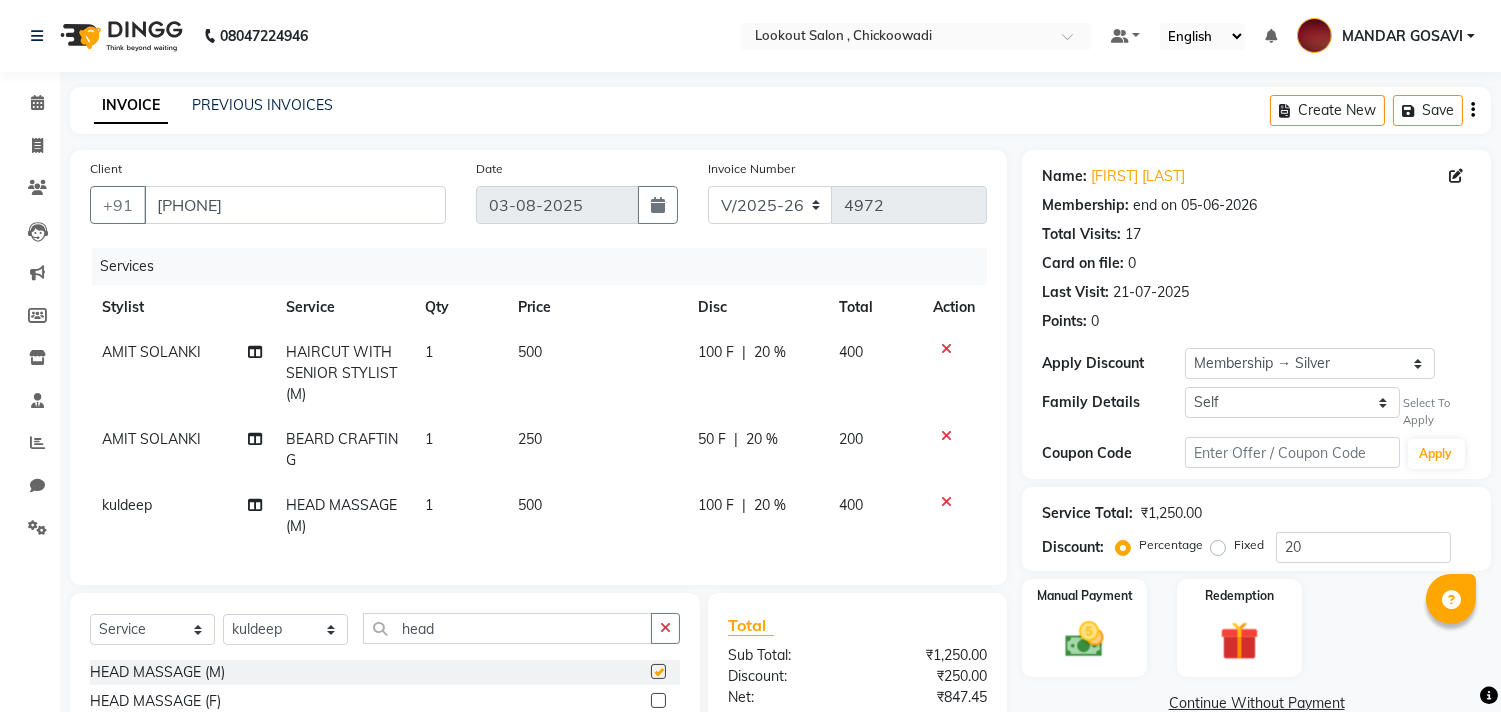 checkbox on "false" 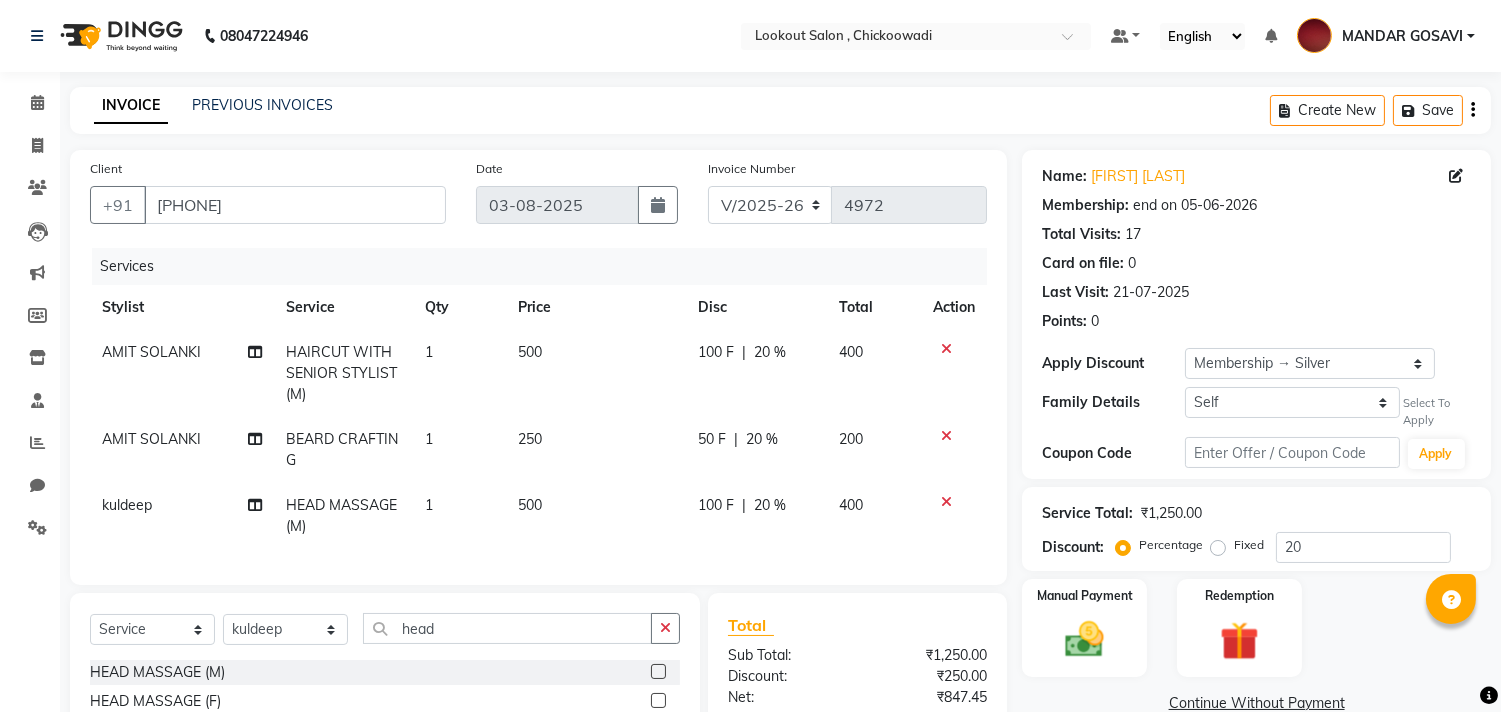 scroll, scrollTop: 222, scrollLeft: 0, axis: vertical 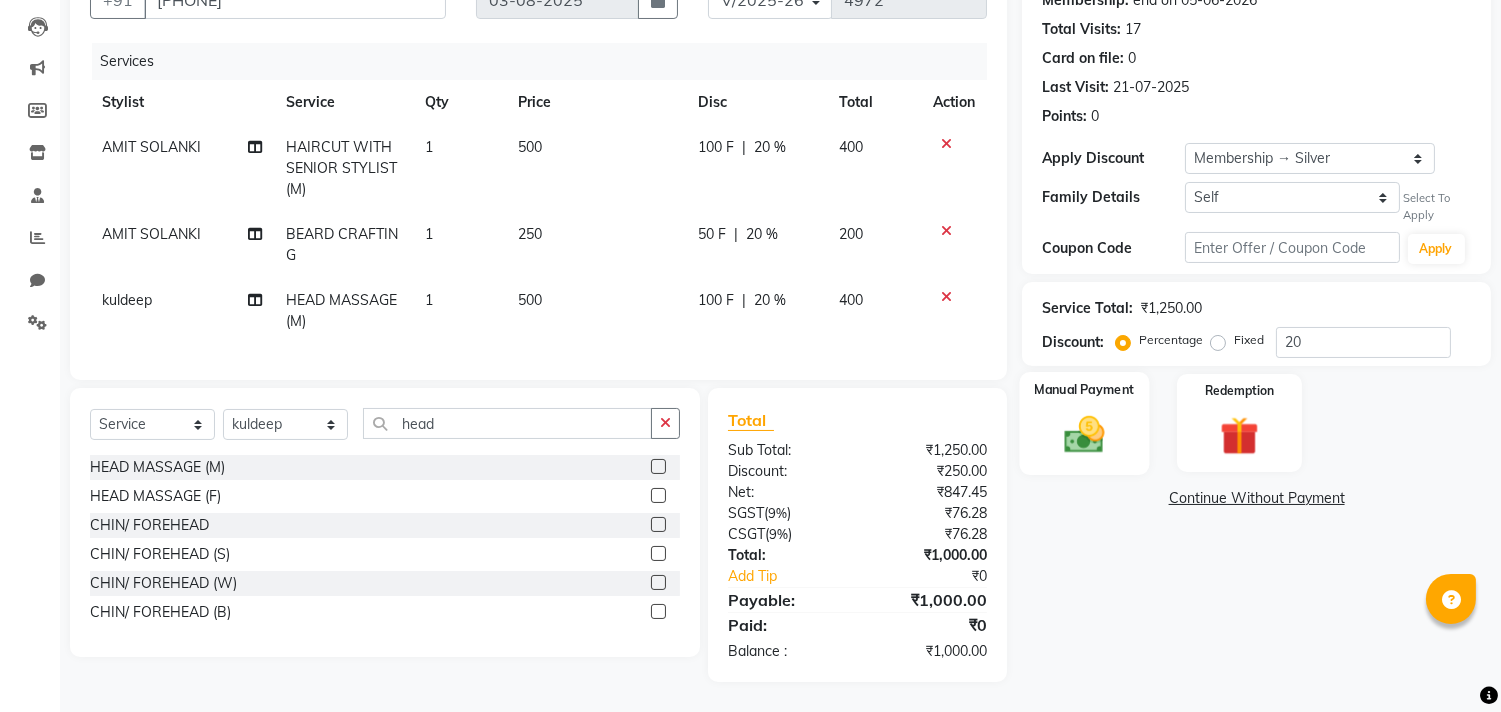 click 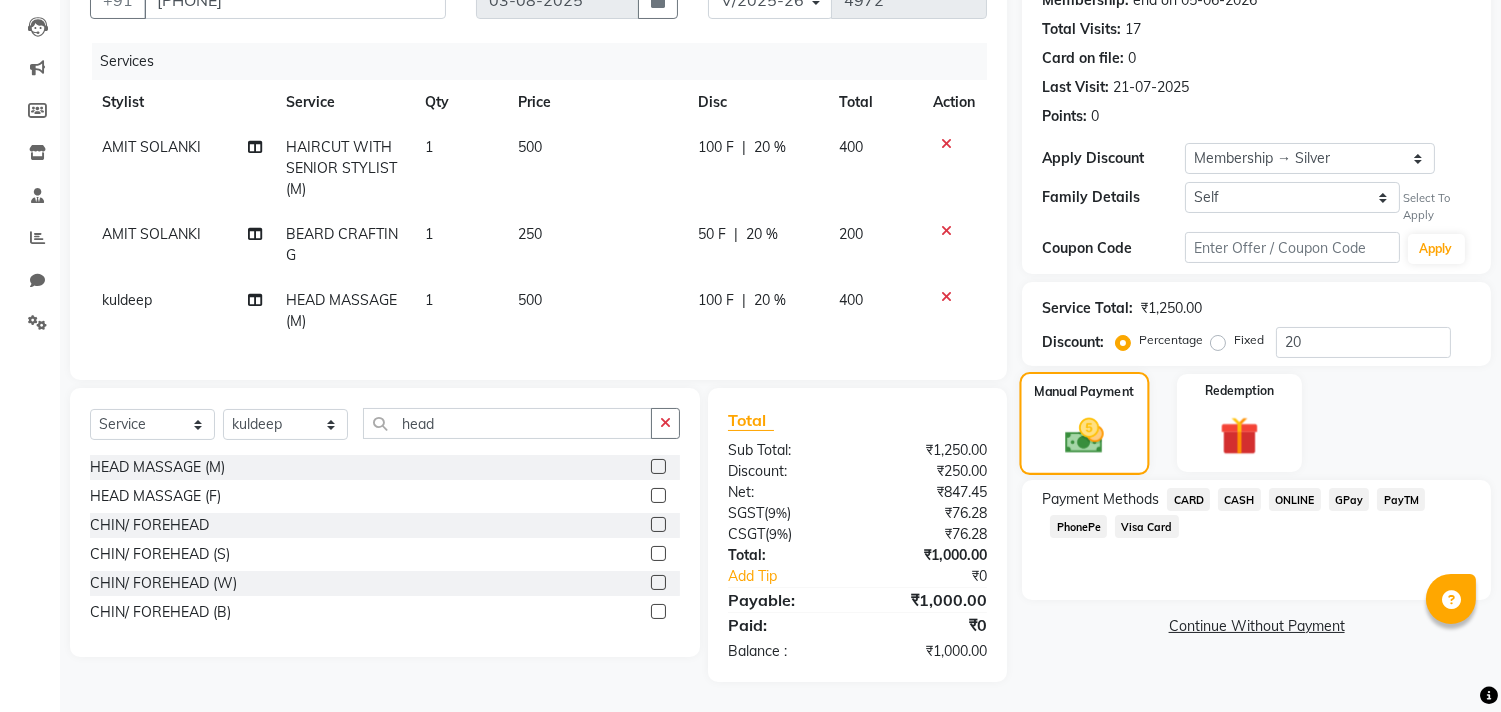 click 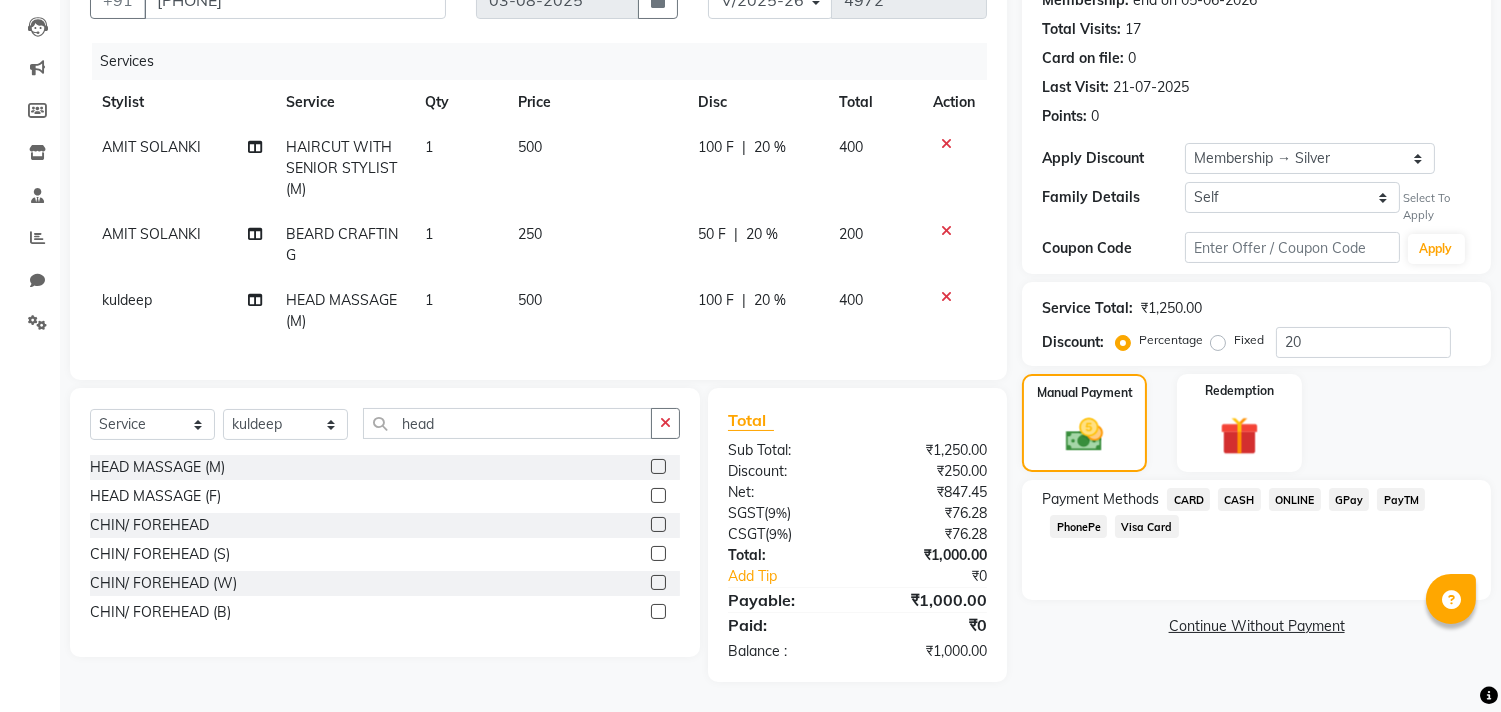 click on "ONLINE" 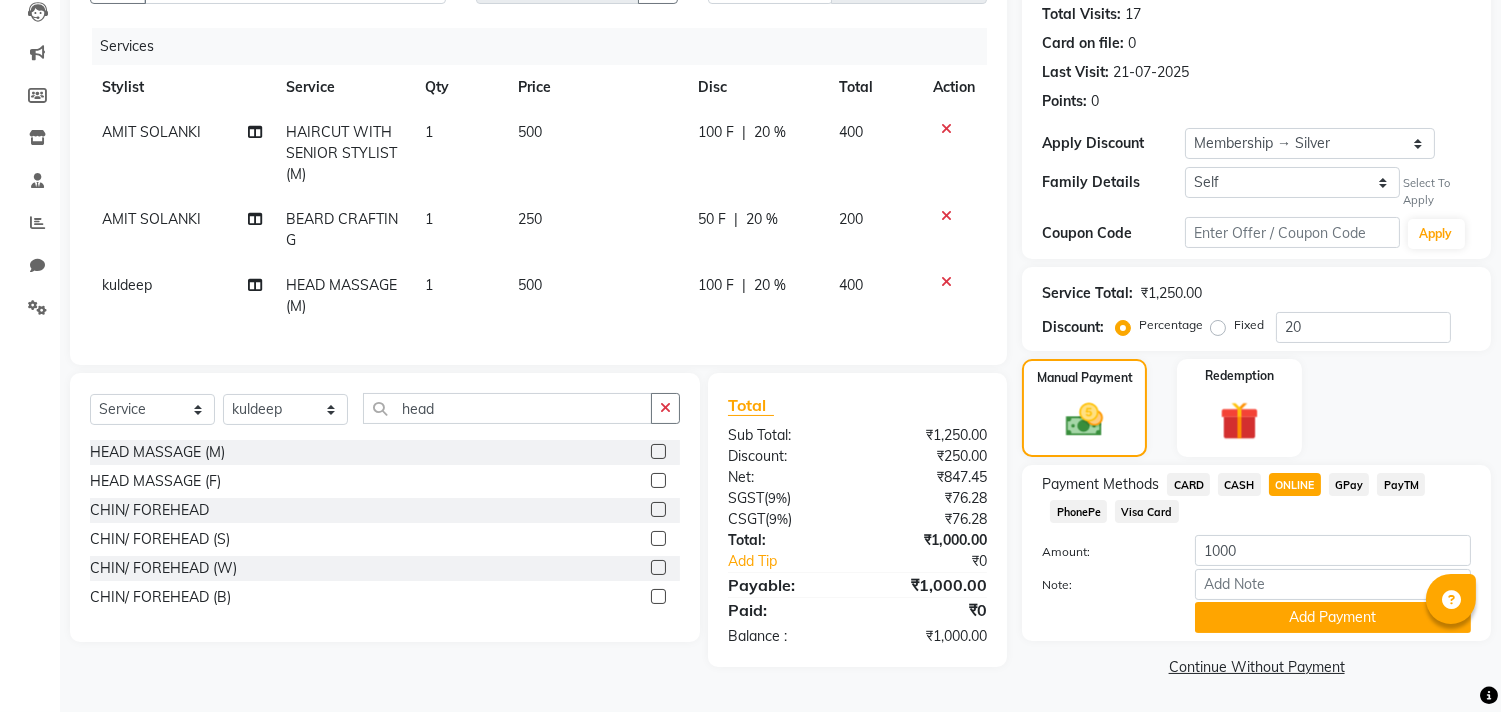 click on "PhonePe" 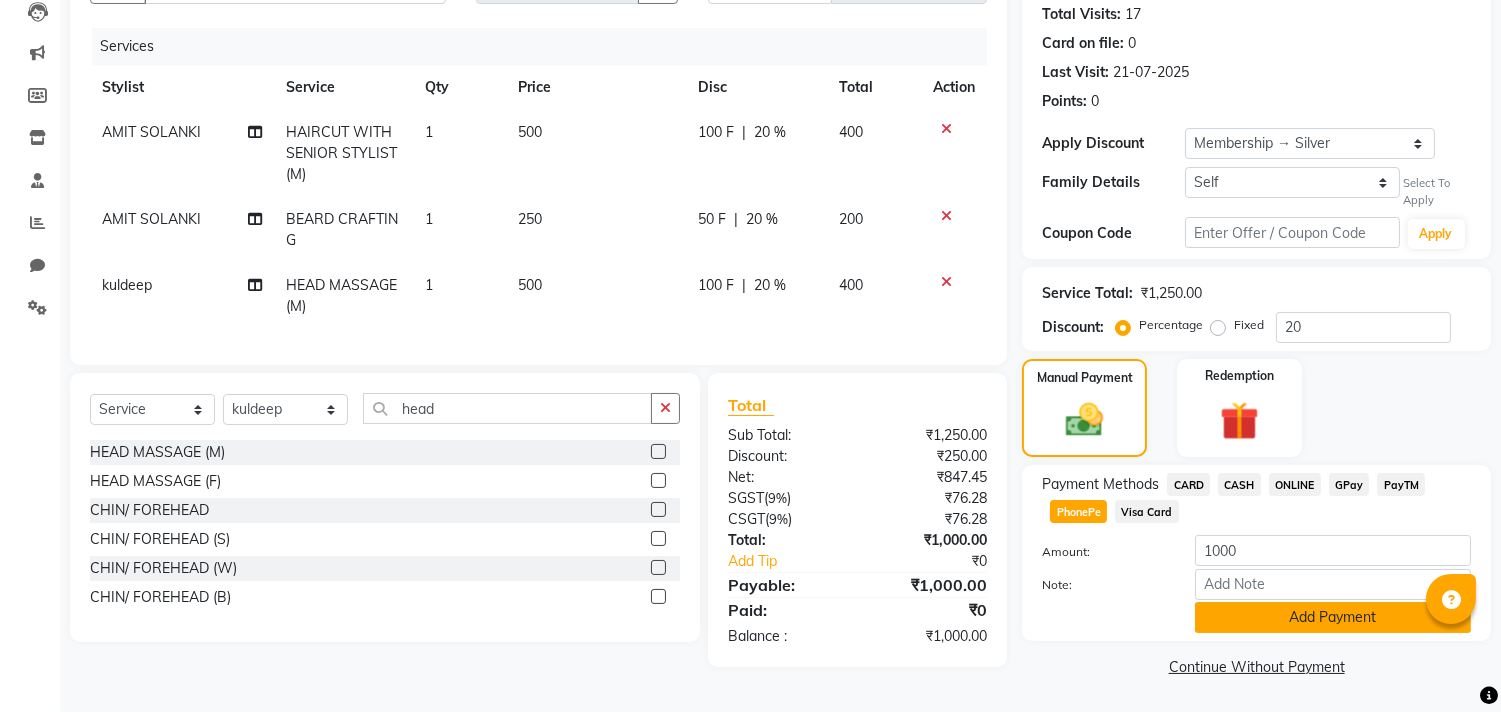 click on "Add Payment" 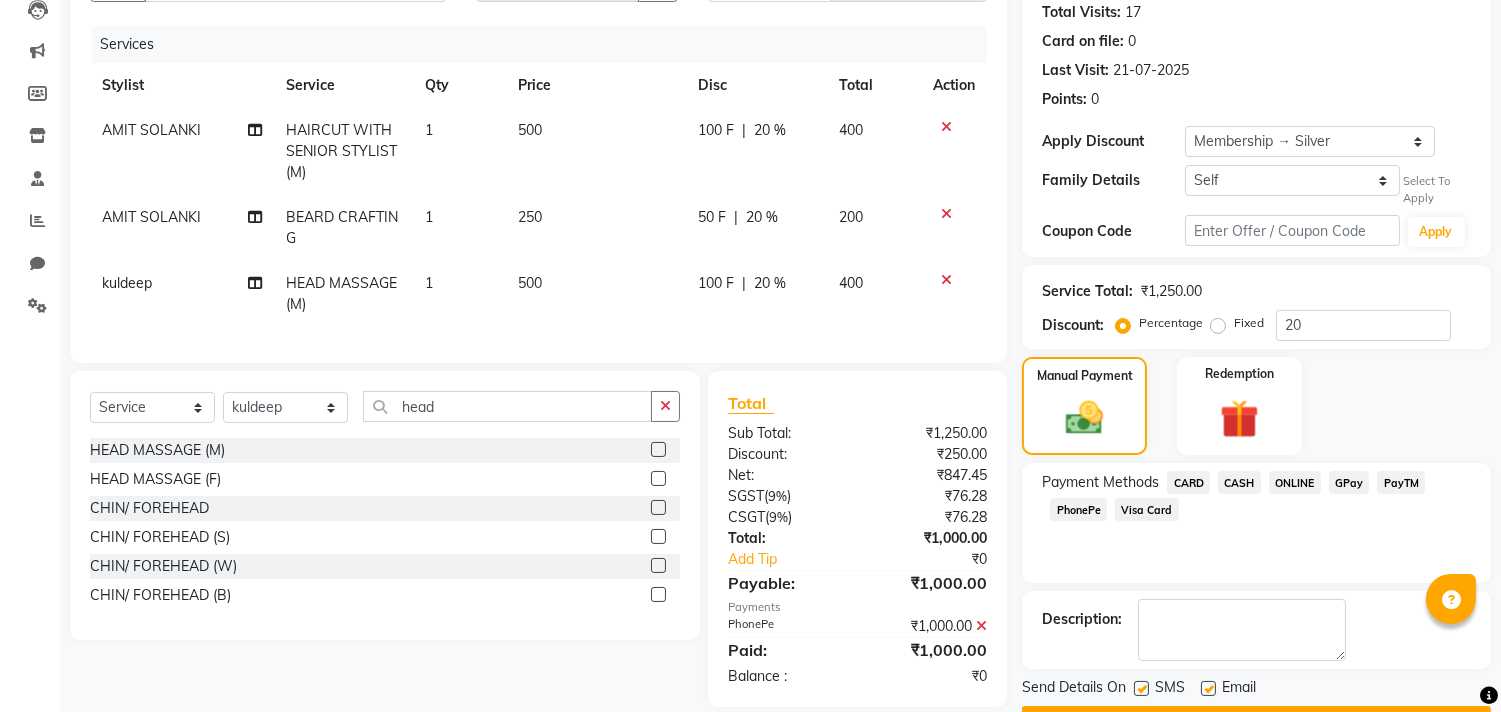 scroll, scrollTop: 277, scrollLeft: 0, axis: vertical 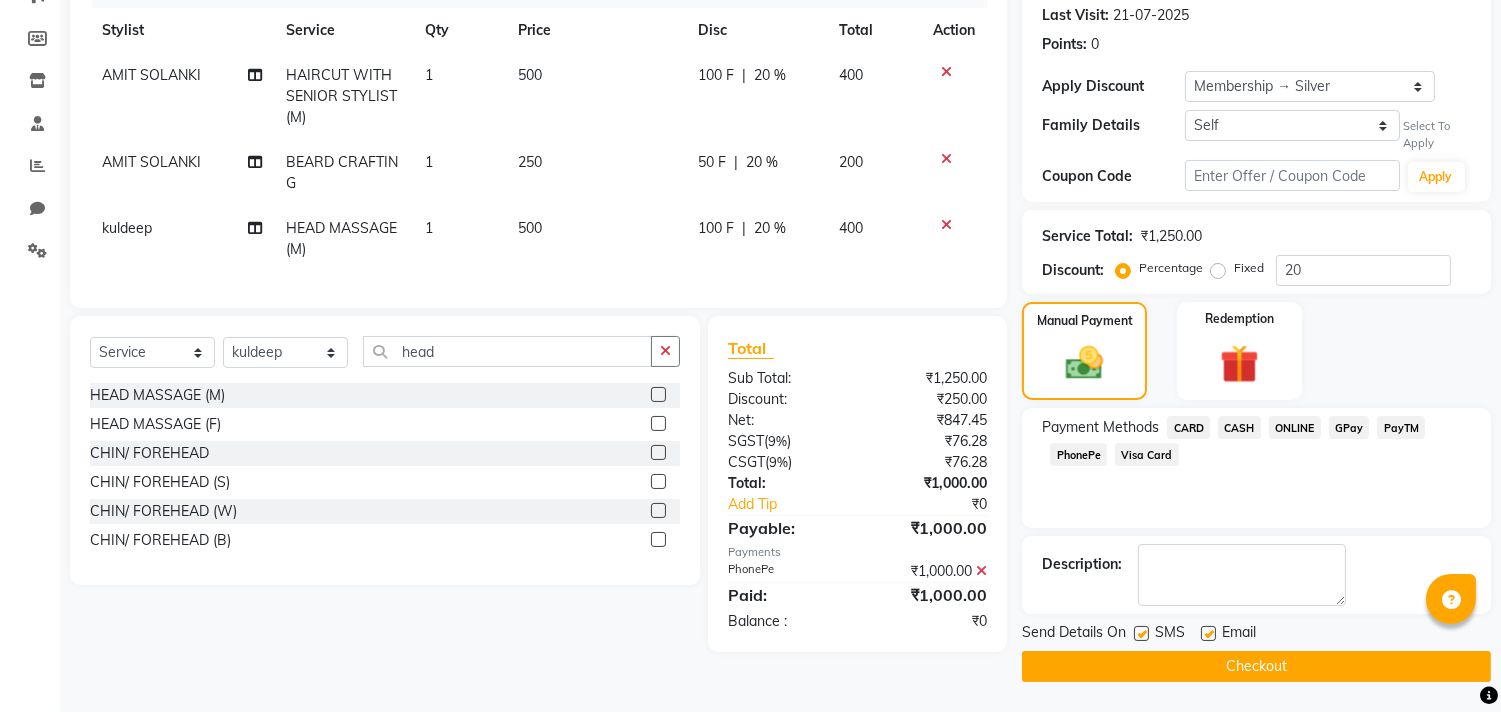click on "Checkout" 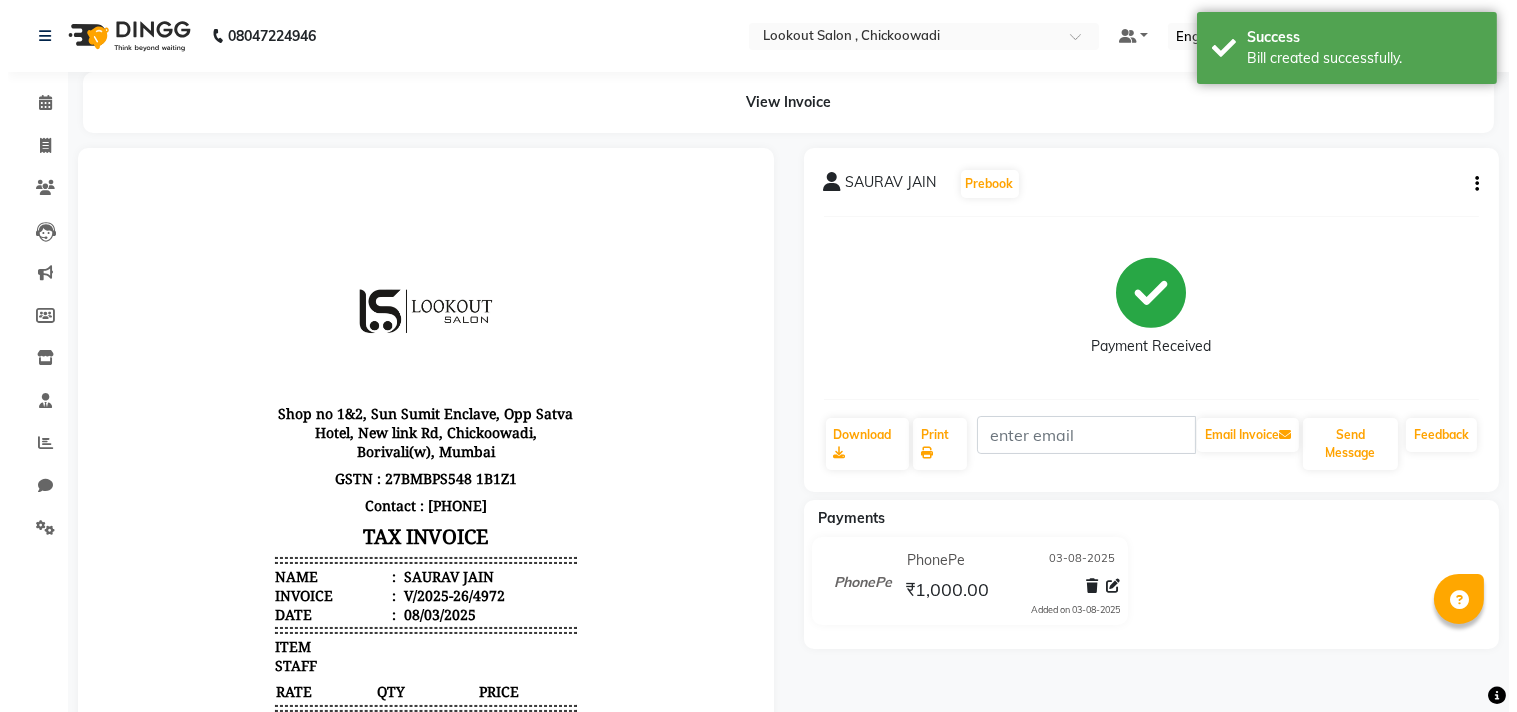 scroll, scrollTop: 0, scrollLeft: 0, axis: both 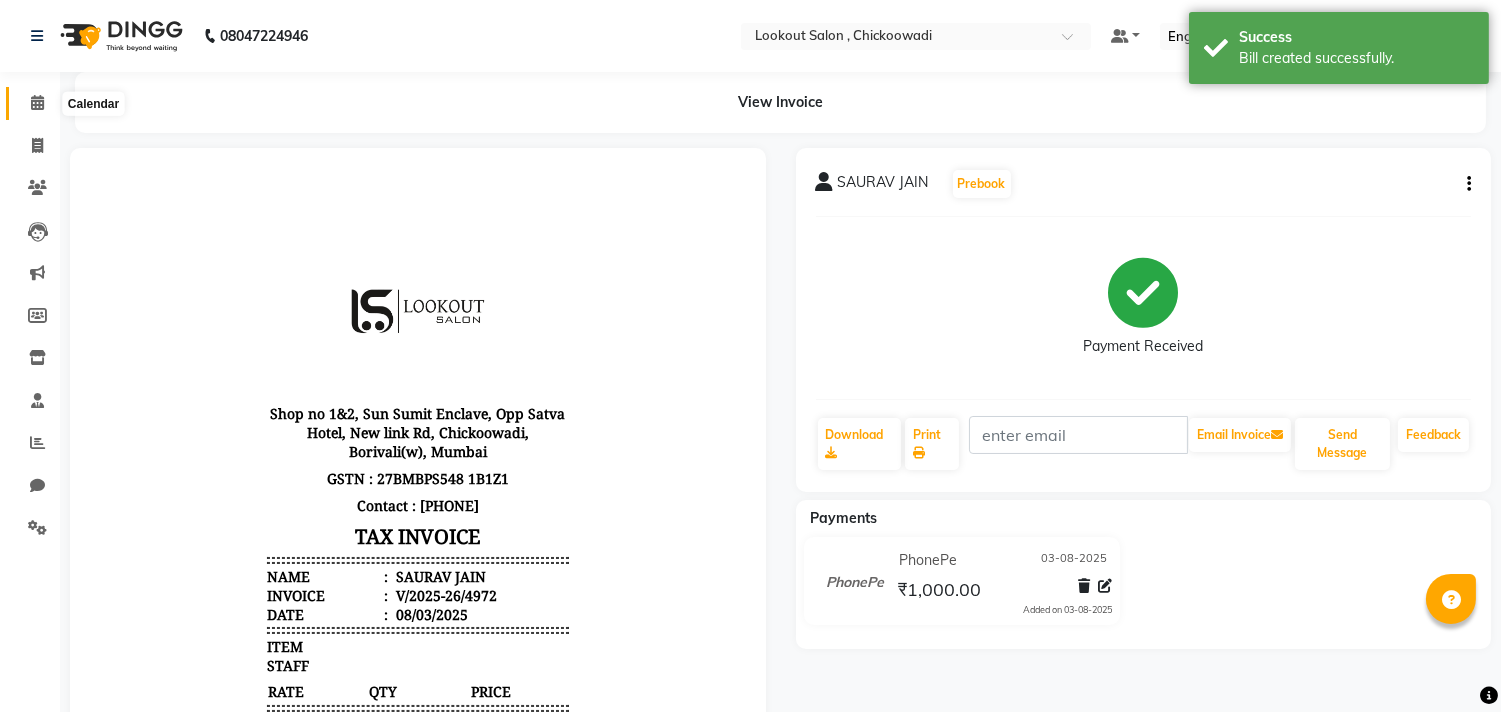 click 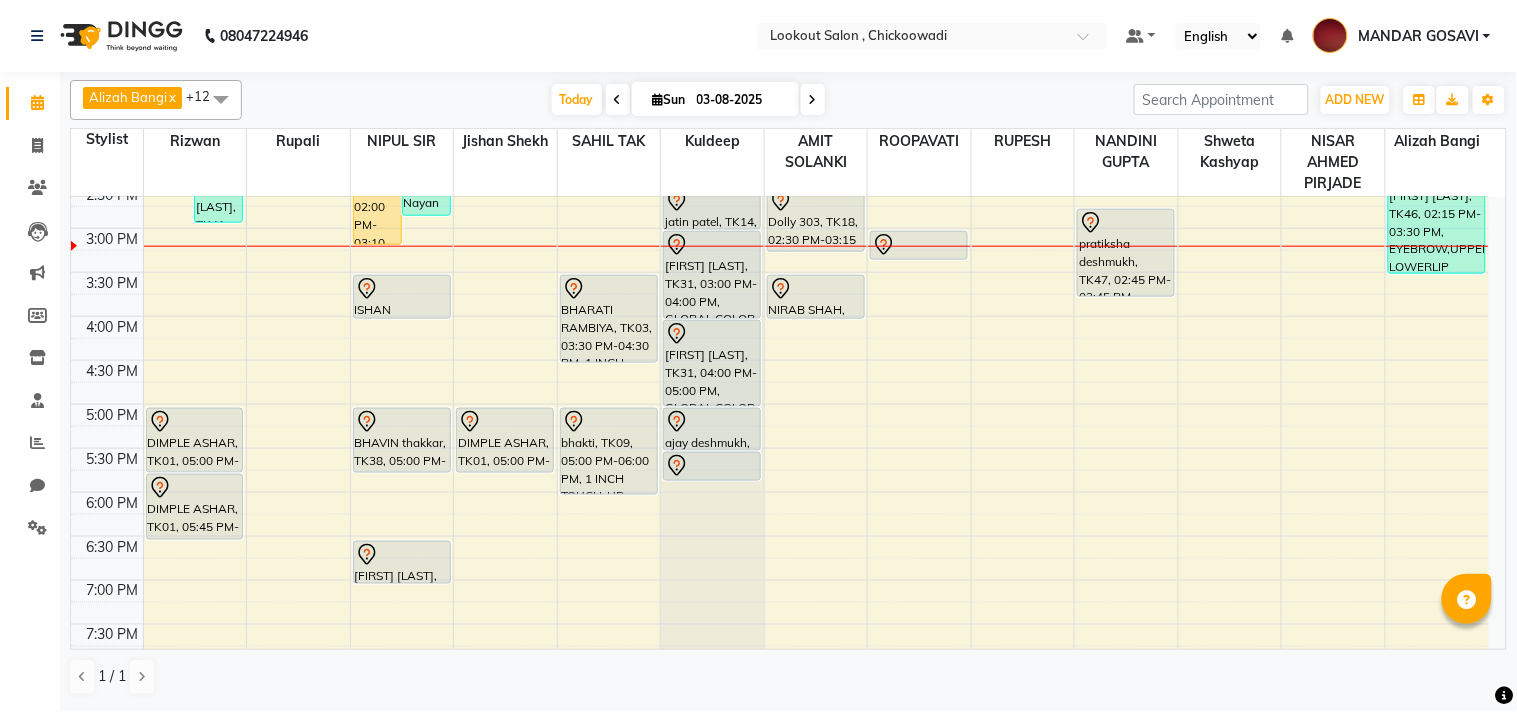 scroll, scrollTop: 517, scrollLeft: 0, axis: vertical 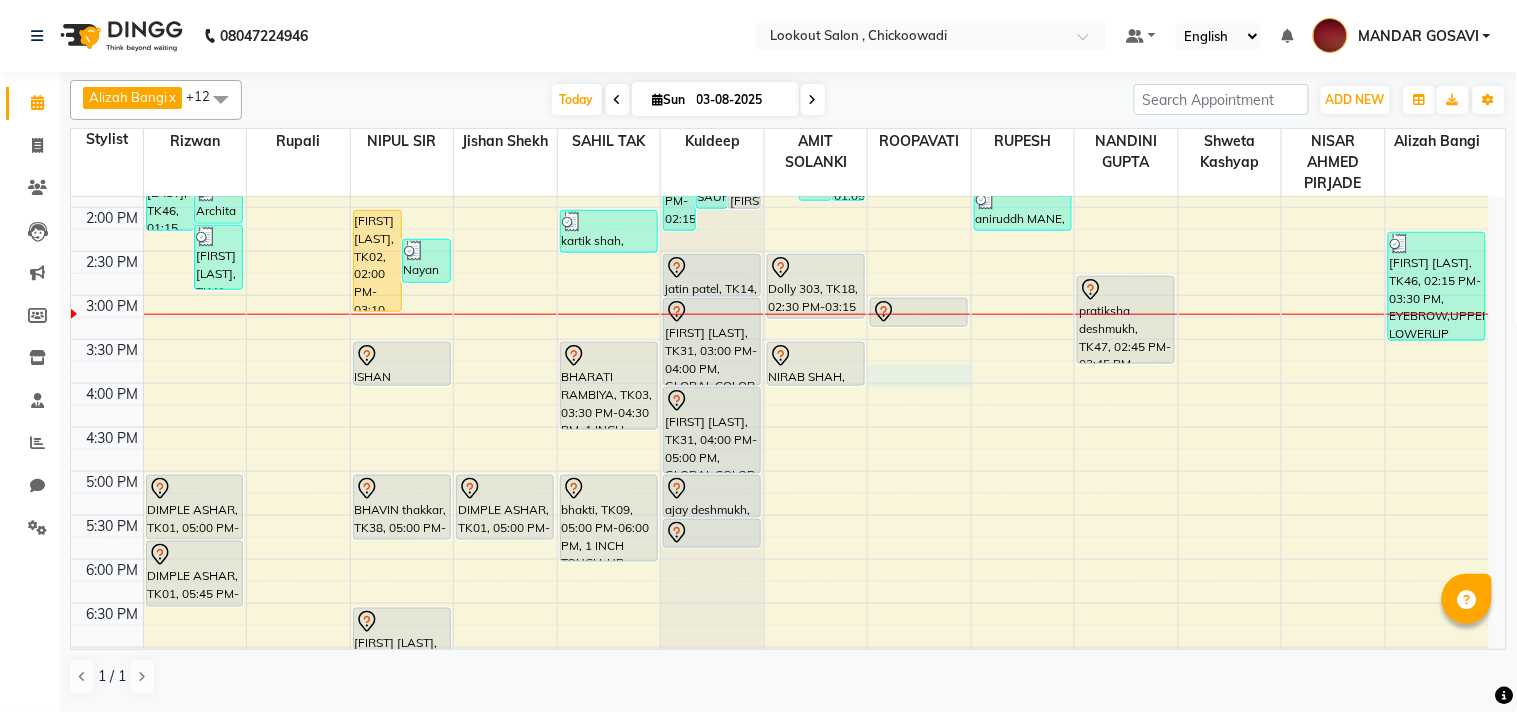click on "8:00 AM 8:30 AM 9:00 AM 9:30 AM 10:00 AM 10:30 AM 11:00 AM 11:30 AM 12:00 PM 12:30 PM 1:00 PM 1:30 PM 2:00 PM 2:30 PM 3:00 PM 3:30 PM 4:00 PM 4:30 PM 5:00 PM 5:30 PM 6:00 PM 6:30 PM 7:00 PM 7:30 PM 8:00 PM 8:30 PM 9:00 PM 9:30 PM 10:00 PM 10:30 PM 11:00 PM 11:30 PM     SHRUTI SHETTY, TK46, 01:15 PM-02:15 PM, 3 INCH TOUCH-UP  (WITH AMMONIA)     Archita Pali, TK41, 01:40 PM-02:10 PM, 911 HAIR SPA UPTO SHOULDER     Archita Pali, TK41, 02:10 PM-02:55 PM, HAIRCUT WITH SENIOR STYLIST (F)             DIMPLE ASHAR, TK01, 05:00 PM-05:45 PM, HAIRCUT WITH CREATIVE STYLIST (F)             DIMPLE ASHAR, TK01, 05:45 PM-06:30 PM, HAIRCUT WITH CREATIVE STYLIST (F)    aryan kedia, TK02, 02:00 PM-03:10 PM, HAIRCUT WITH ART DIRECTOR     Nayan kedia, TK50, 02:20 PM-02:50 PM, HAIRCUT WITH ART DIRECTOR             ISHAN KANKONKAR, TK24, 03:30 PM-04:00 PM, HAIRCUT WITH ART DIRECTOR             BHAVIN thakkar, TK38, 05:00 PM-05:45 PM, HAIRCUT WITH ART DIRECTOR (F)" at bounding box center [780, 383] 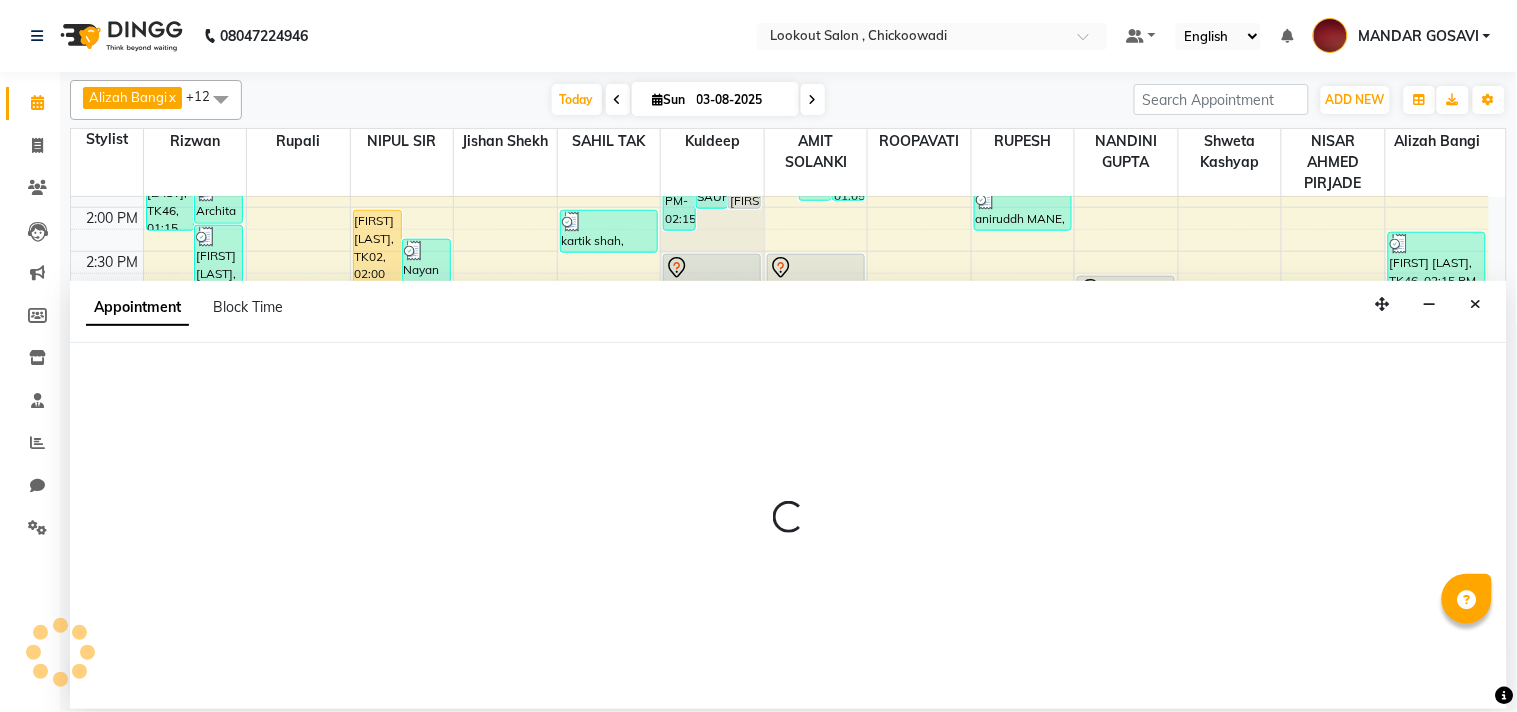select on "24827" 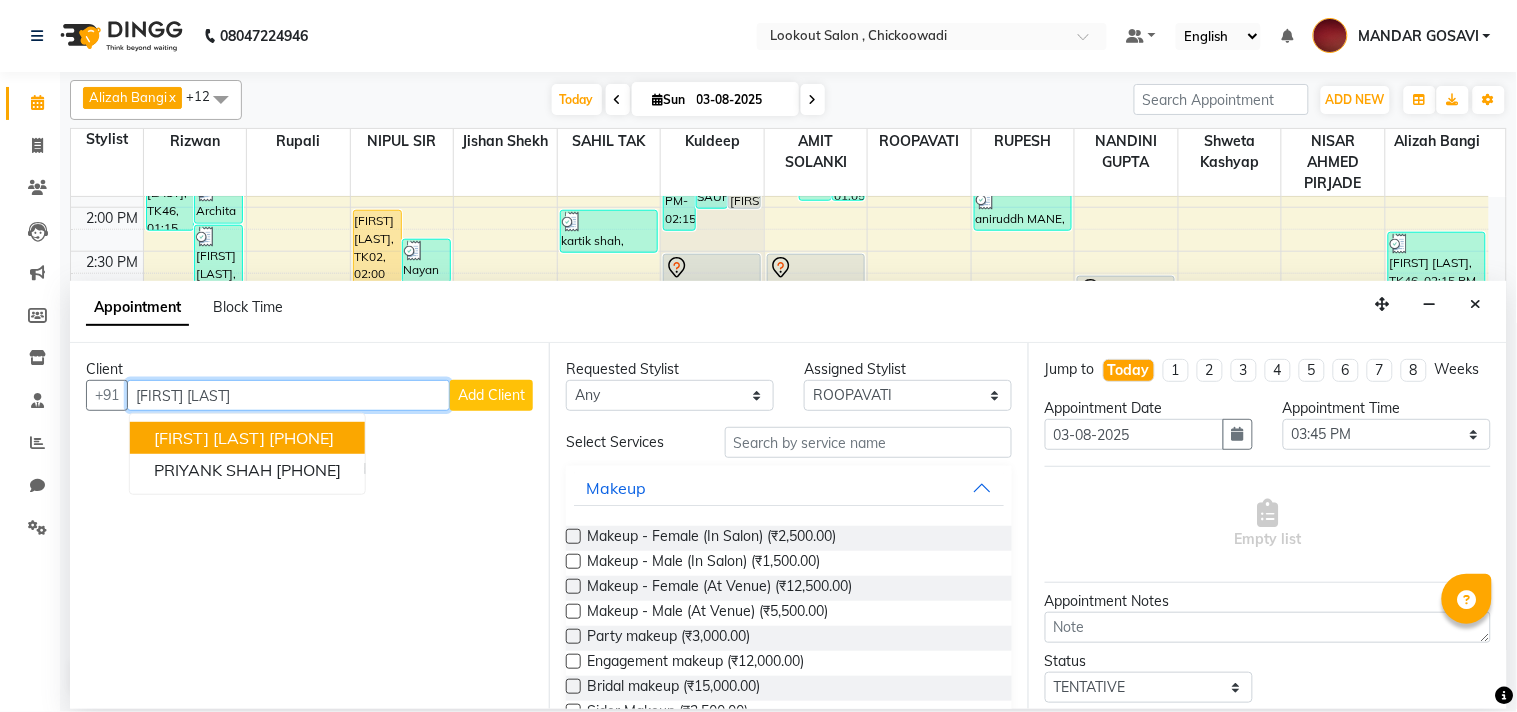 type on "priyank shah" 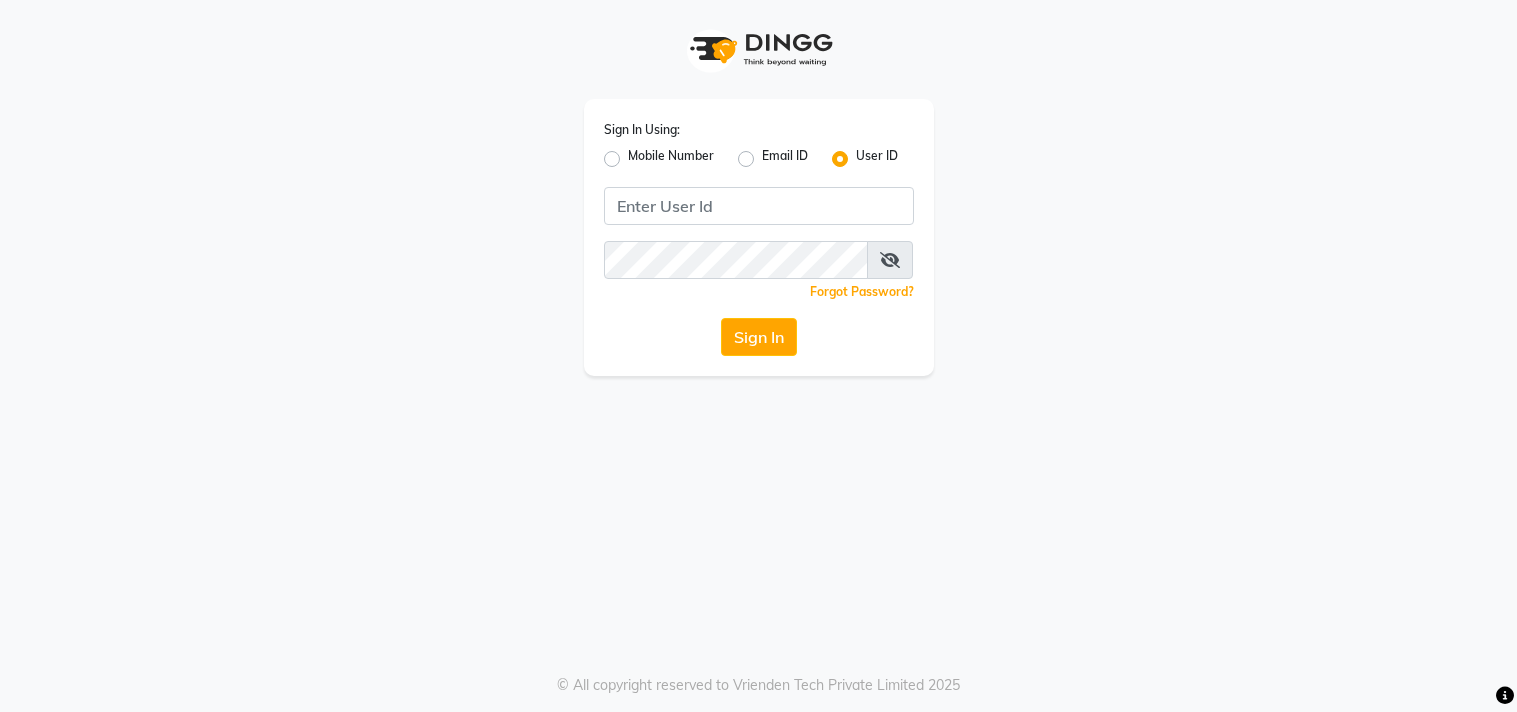 scroll, scrollTop: 0, scrollLeft: 0, axis: both 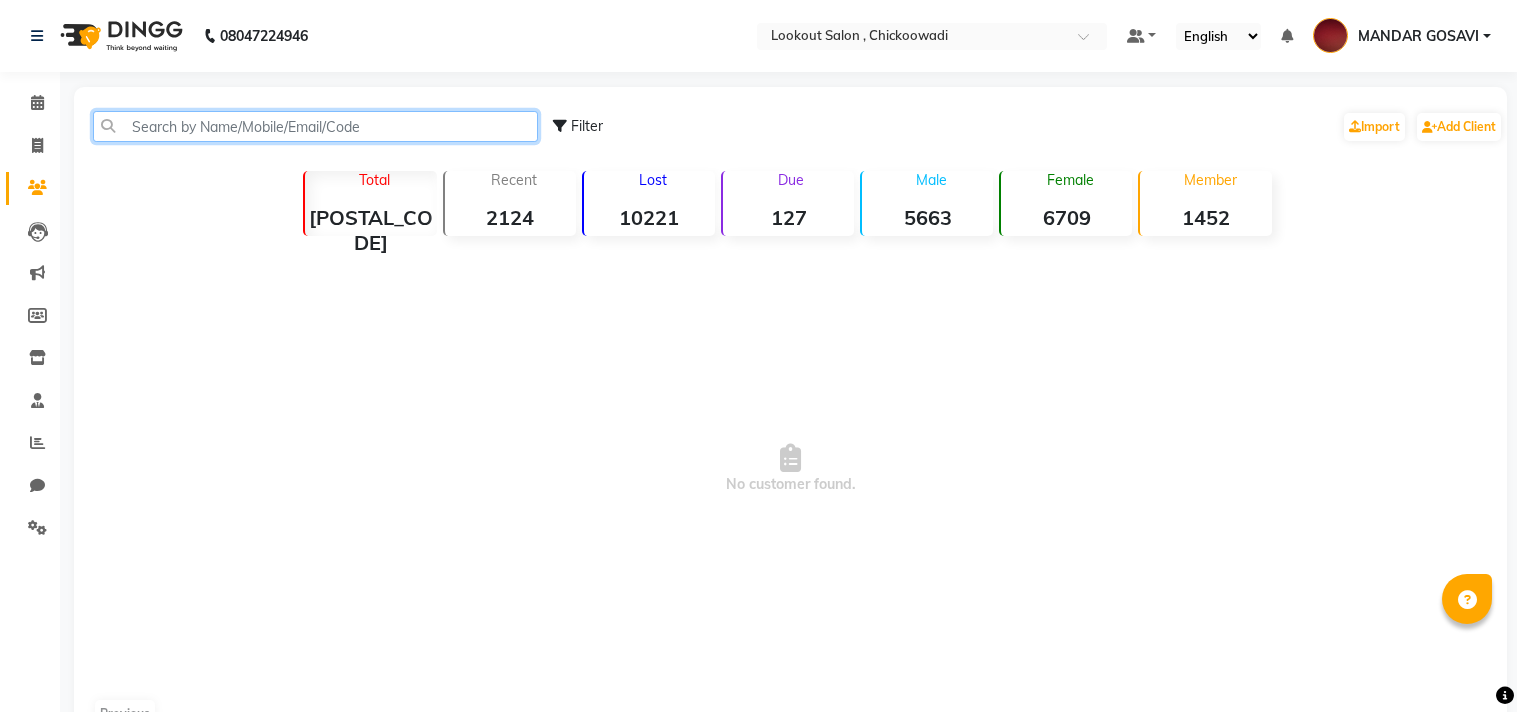 drag, startPoint x: 0, startPoint y: 0, endPoint x: 225, endPoint y: 133, distance: 261.36948 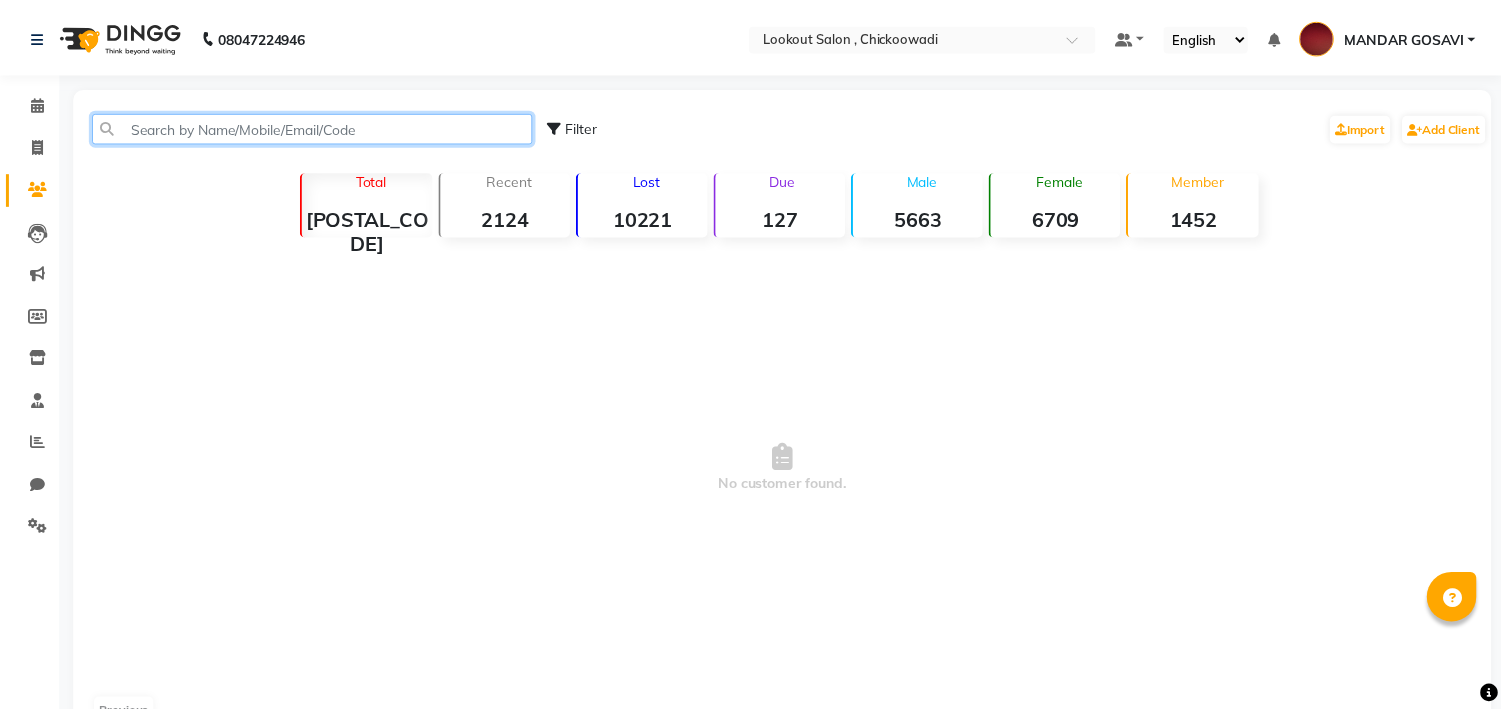 scroll, scrollTop: 0, scrollLeft: 0, axis: both 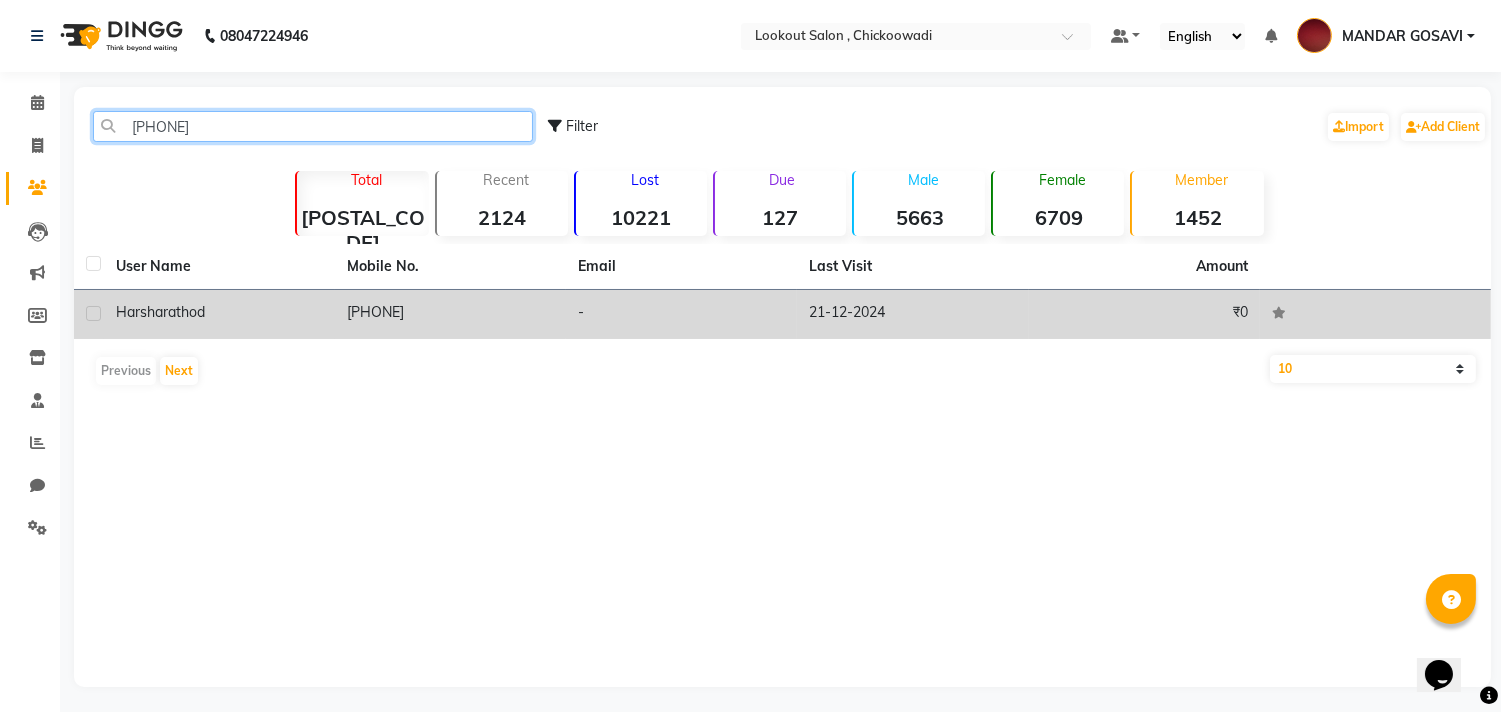 type on "[PHONE]" 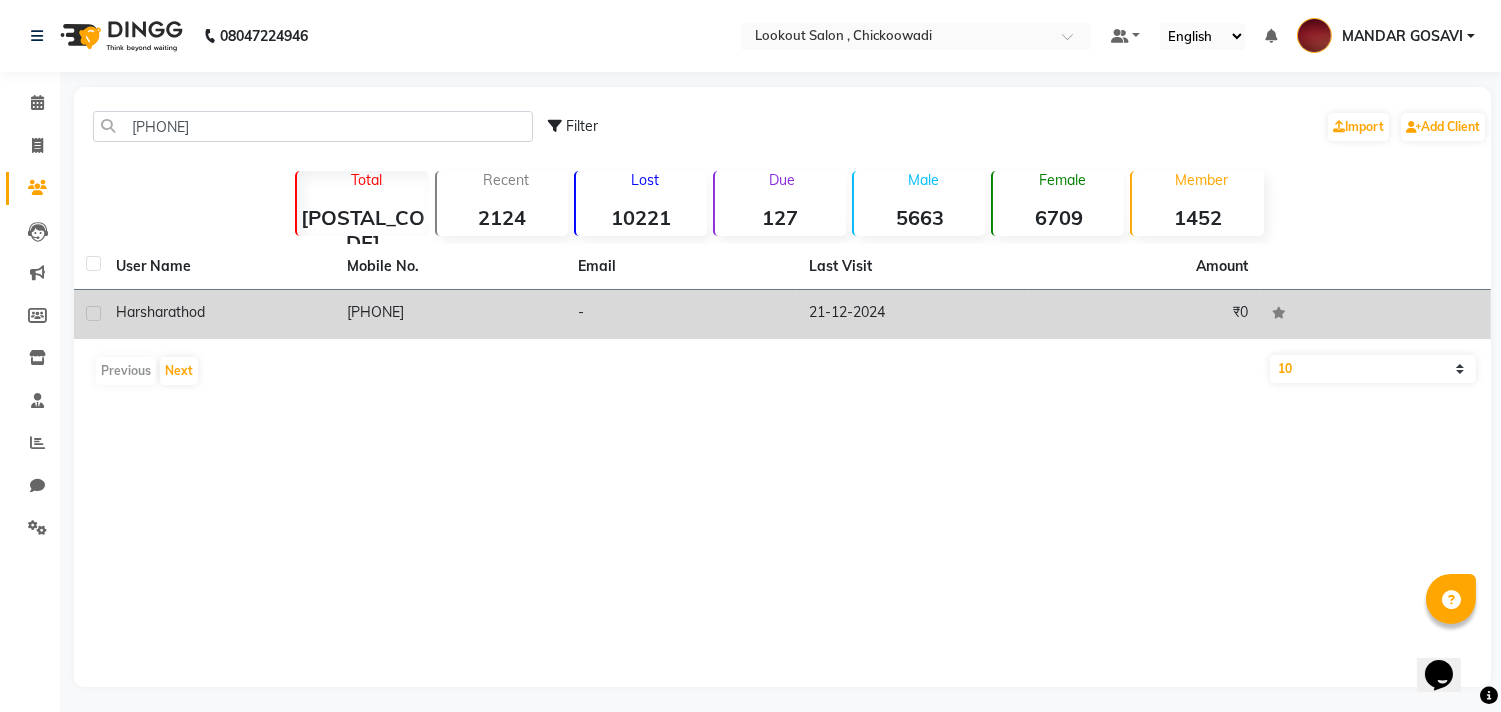 click on "rathod" 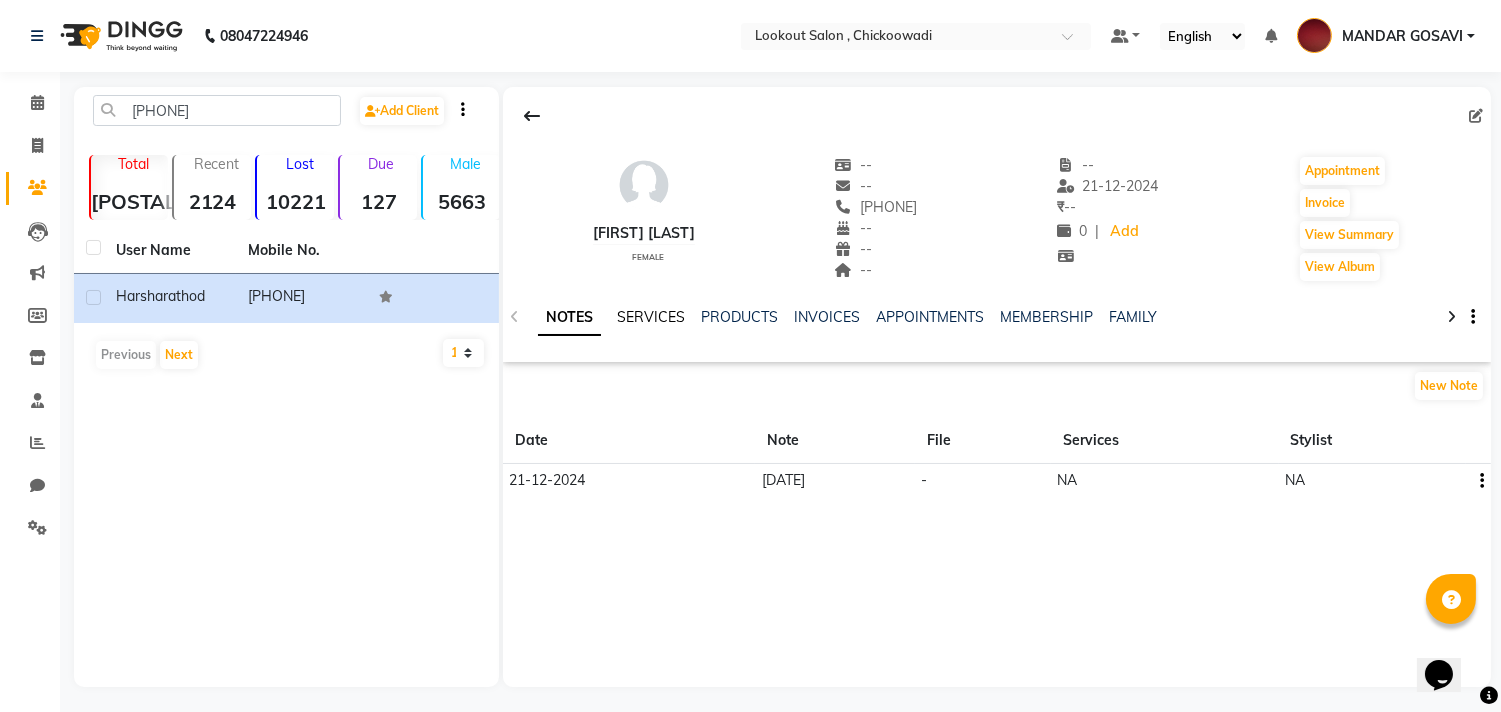 click on "SERVICES" 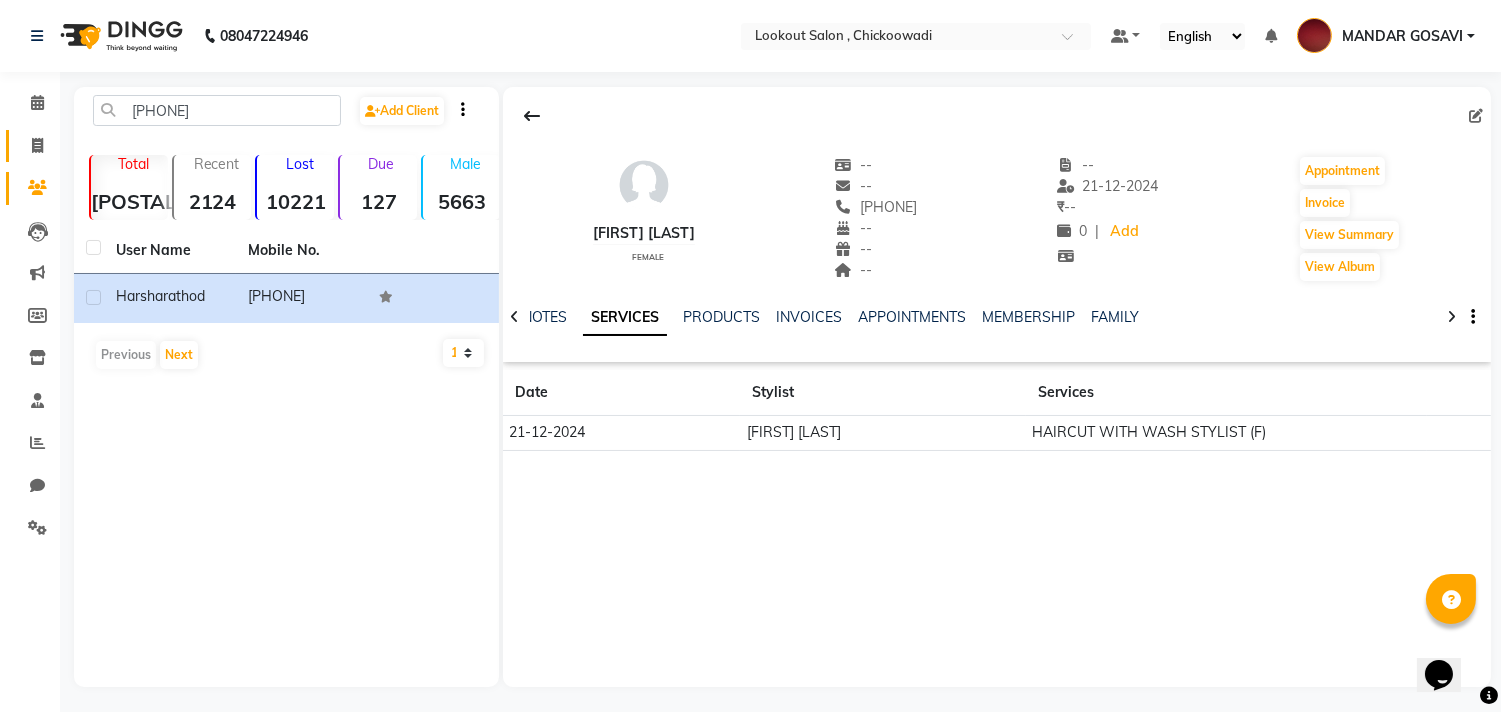 click on "Invoice" 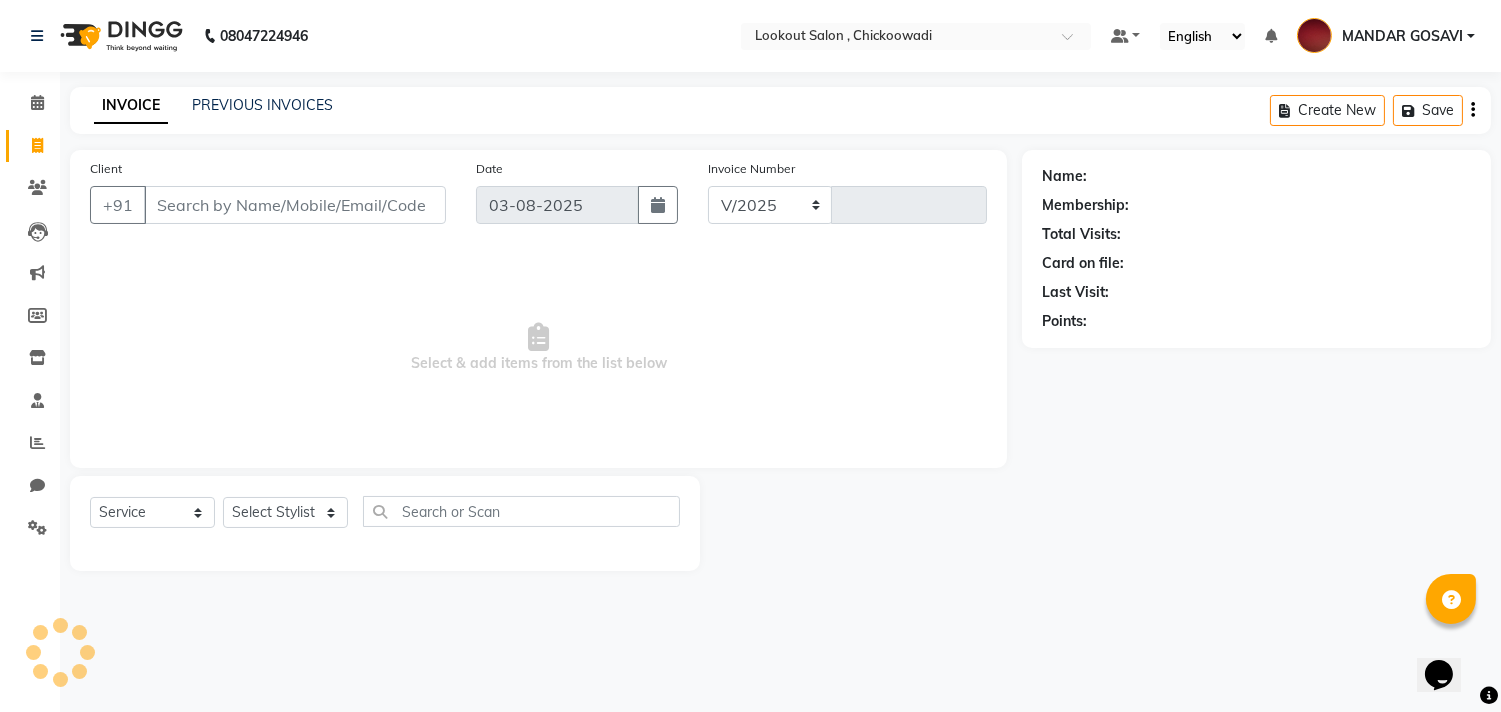 select on "151" 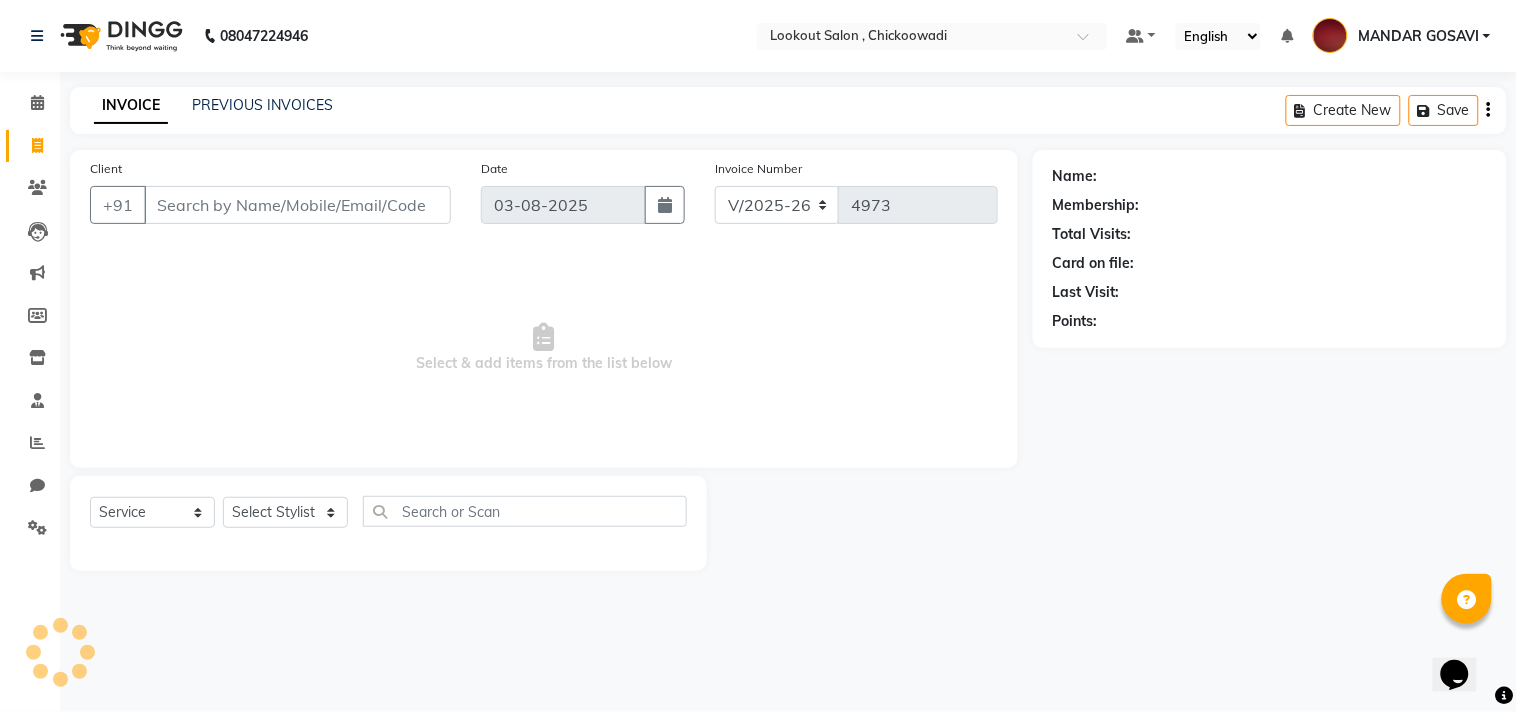 click on "Client" at bounding box center (297, 205) 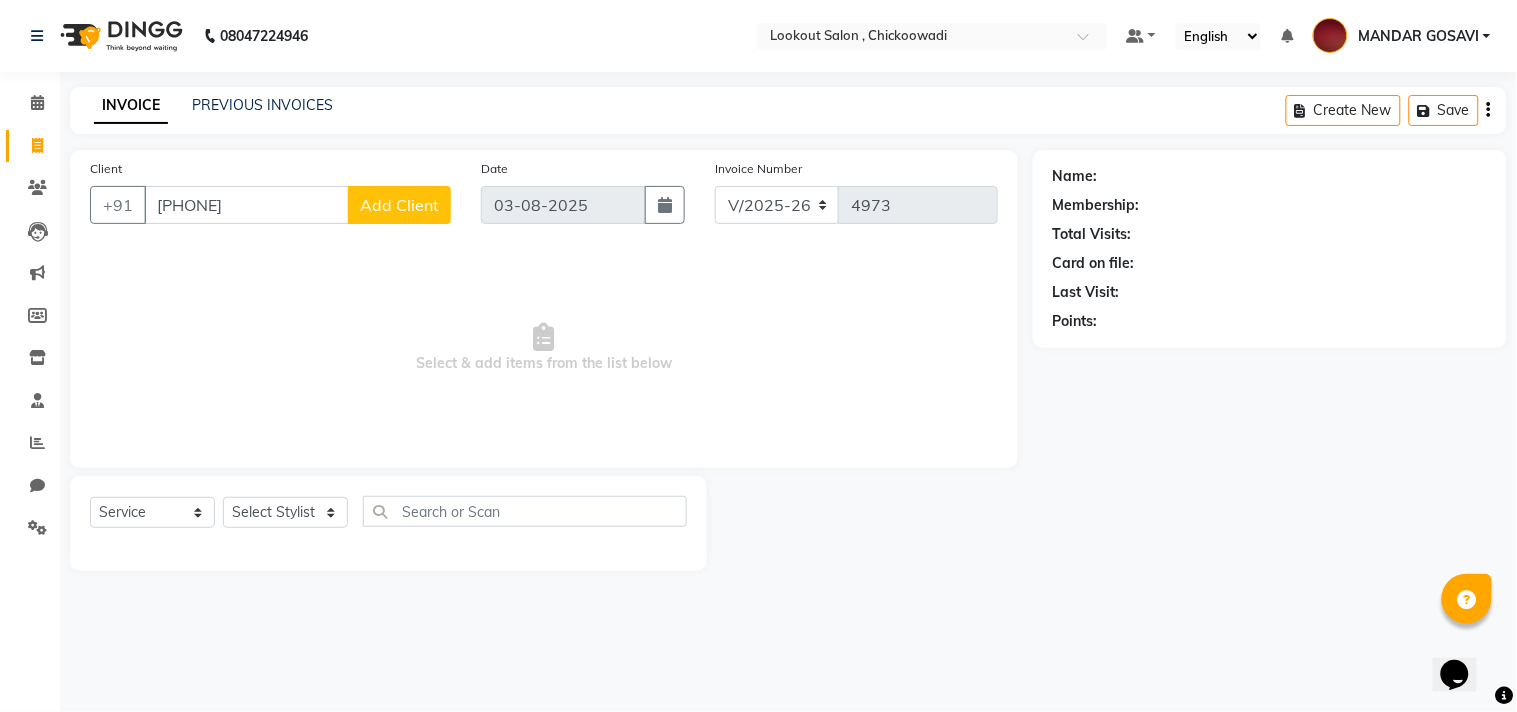 type on "[PHONE]" 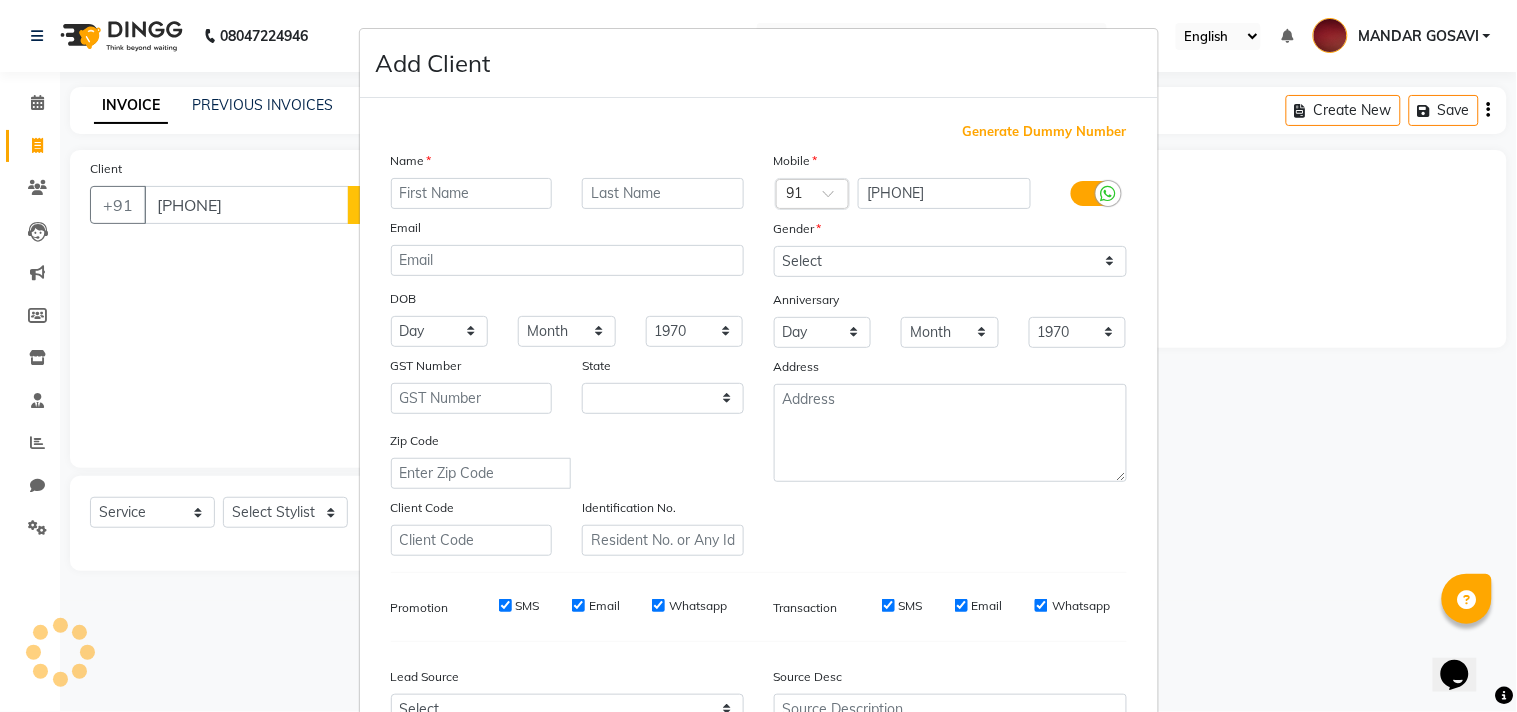 select on "22" 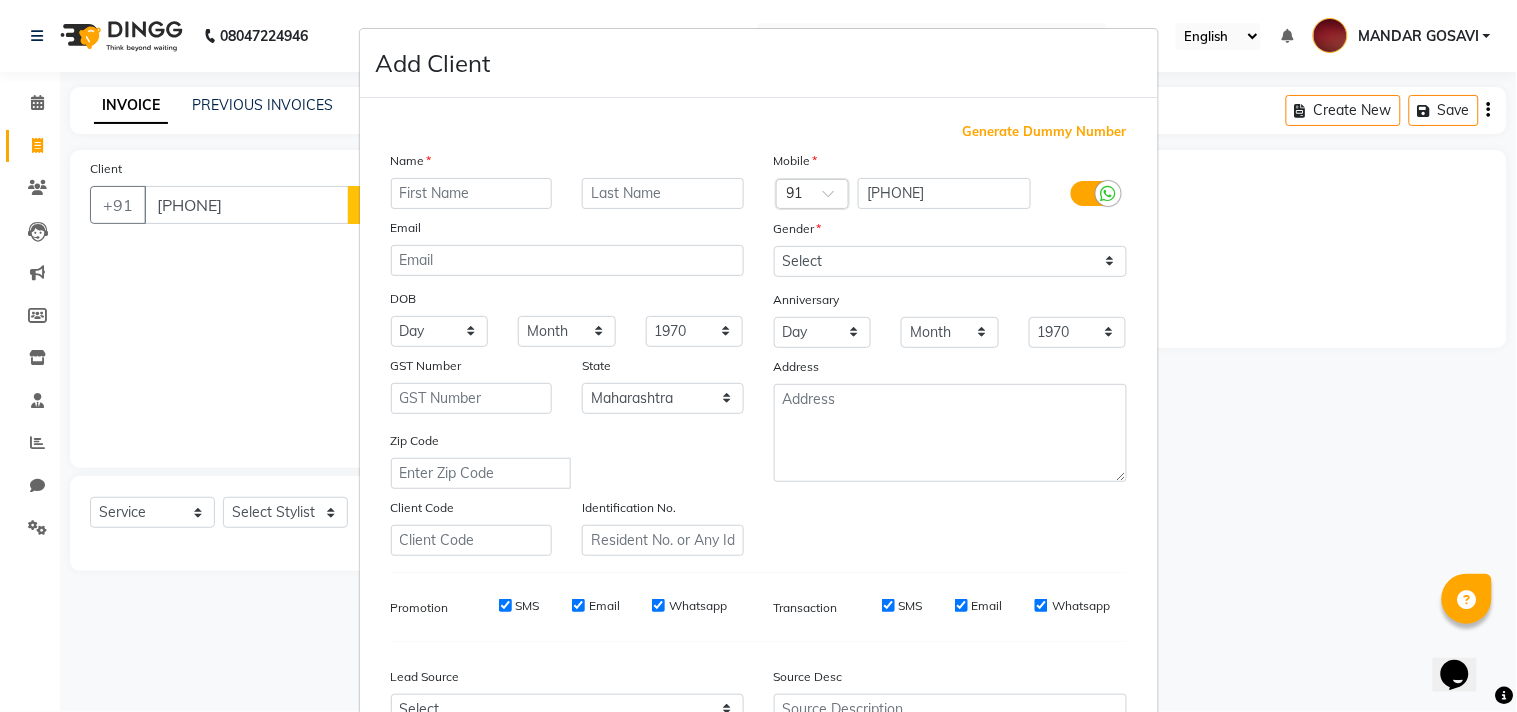 click at bounding box center [472, 193] 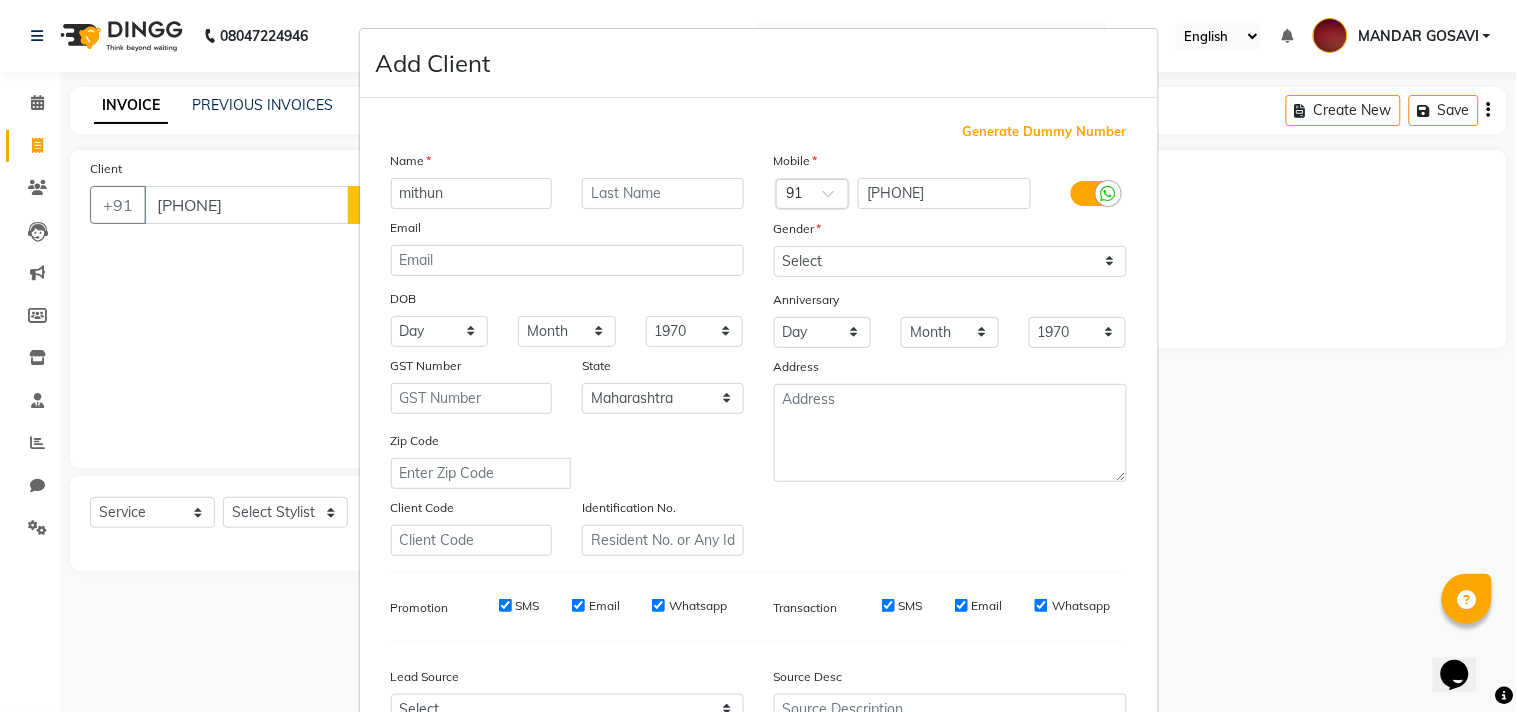 type on "mithun" 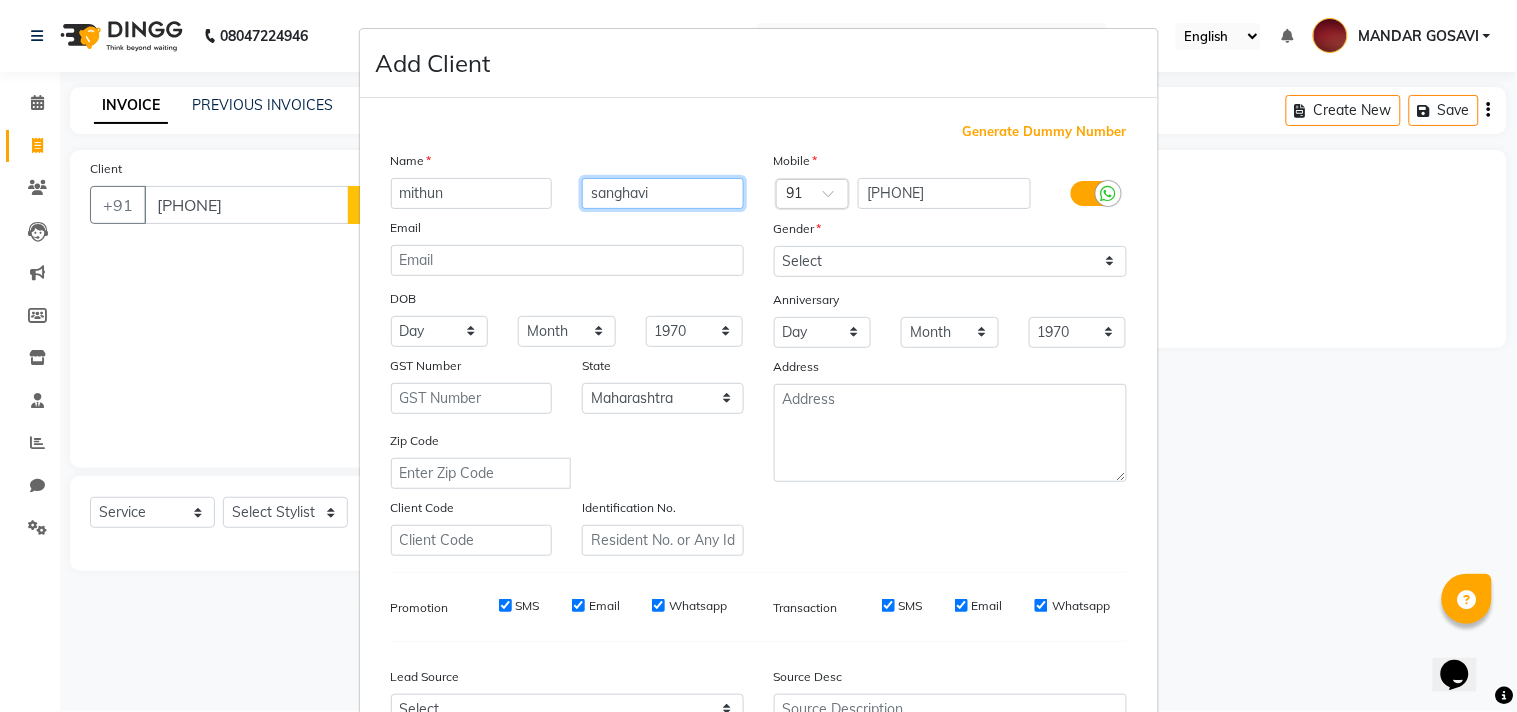 type on "sanghavi" 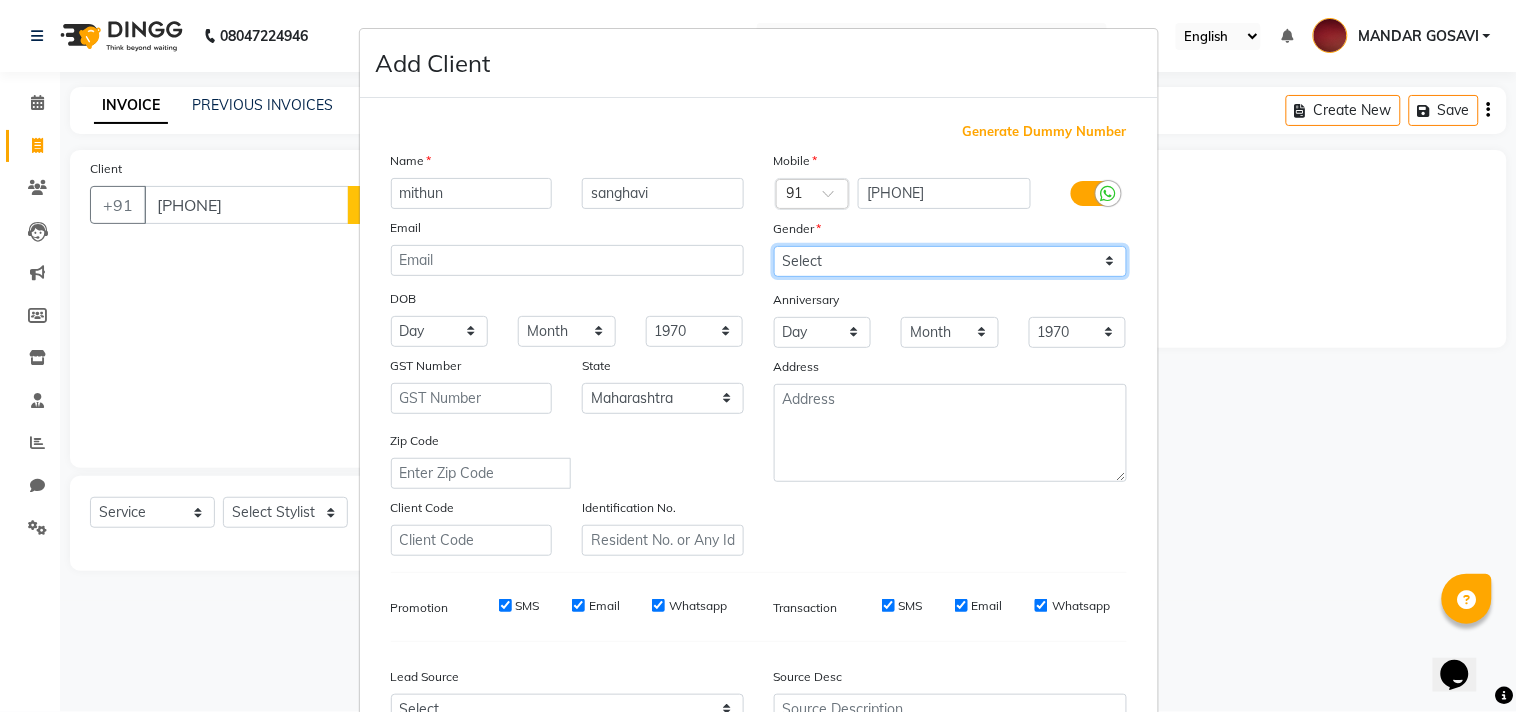 click on "Select Male Female Other Prefer Not To Say" at bounding box center (950, 261) 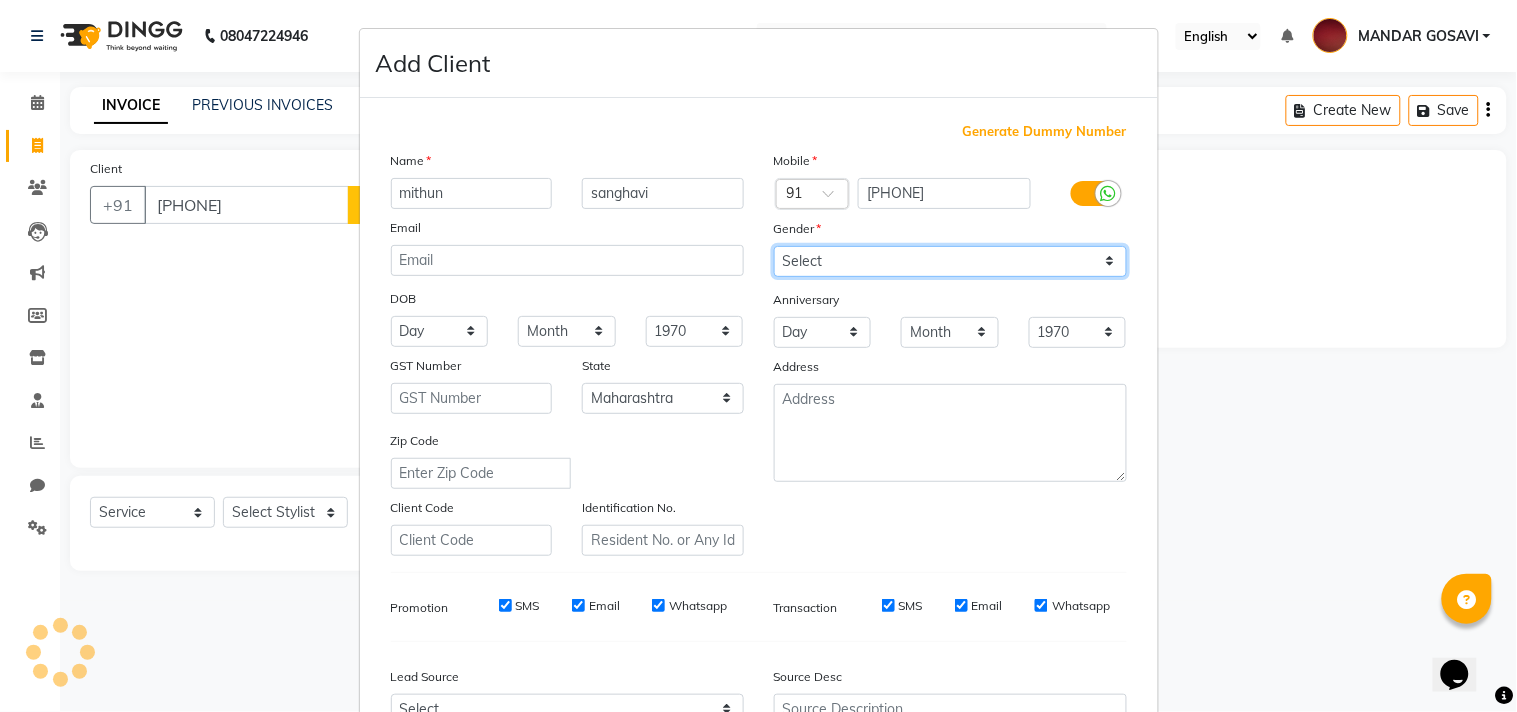 select on "male" 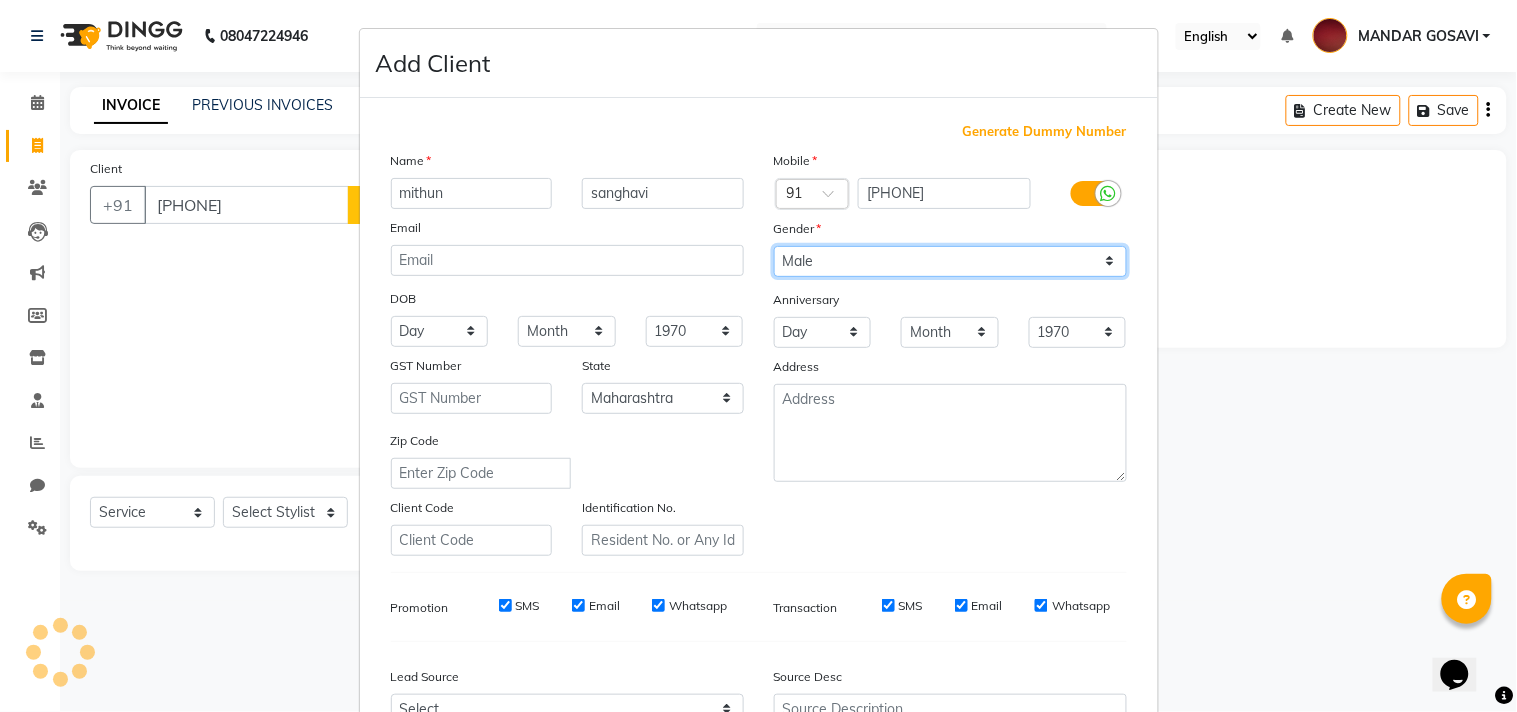 click on "Select Male Female Other Prefer Not To Say" at bounding box center (950, 261) 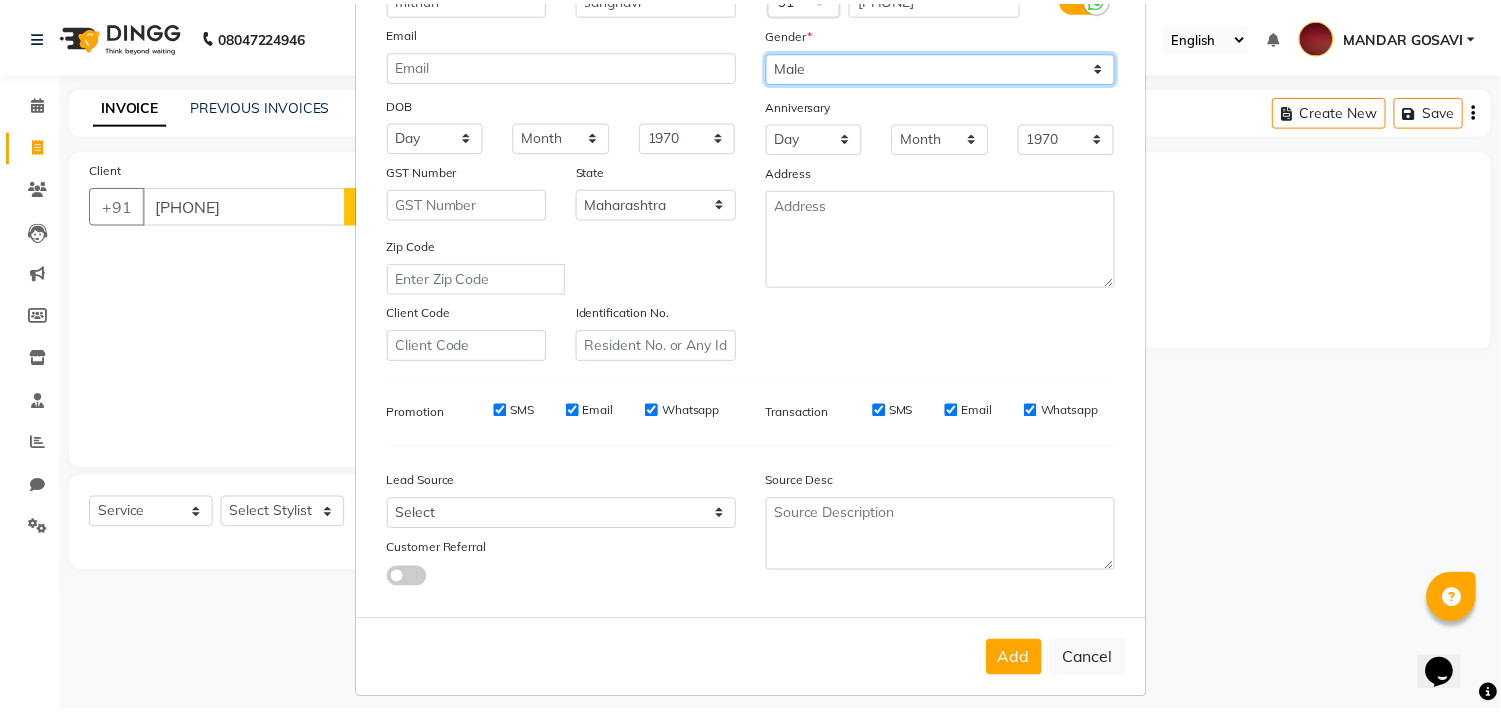 scroll, scrollTop: 212, scrollLeft: 0, axis: vertical 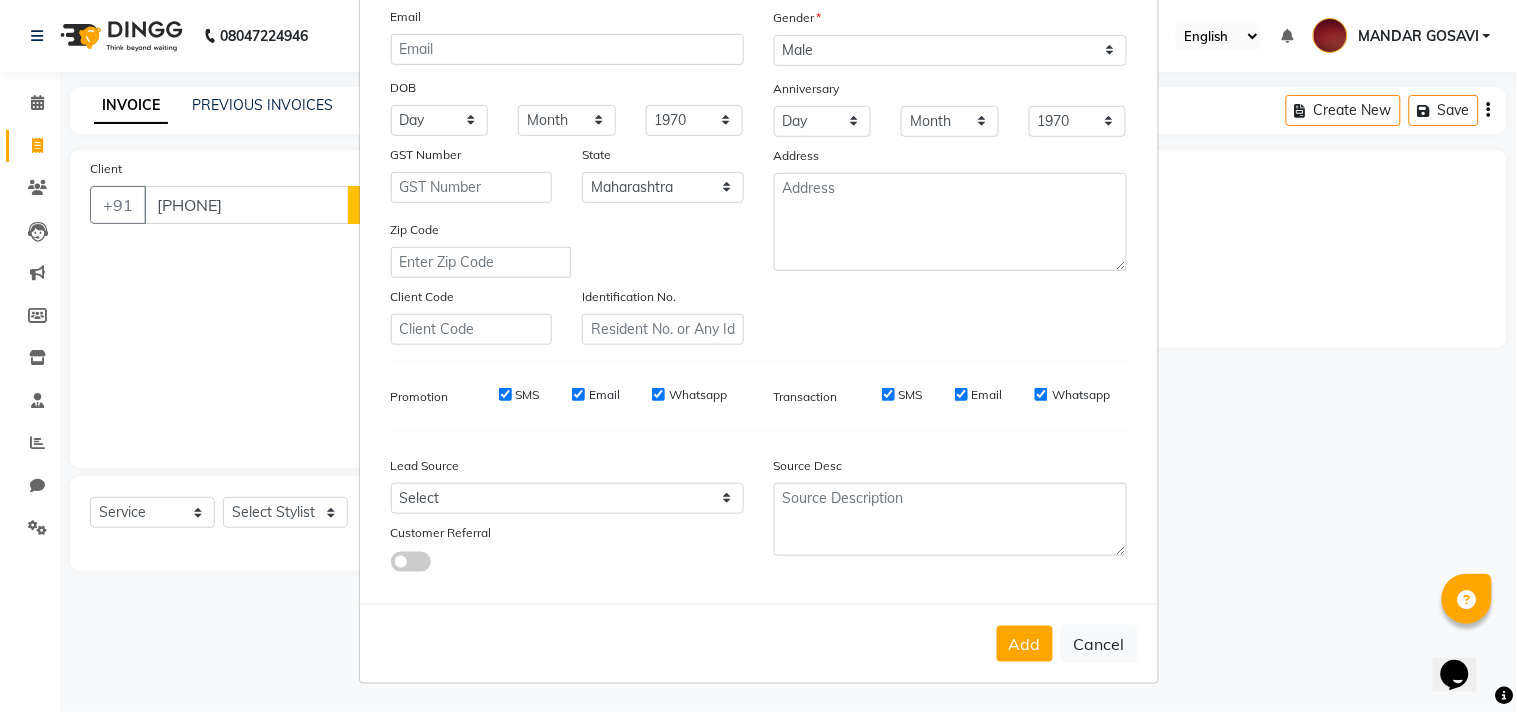 click on "Add" at bounding box center (1025, 644) 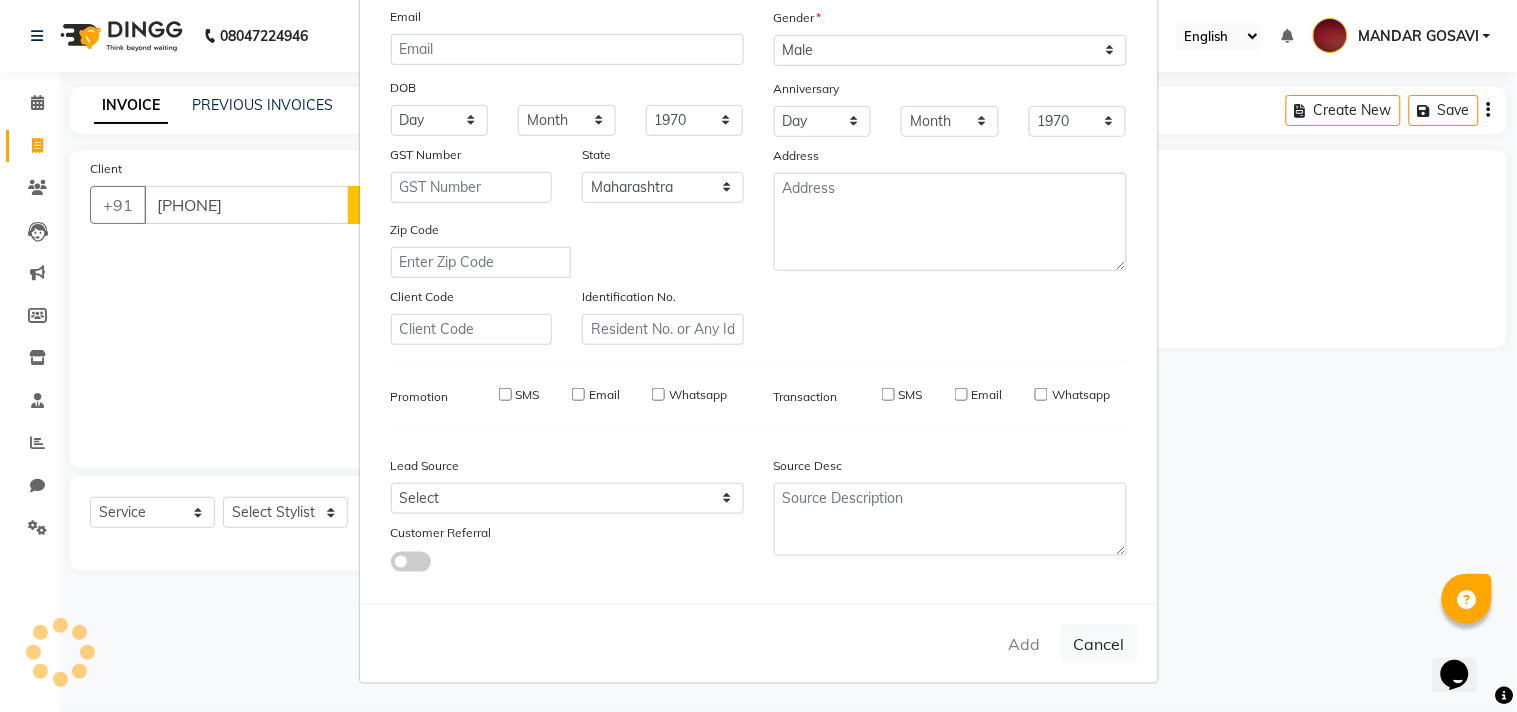 type 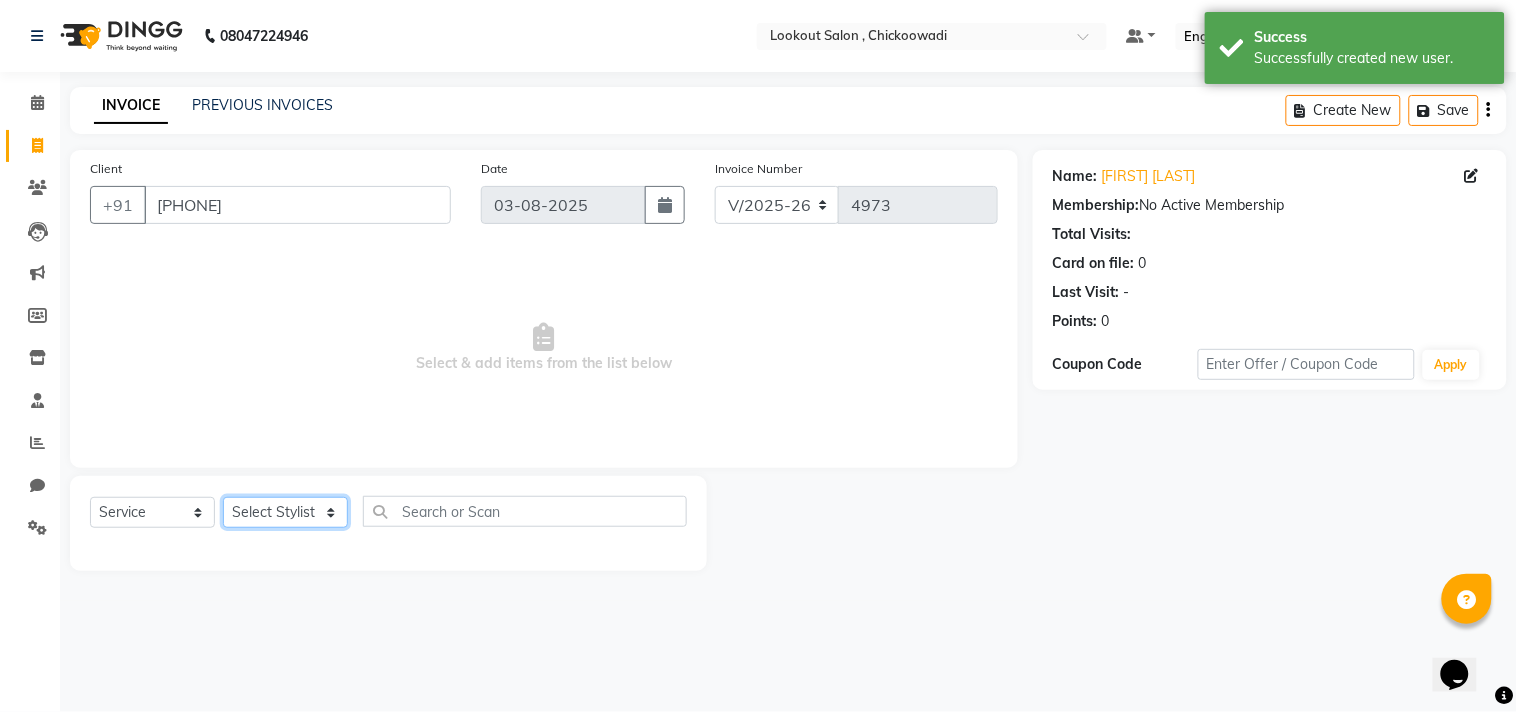 click on "Select Stylist Alizah Bangi AMIT SOLANKI jishan shekh kuldeep MANDAR GOSAVI NANDINI GUPTA NIPUL SIR NISAR AHMED PIRJADE PARVEEN SHAIKH Rizwan ROOPAVATI Rupali  RUPESH SADAF SHAIKH SAHIL TAK SAMREEN DHOLKIYA shweta kashyap" 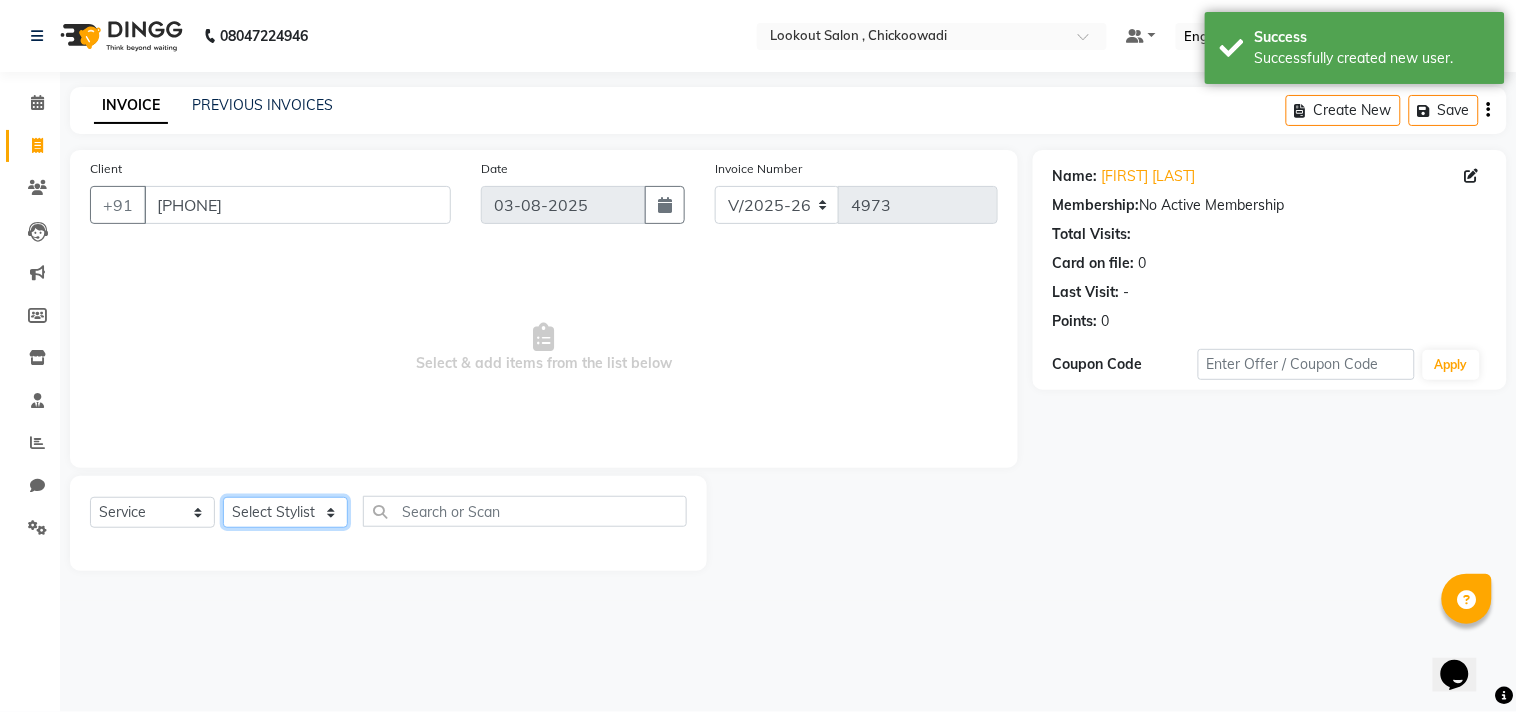 select on "4387" 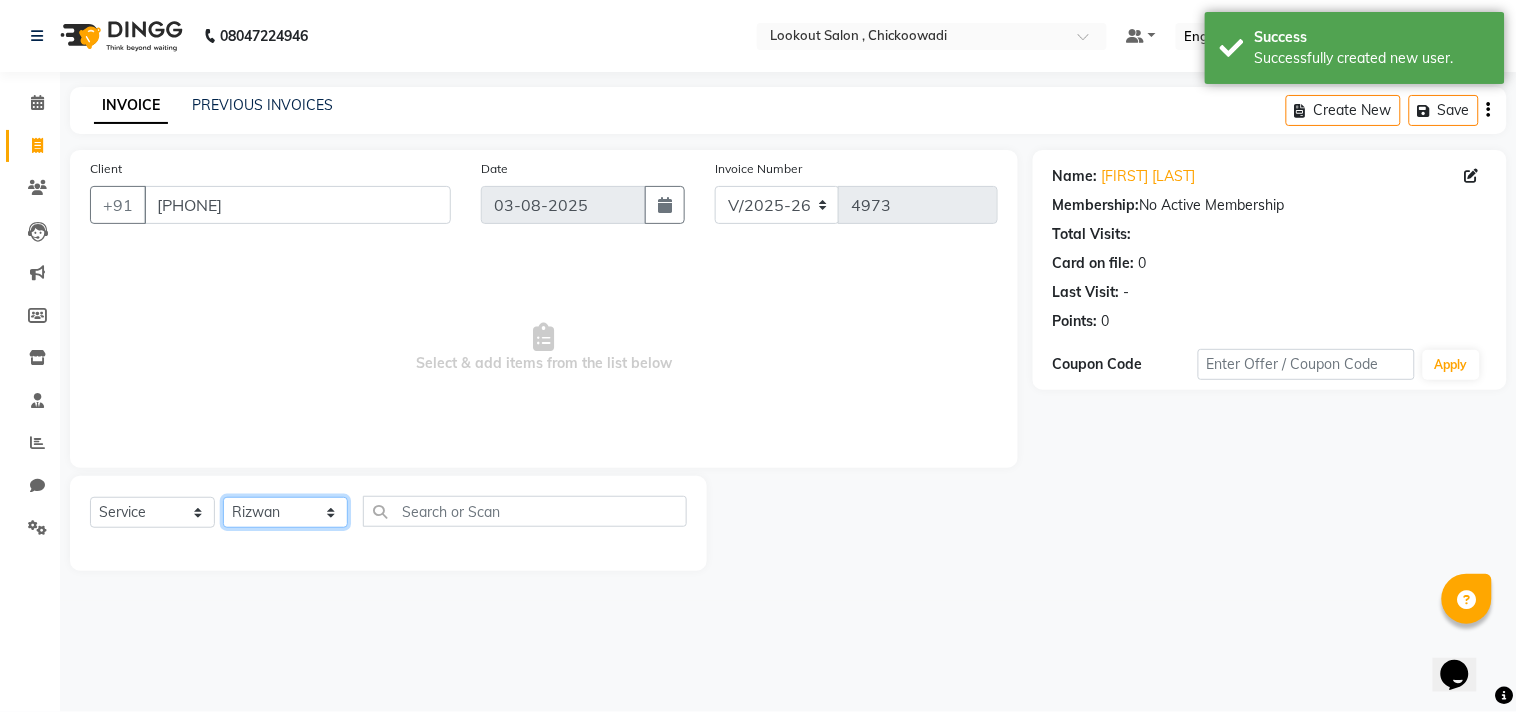 click on "Select Stylist Alizah Bangi AMIT SOLANKI jishan shekh kuldeep MANDAR GOSAVI NANDINI GUPTA NIPUL SIR NISAR AHMED PIRJADE PARVEEN SHAIKH Rizwan ROOPAVATI Rupali  RUPESH SADAF SHAIKH SAHIL TAK SAMREEN DHOLKIYA shweta kashyap" 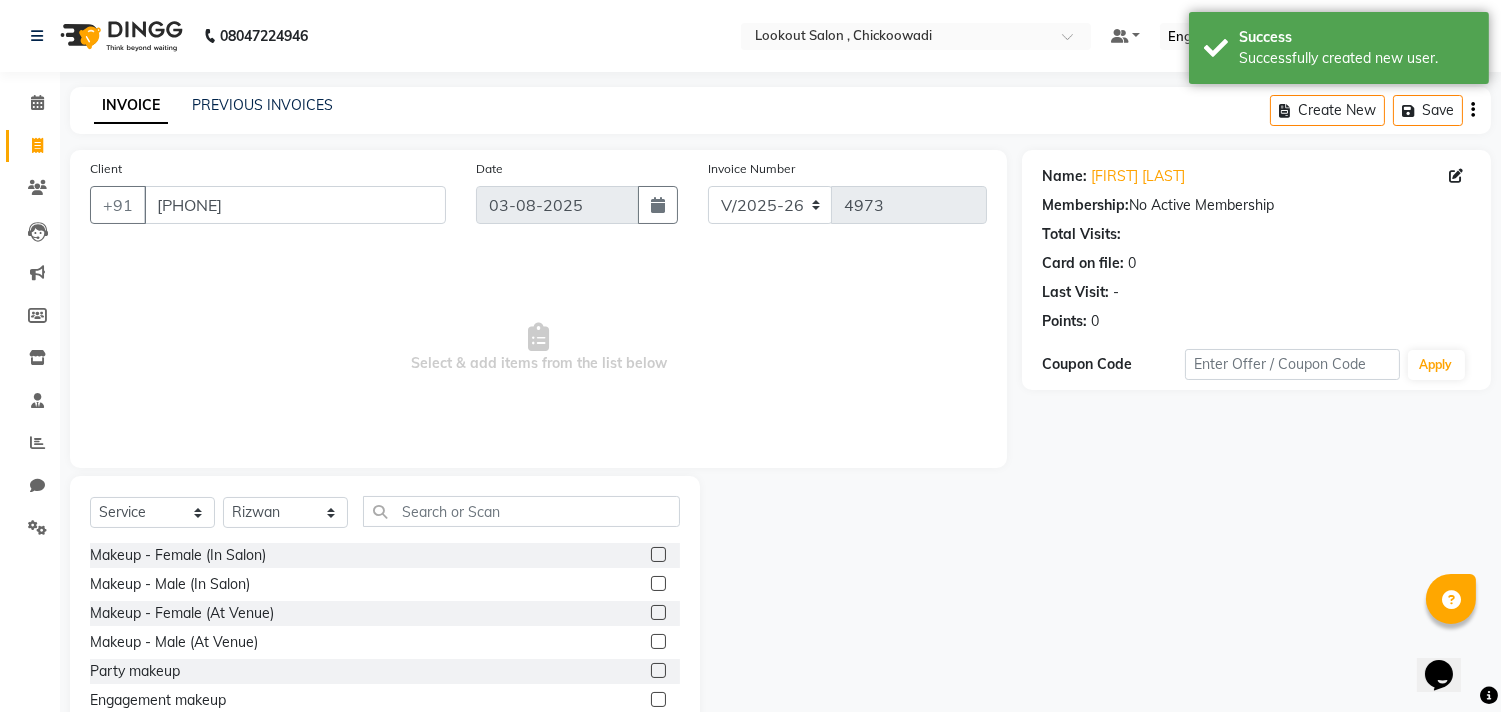 click on "Select  Service  Product  Membership  Package Voucher Prepaid Gift Card  Select Stylist Alizah Bangi AMIT SOLANKI jishan shekh kuldeep MANDAR GOSAVI NANDINI GUPTA NIPUL SIR NISAR AHMED PIRJADE PARVEEN SHAIKH Rizwan ROOPAVATI Rupali  RUPESH SADAF SHAIKH SAHIL TAK SAMREEN DHOLKIYA shweta kashyap" 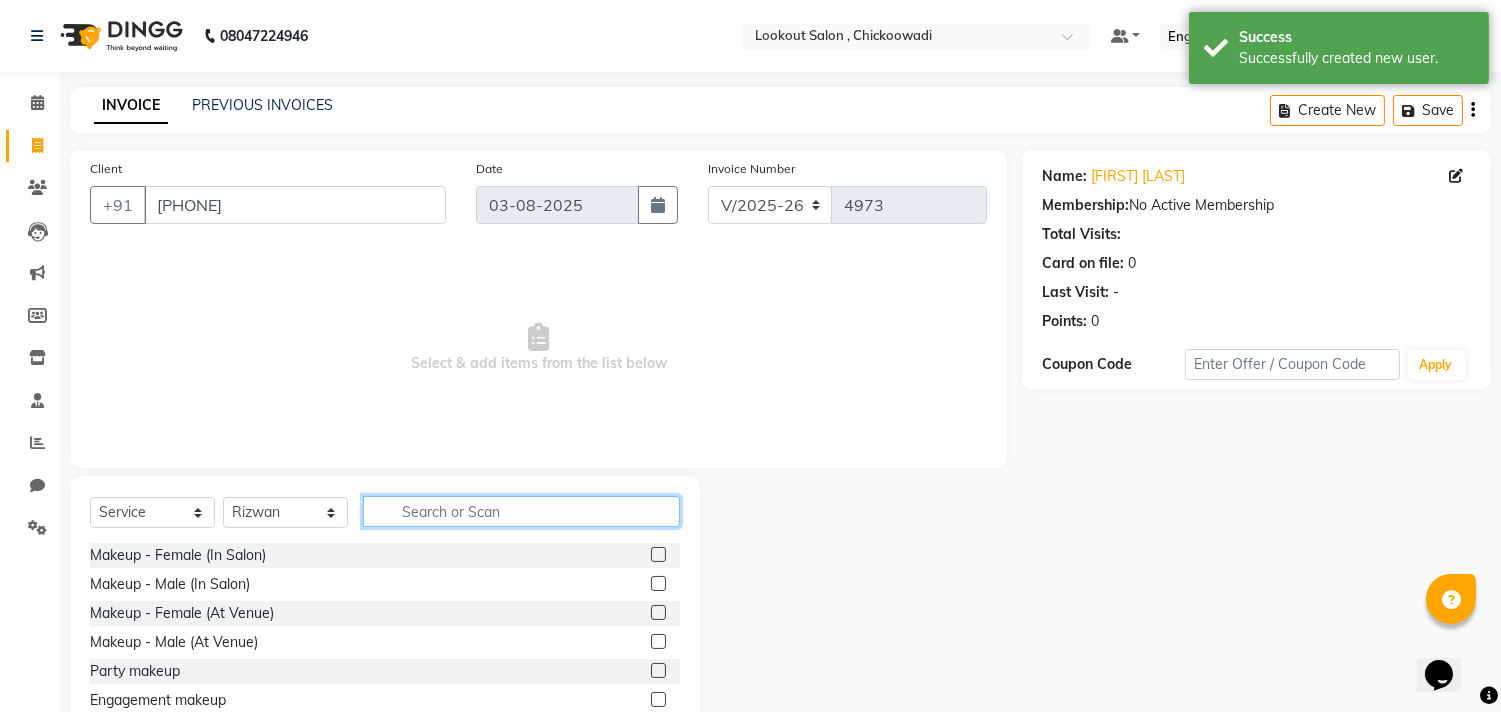 click 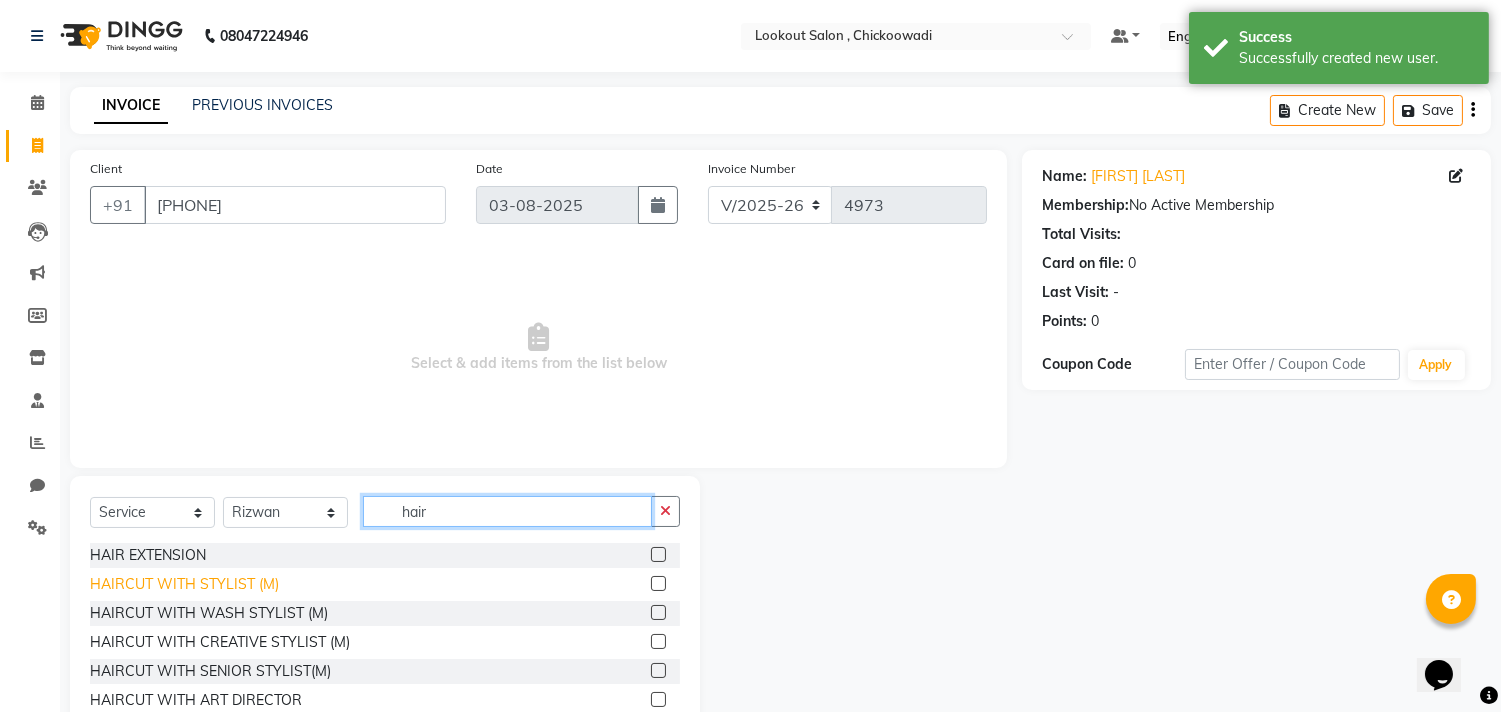 type on "hair" 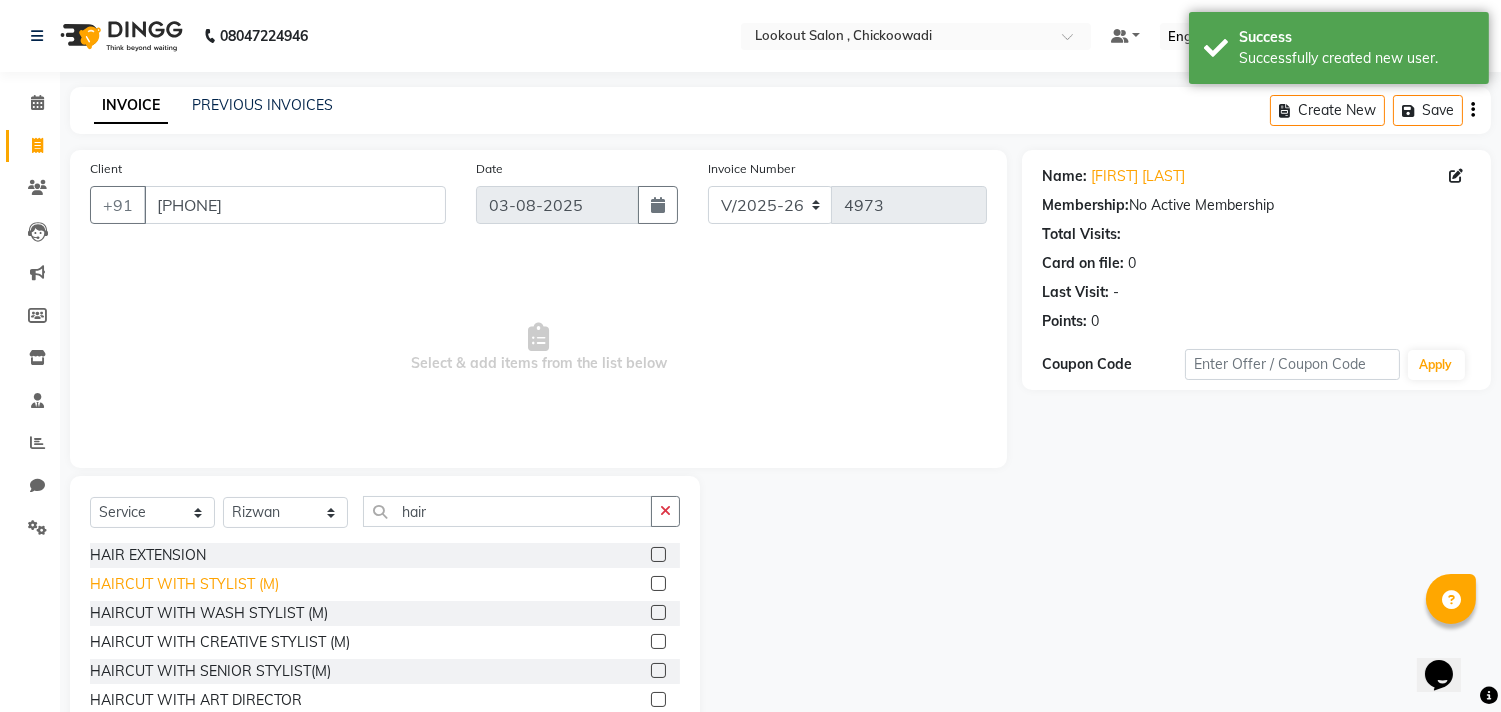drag, startPoint x: 160, startPoint y: 578, endPoint x: 195, endPoint y: 580, distance: 35.057095 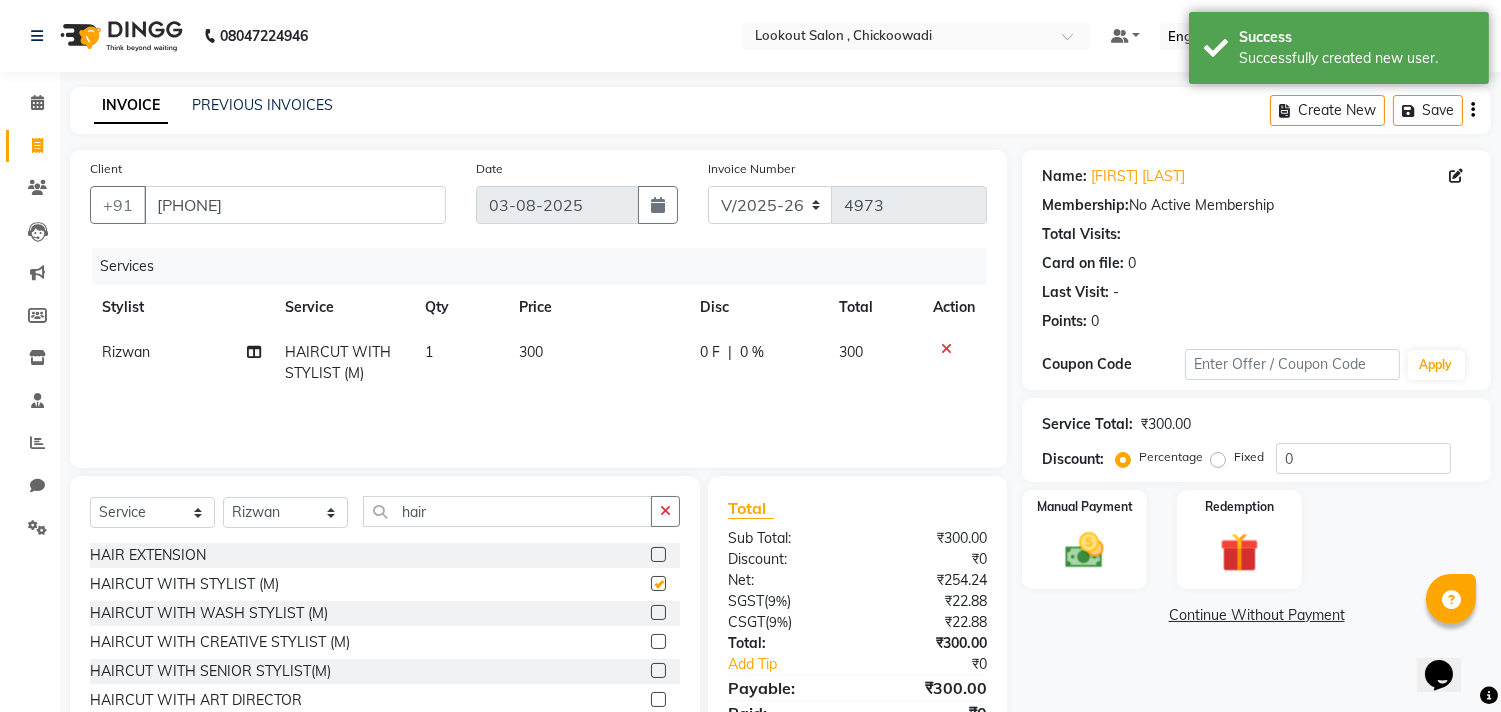 checkbox on "false" 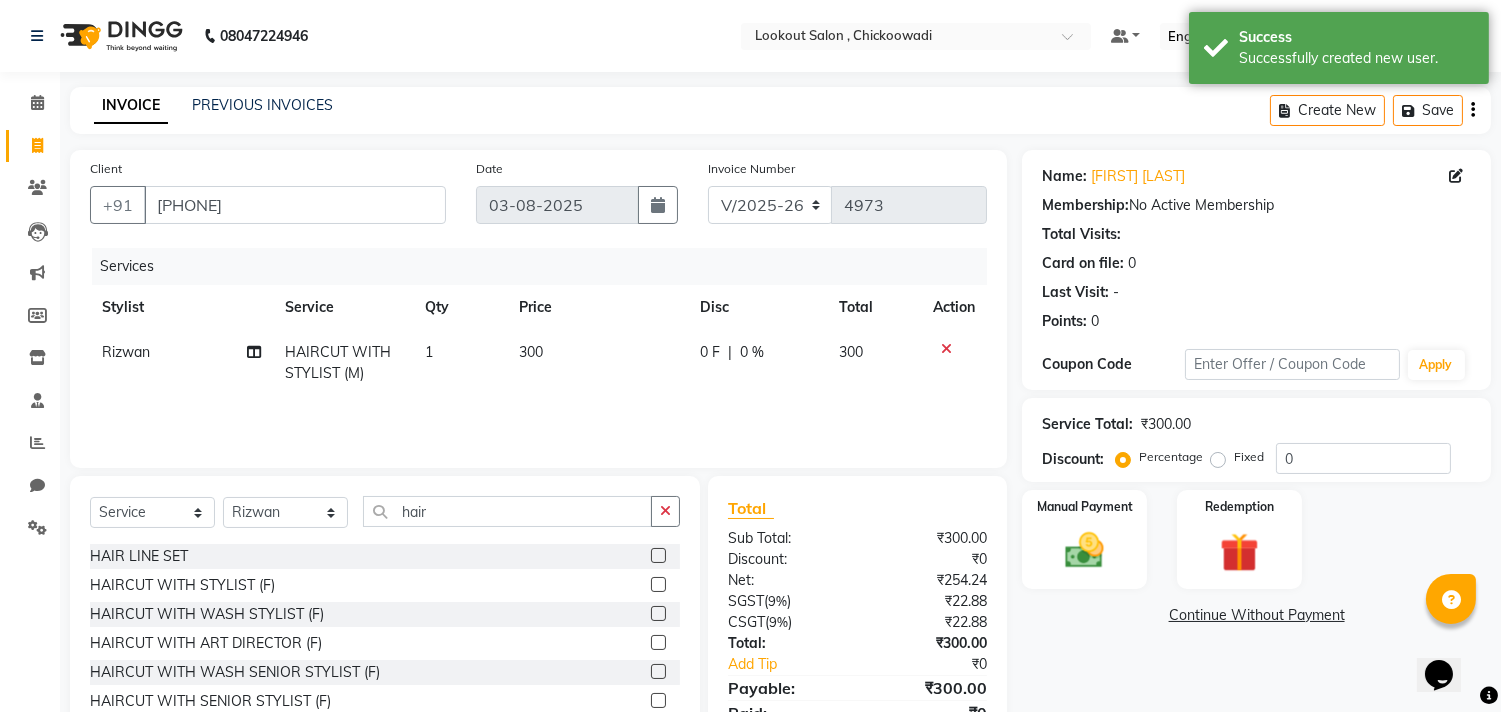 scroll, scrollTop: 292, scrollLeft: 0, axis: vertical 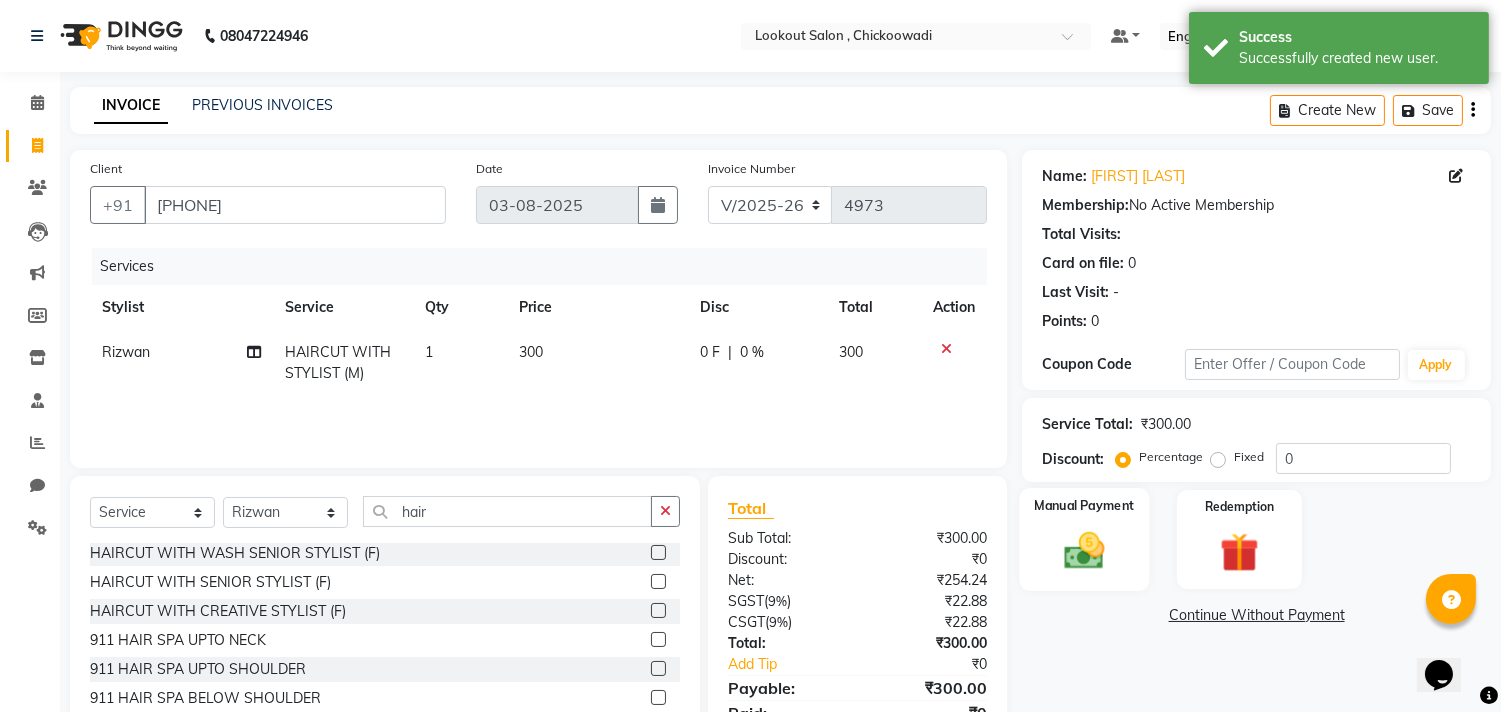 click 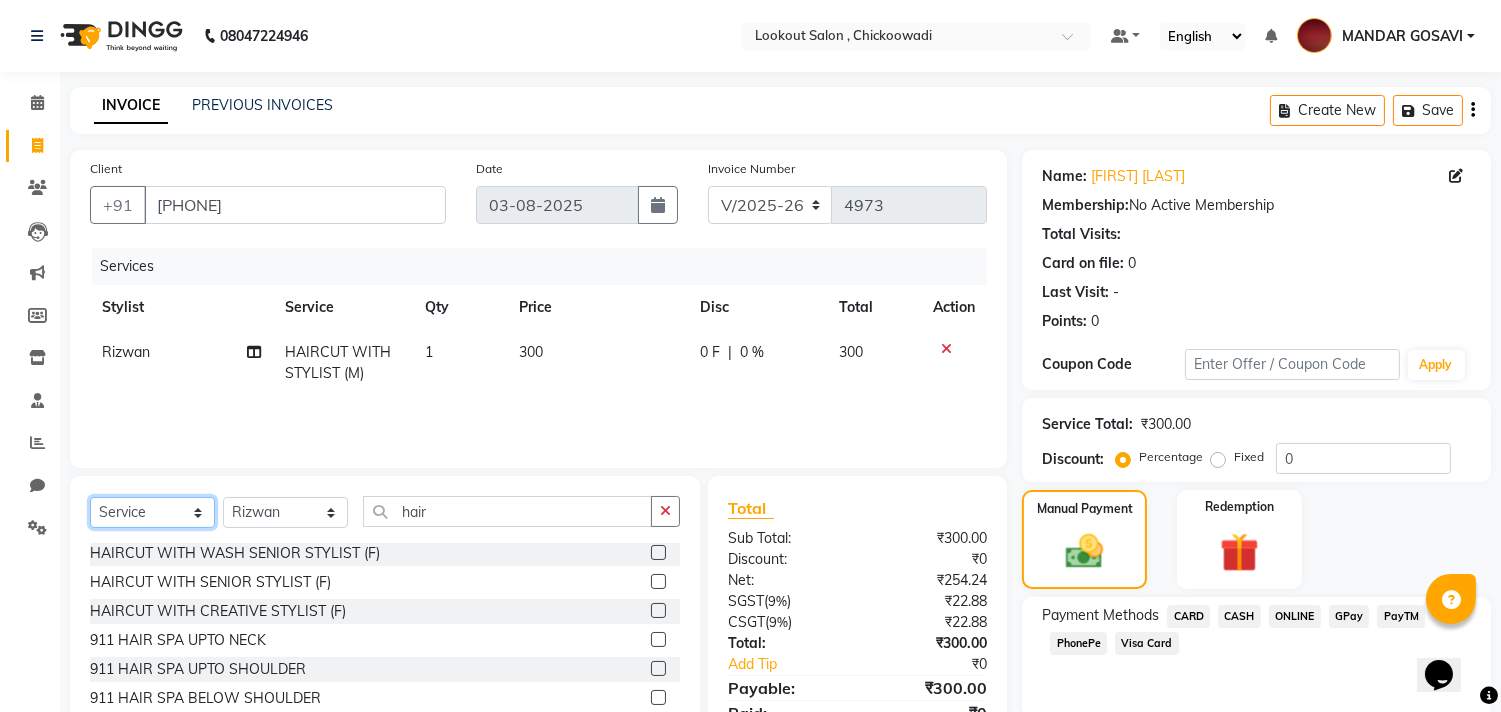 drag, startPoint x: 134, startPoint y: 517, endPoint x: 138, endPoint y: 531, distance: 14.56022 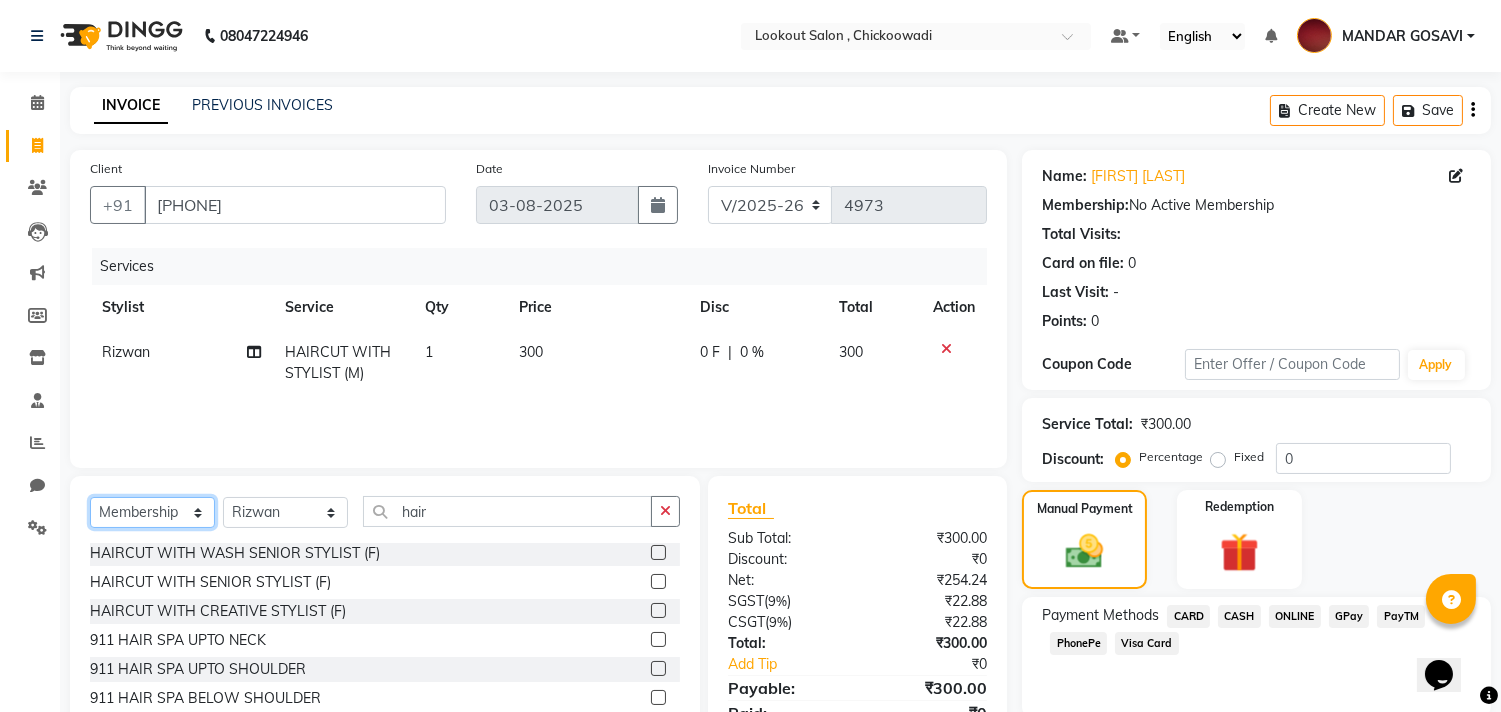 click on "Select  Service  Product  Membership  Package Voucher Prepaid Gift Card" 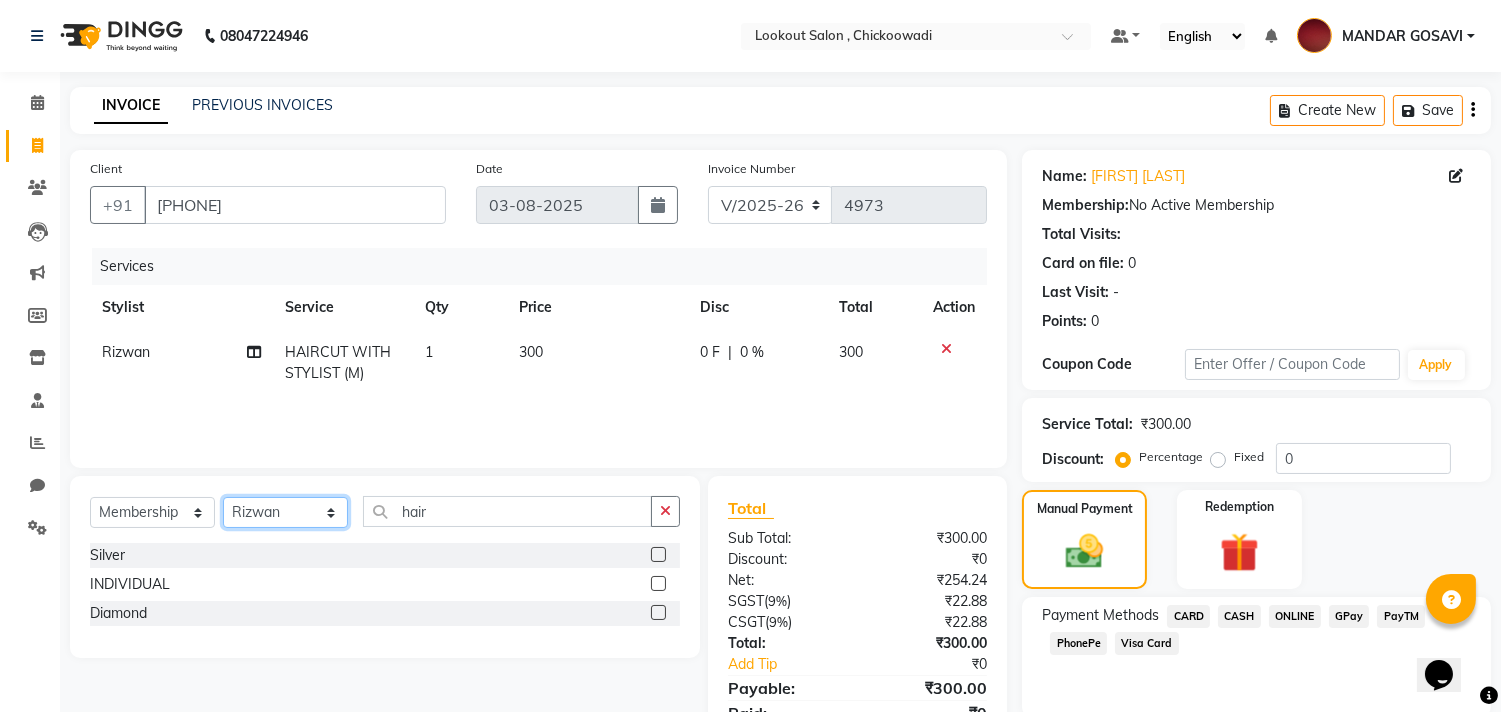 click on "Select Stylist Alizah Bangi AMIT SOLANKI jishan shekh kuldeep MANDAR GOSAVI NANDINI GUPTA NIPUL SIR NISAR AHMED PIRJADE PARVEEN SHAIKH Rizwan ROOPAVATI Rupali  RUPESH SADAF SHAIKH SAHIL TAK SAMREEN DHOLKIYA shweta kashyap" 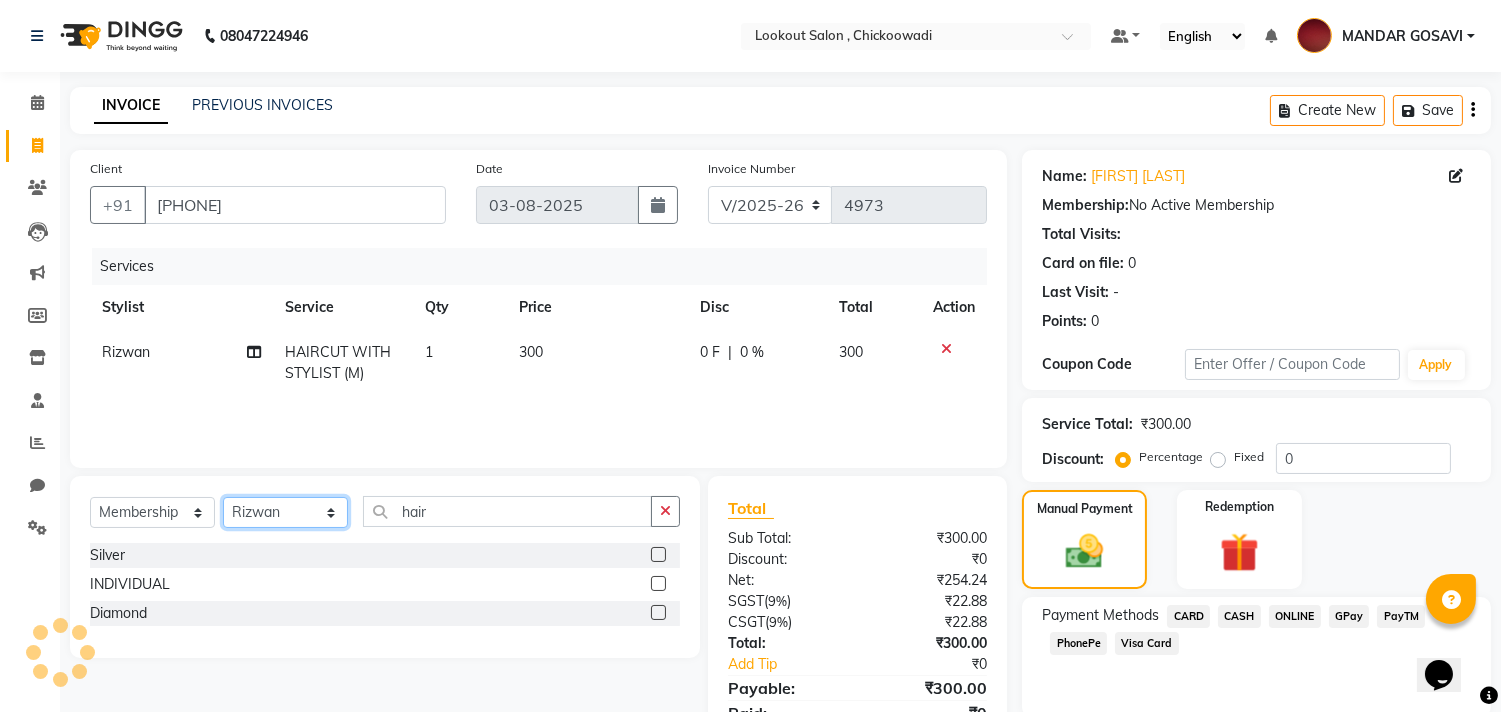 select on "19928" 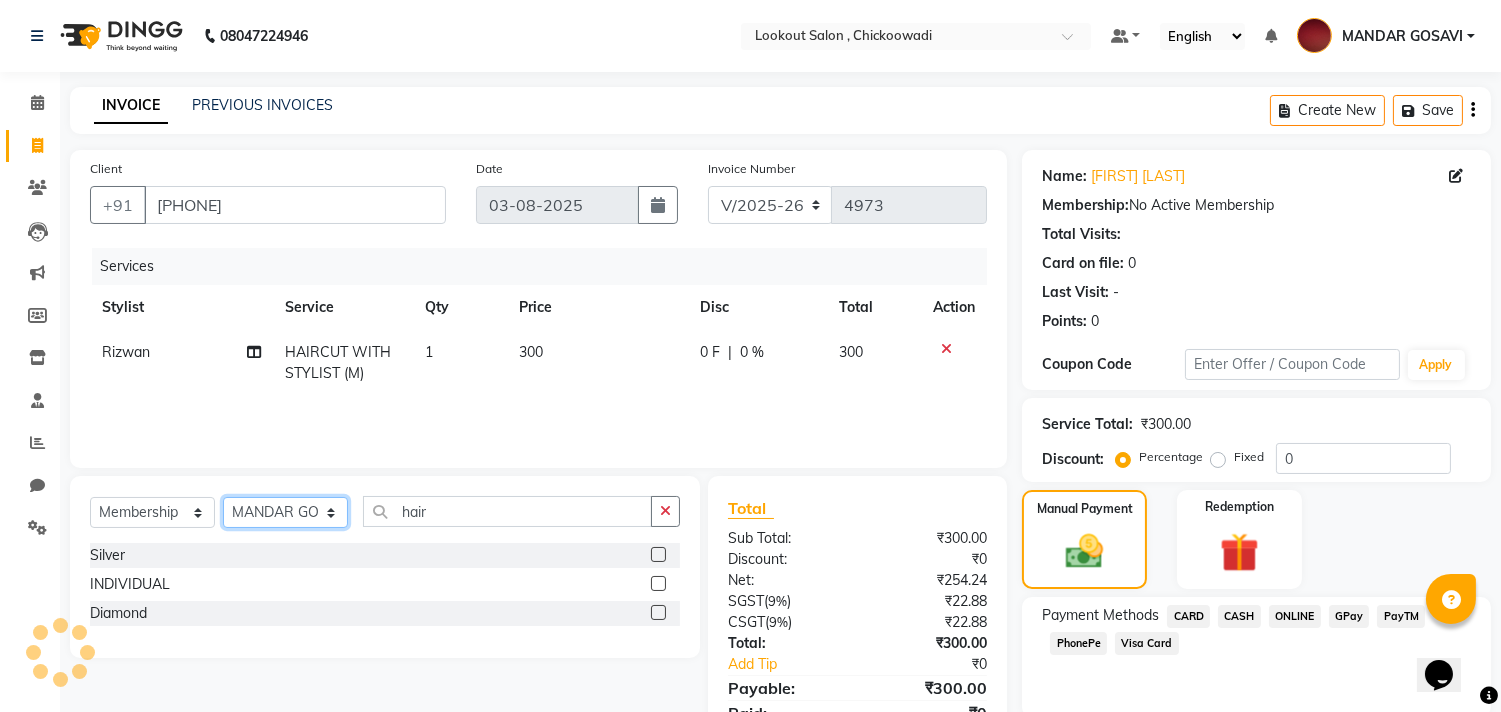 click on "Select Stylist Alizah Bangi AMIT SOLANKI jishan shekh kuldeep MANDAR GOSAVI NANDINI GUPTA NIPUL SIR NISAR AHMED PIRJADE PARVEEN SHAIKH Rizwan ROOPAVATI Rupali  RUPESH SADAF SHAIKH SAHIL TAK SAMREEN DHOLKIYA shweta kashyap" 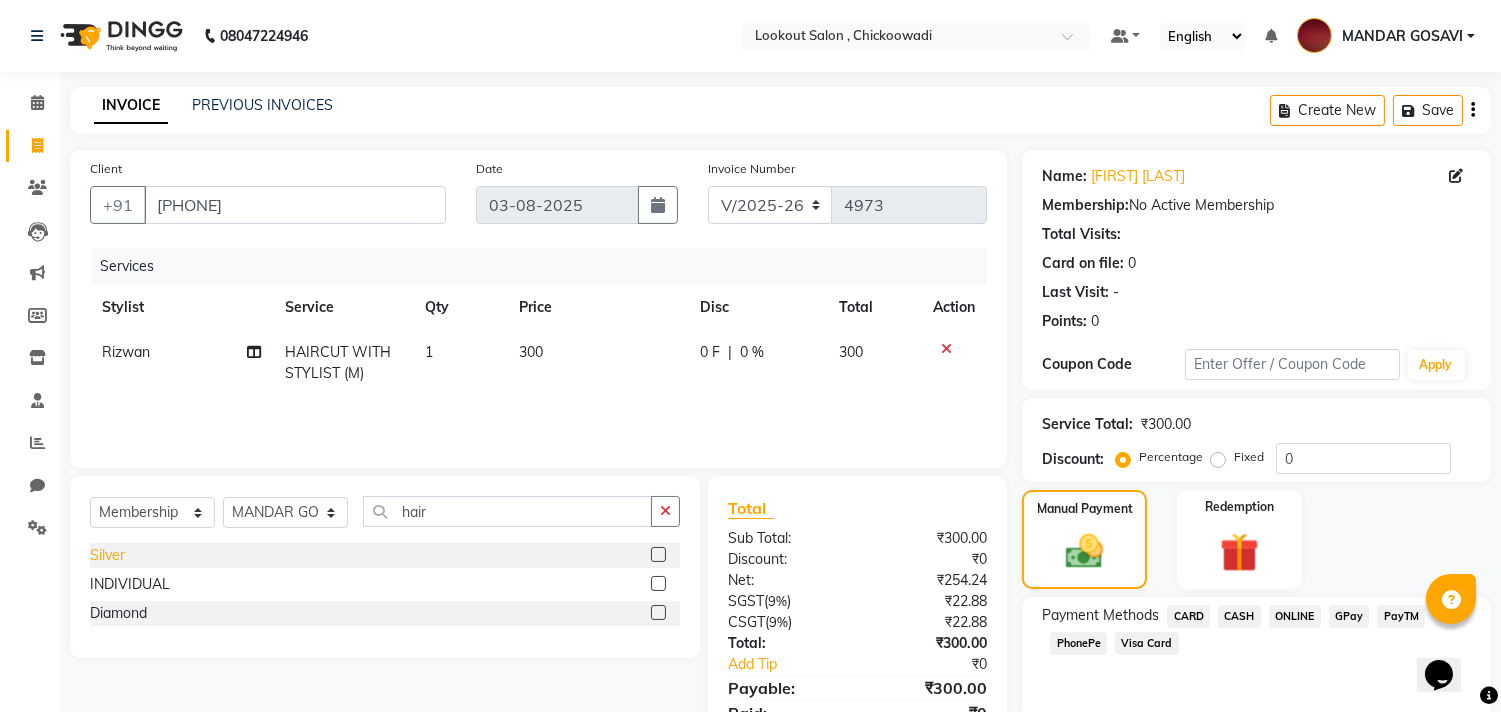 click on "Silver" 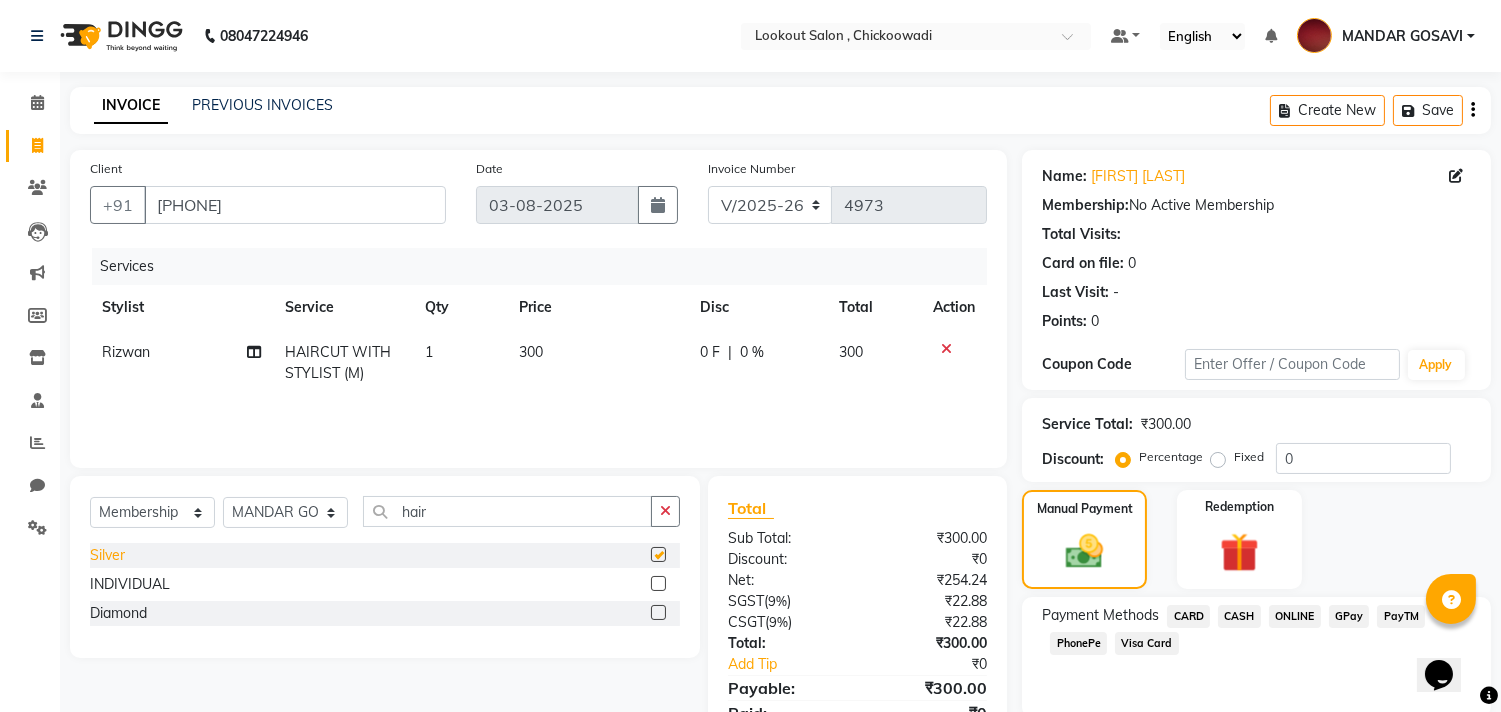 select on "select" 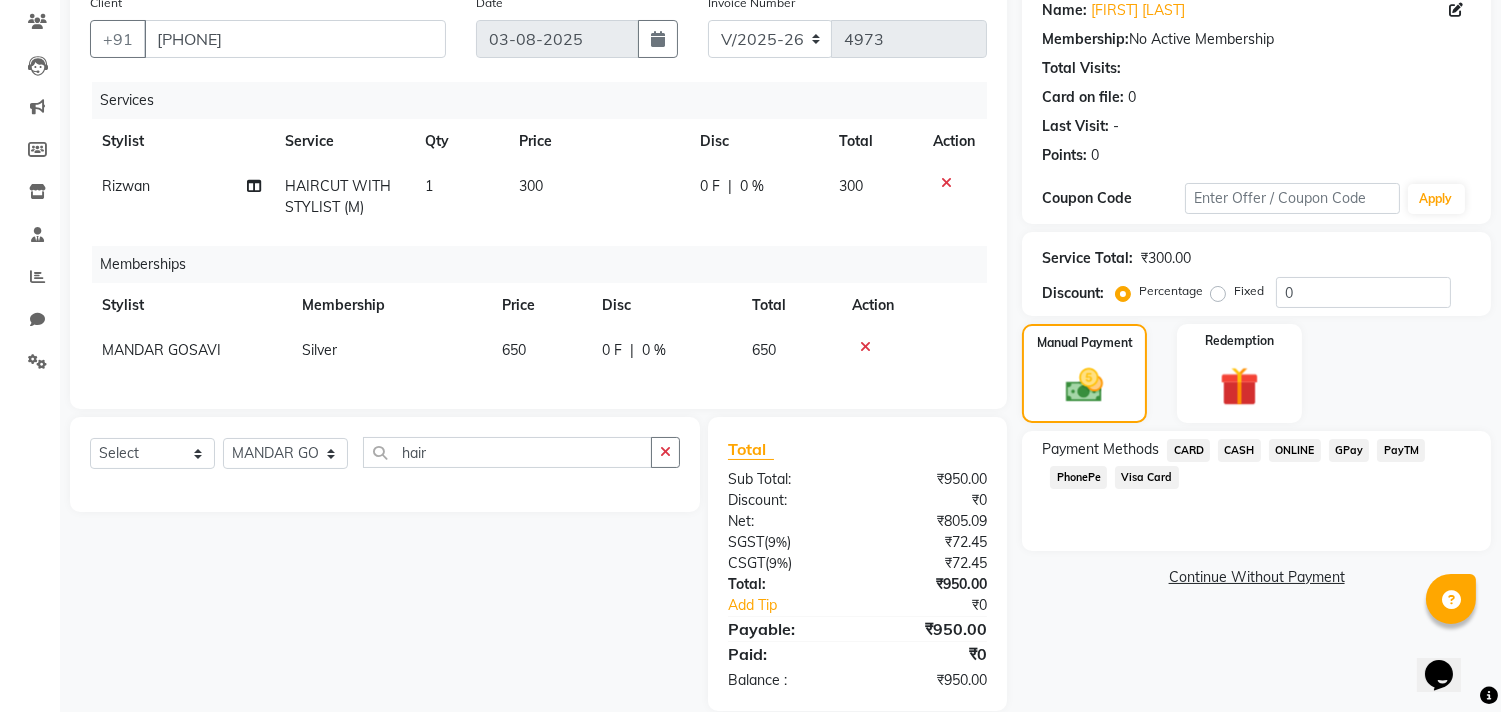 scroll, scrollTop: 212, scrollLeft: 0, axis: vertical 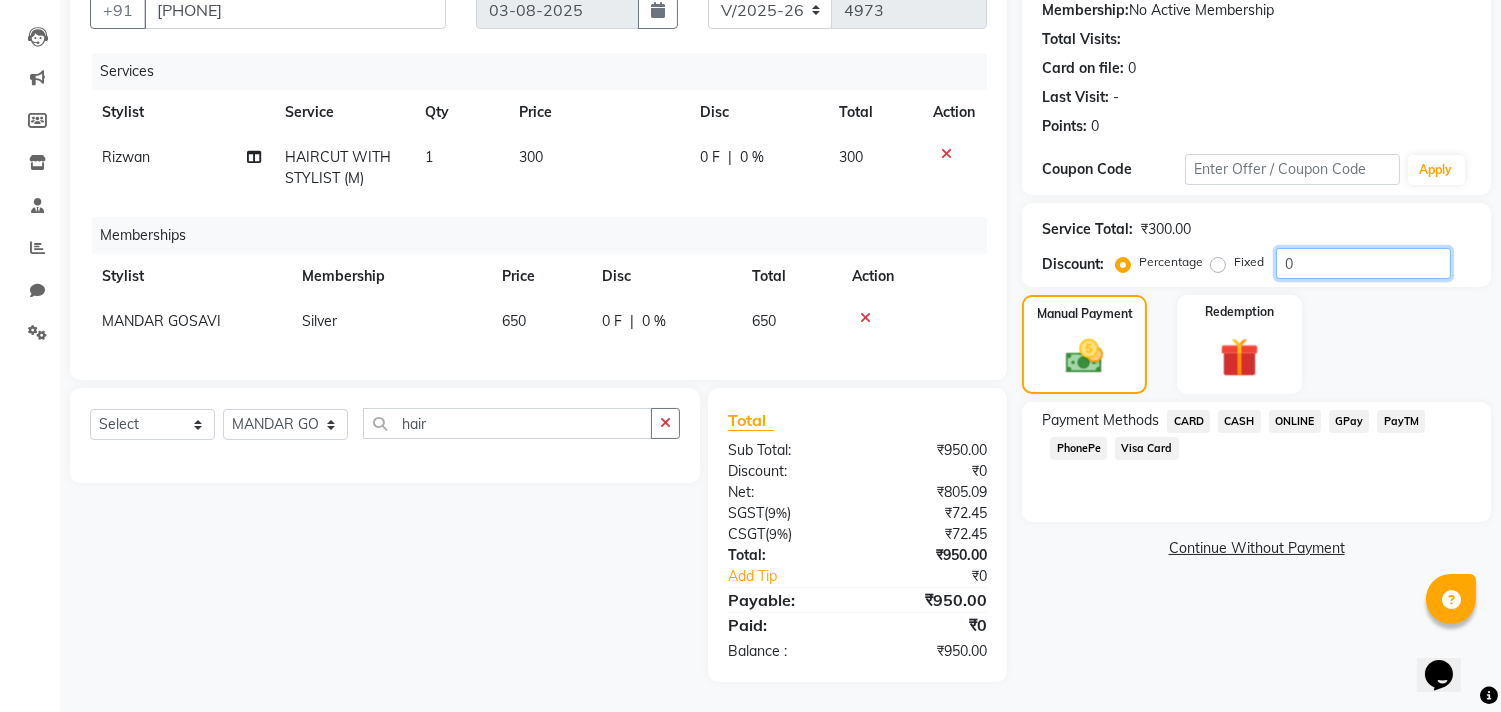 click on "0" 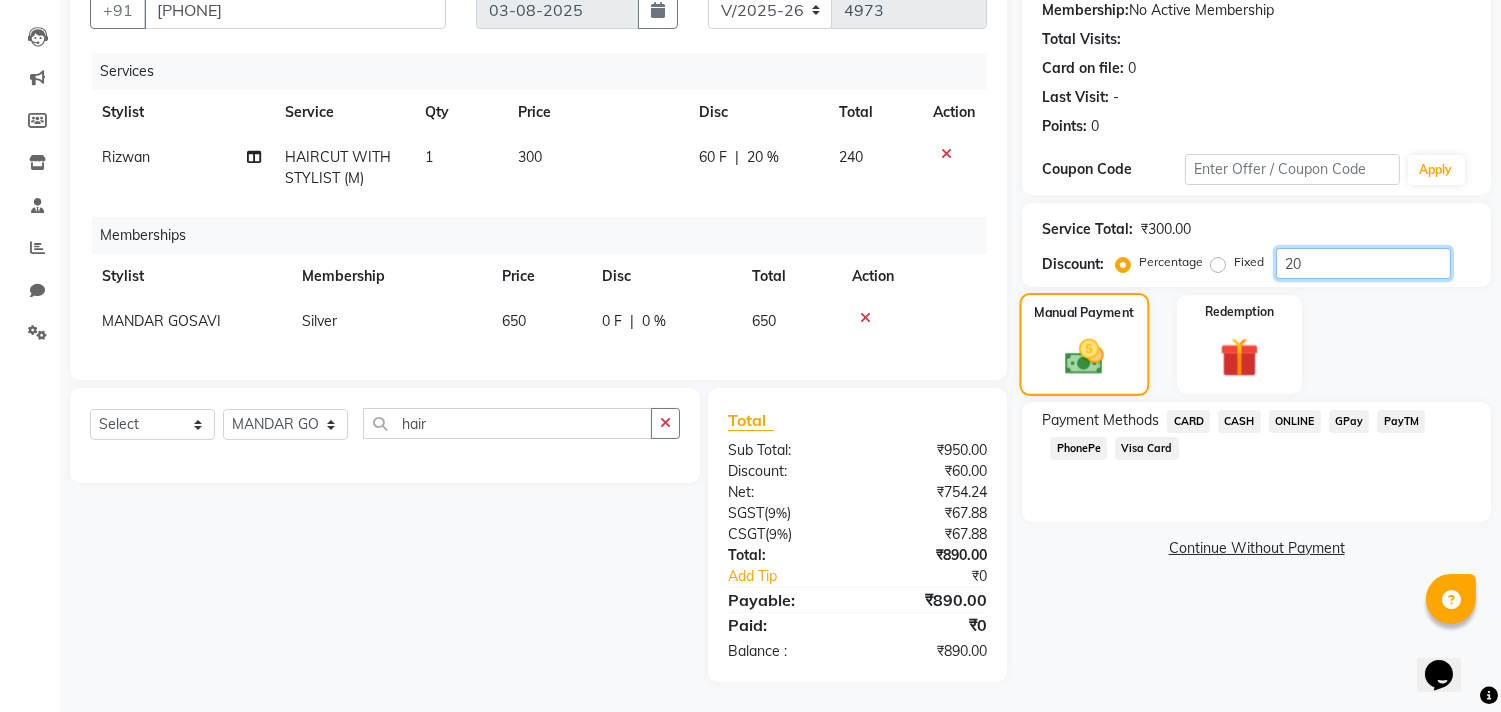 type on "20" 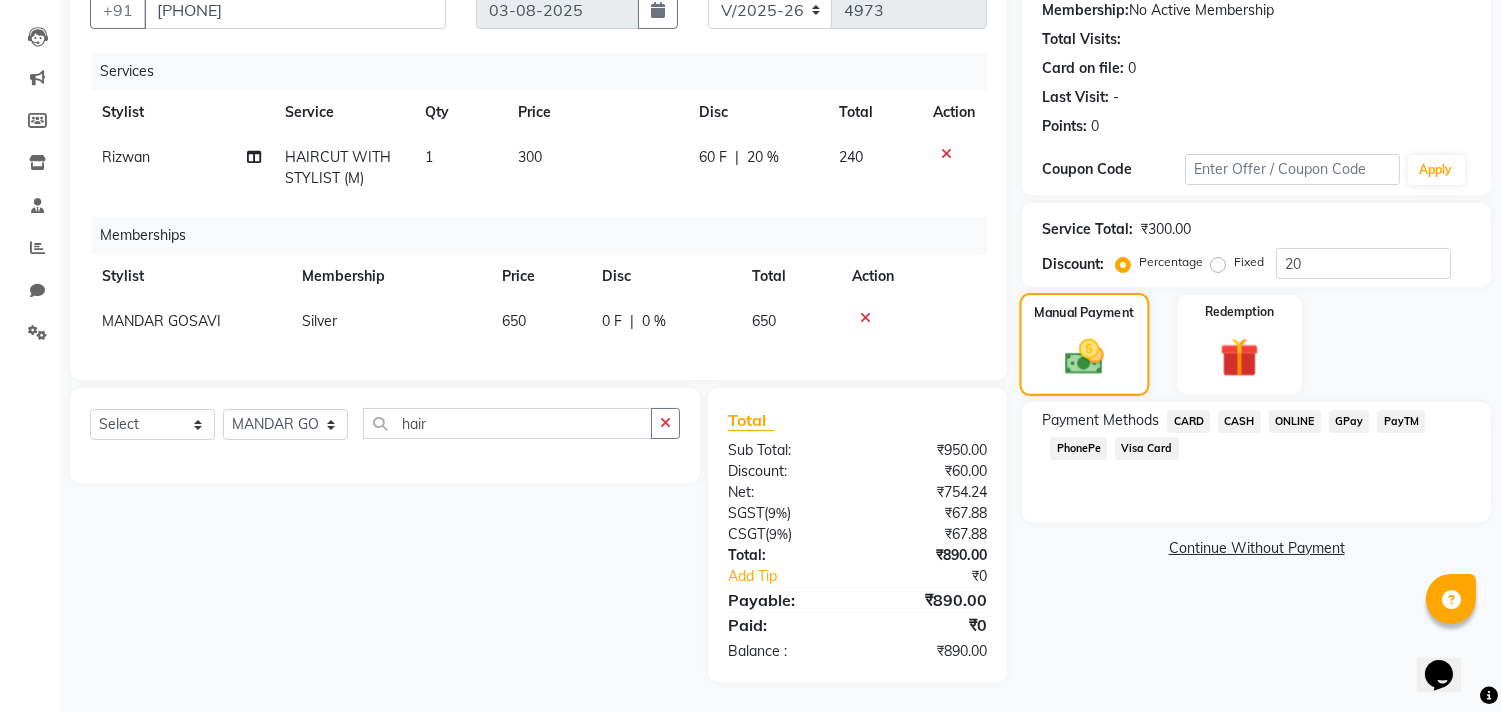 click 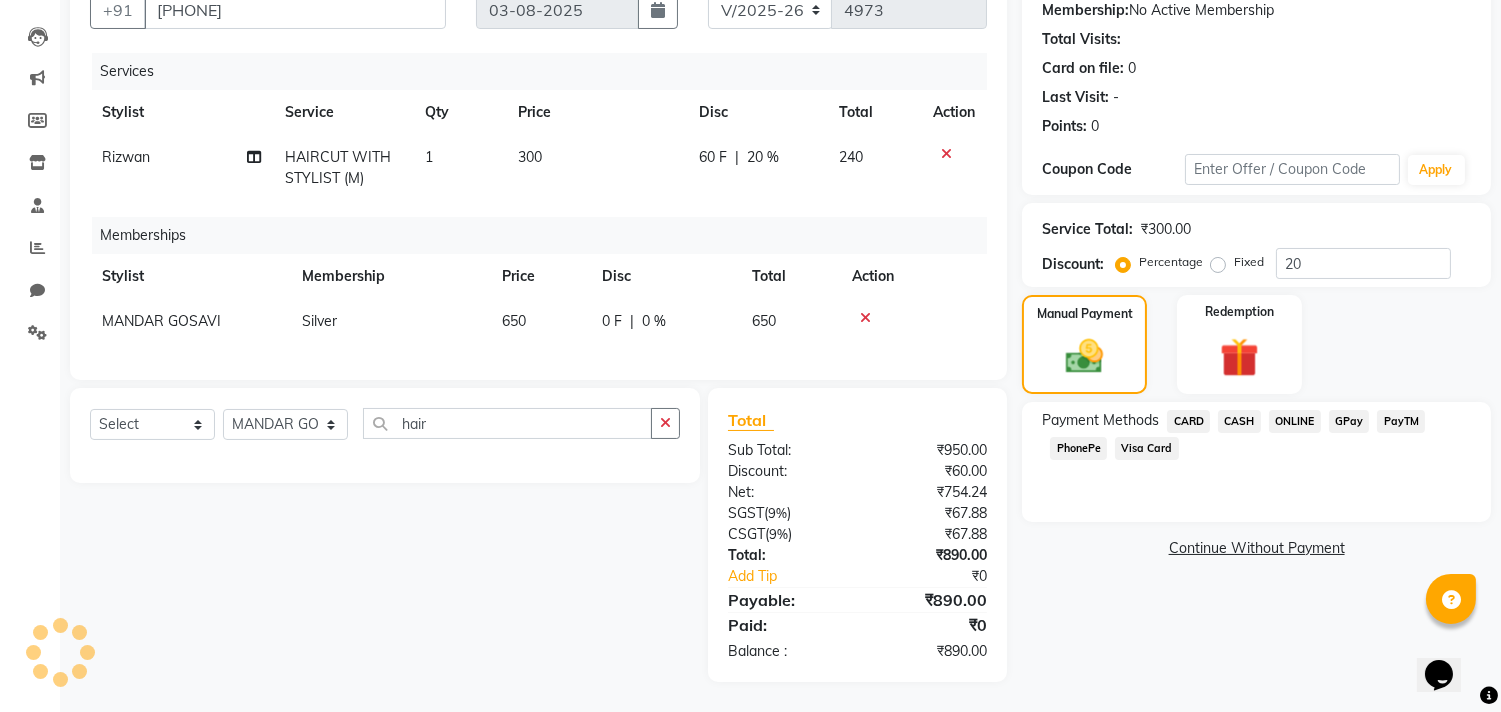 click on "PhonePe" 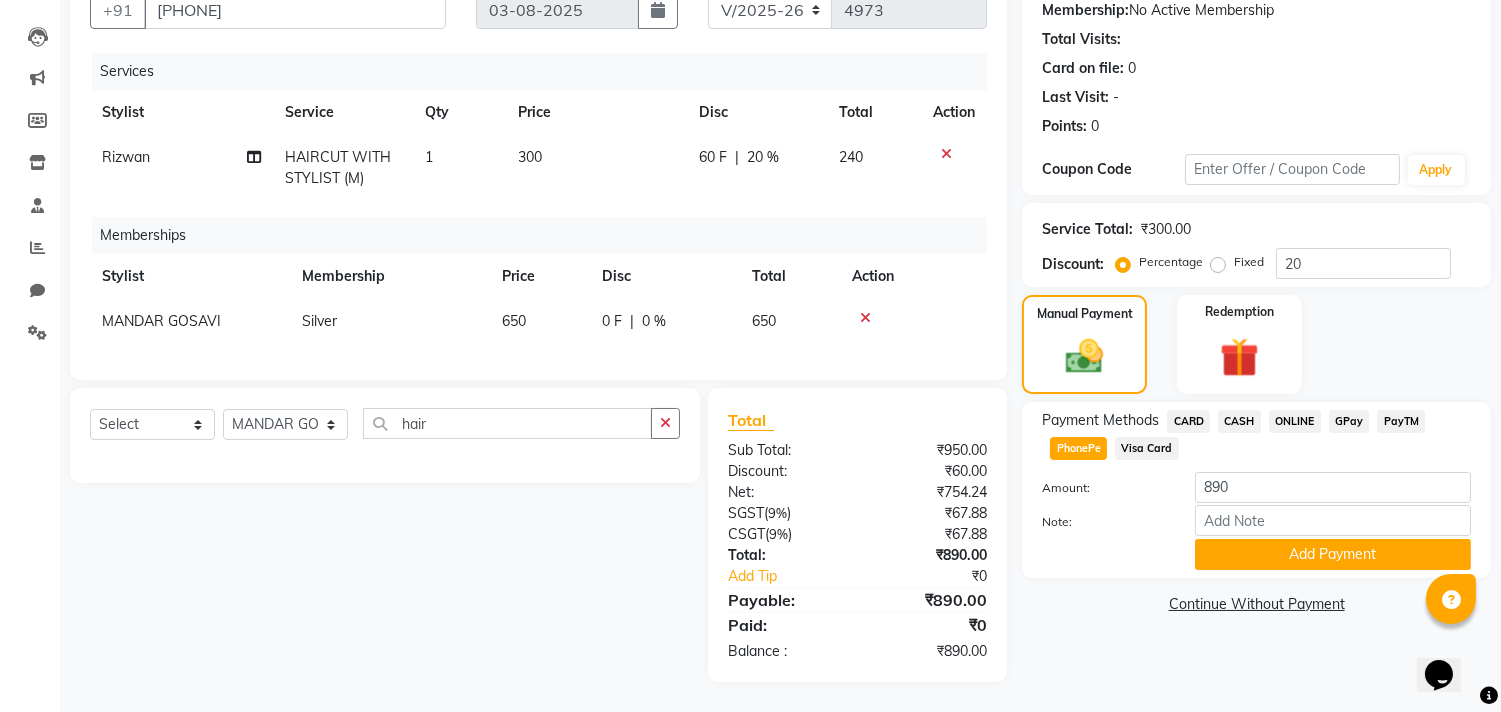 click on "Payment Methods  CARD   CASH   ONLINE   GPay   PayTM   PhonePe   Visa Card  Amount: 890 Note: Add Payment" 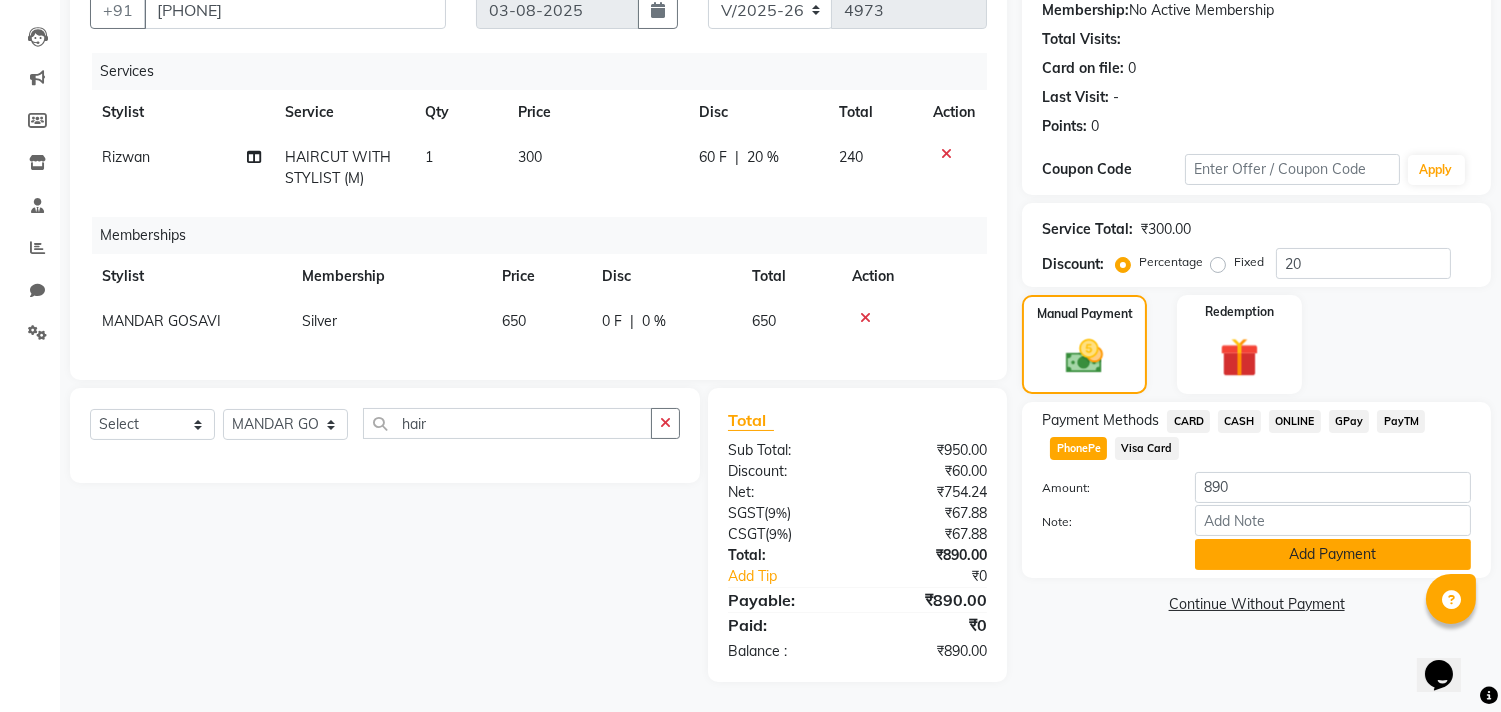 click on "Add Payment" 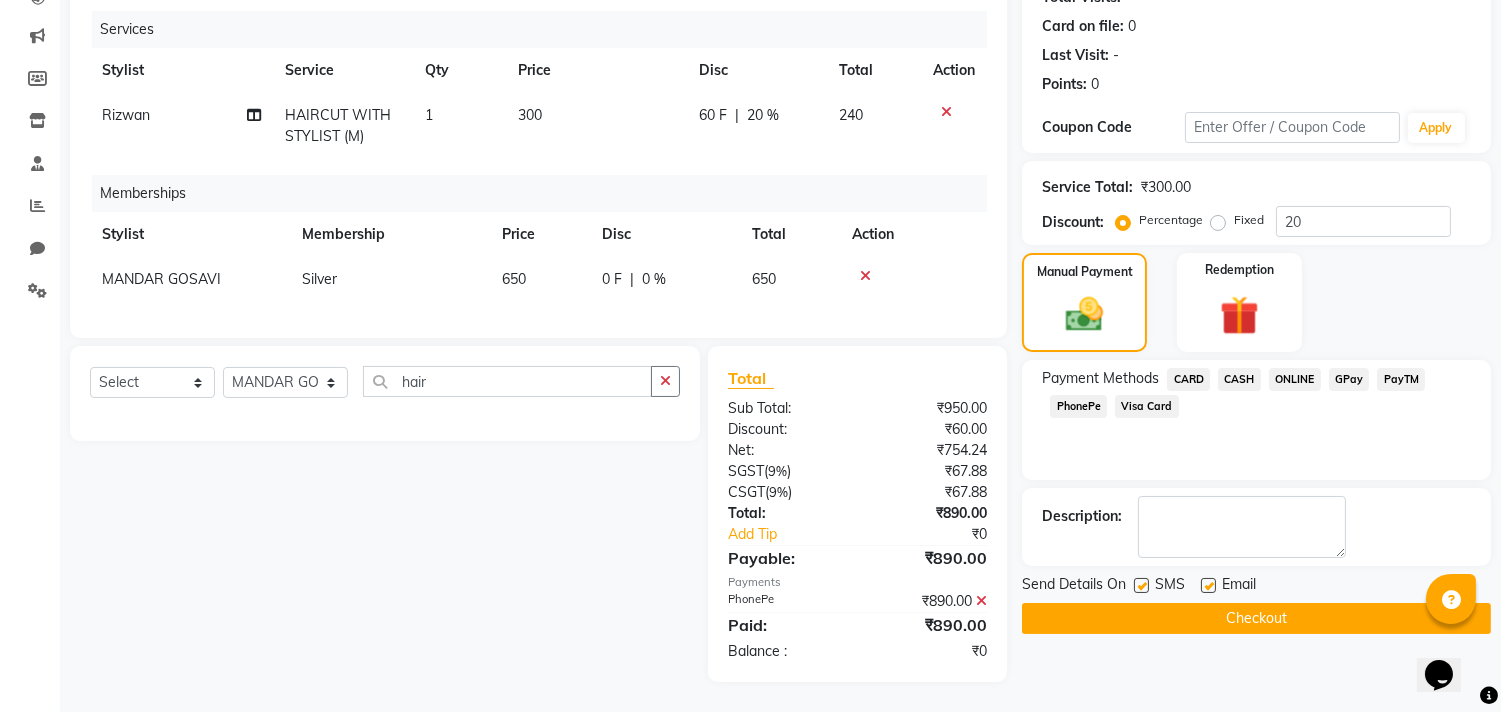 scroll, scrollTop: 253, scrollLeft: 0, axis: vertical 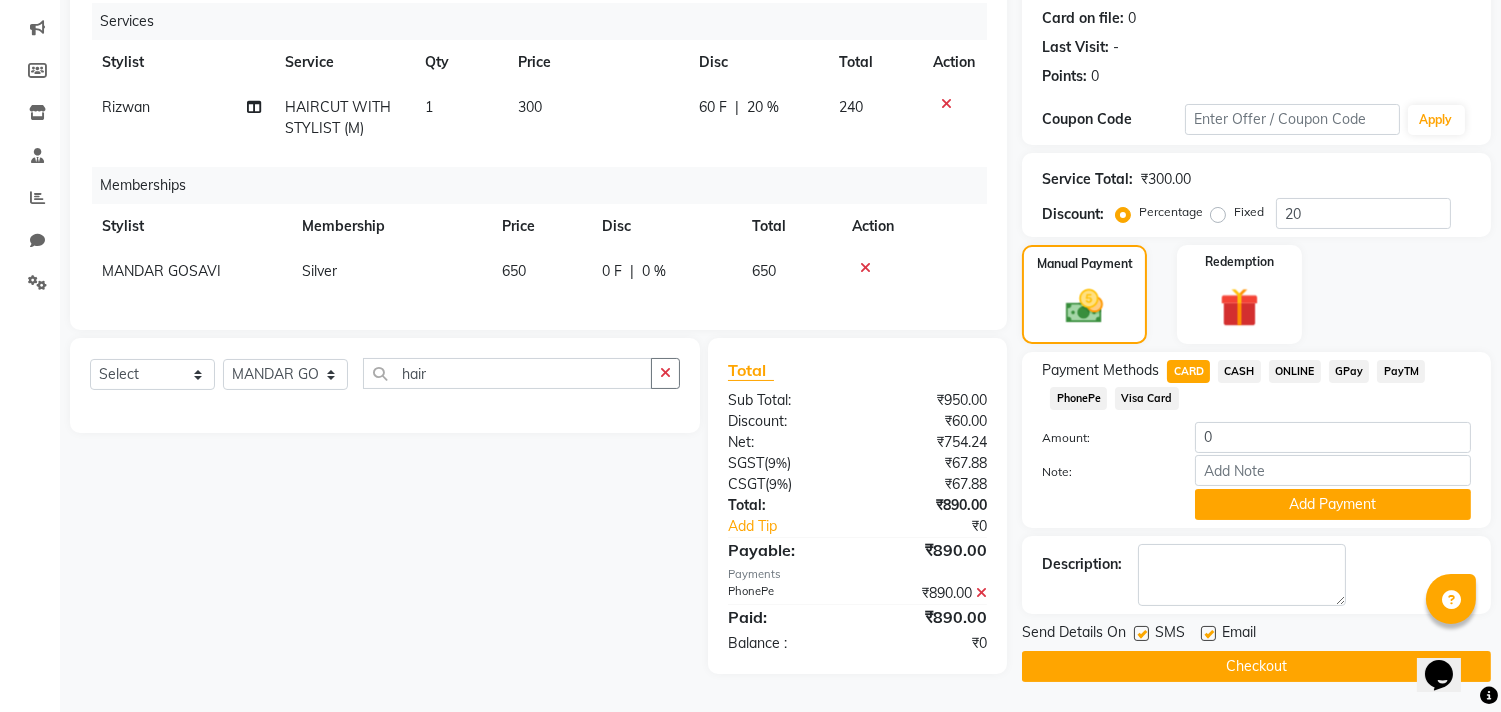 click on "₹890.00" 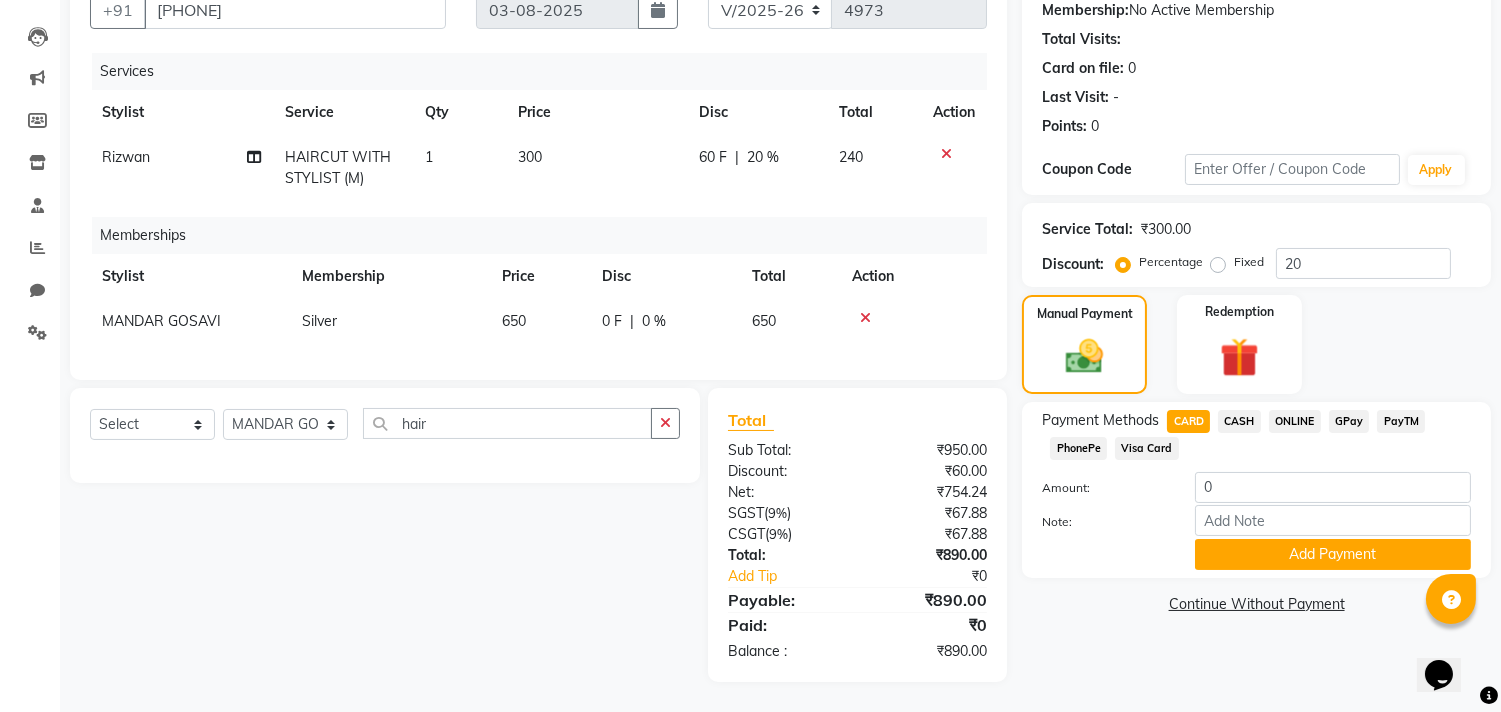scroll, scrollTop: 212, scrollLeft: 0, axis: vertical 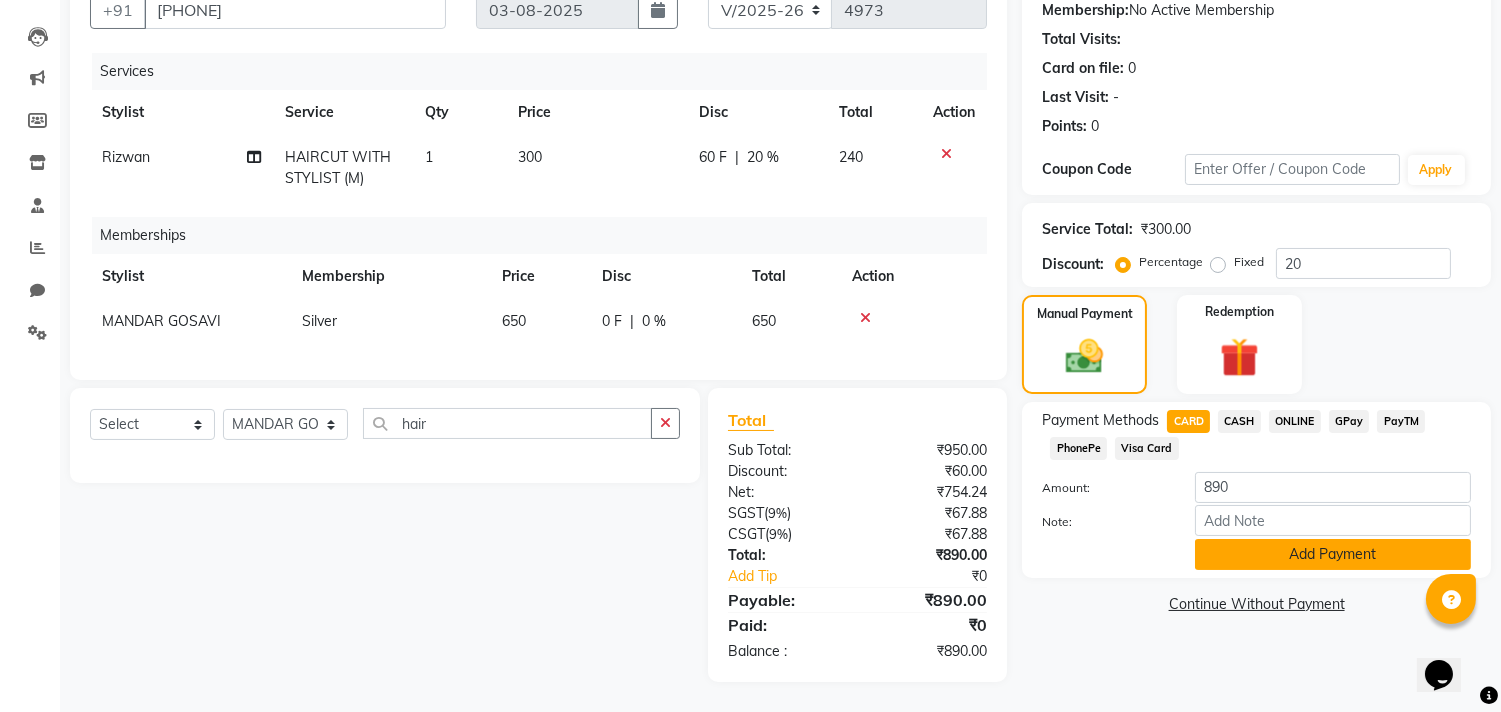 click on "Add Payment" 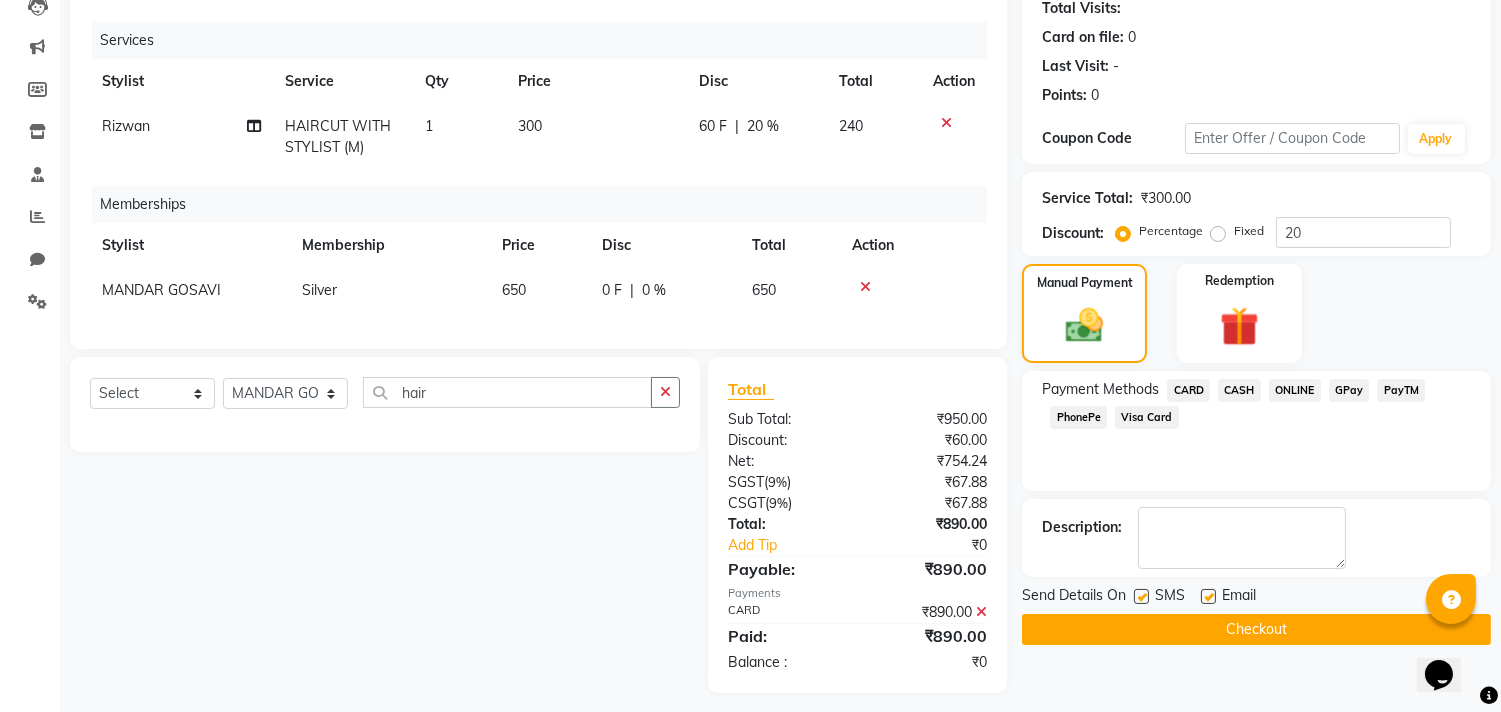 scroll, scrollTop: 253, scrollLeft: 0, axis: vertical 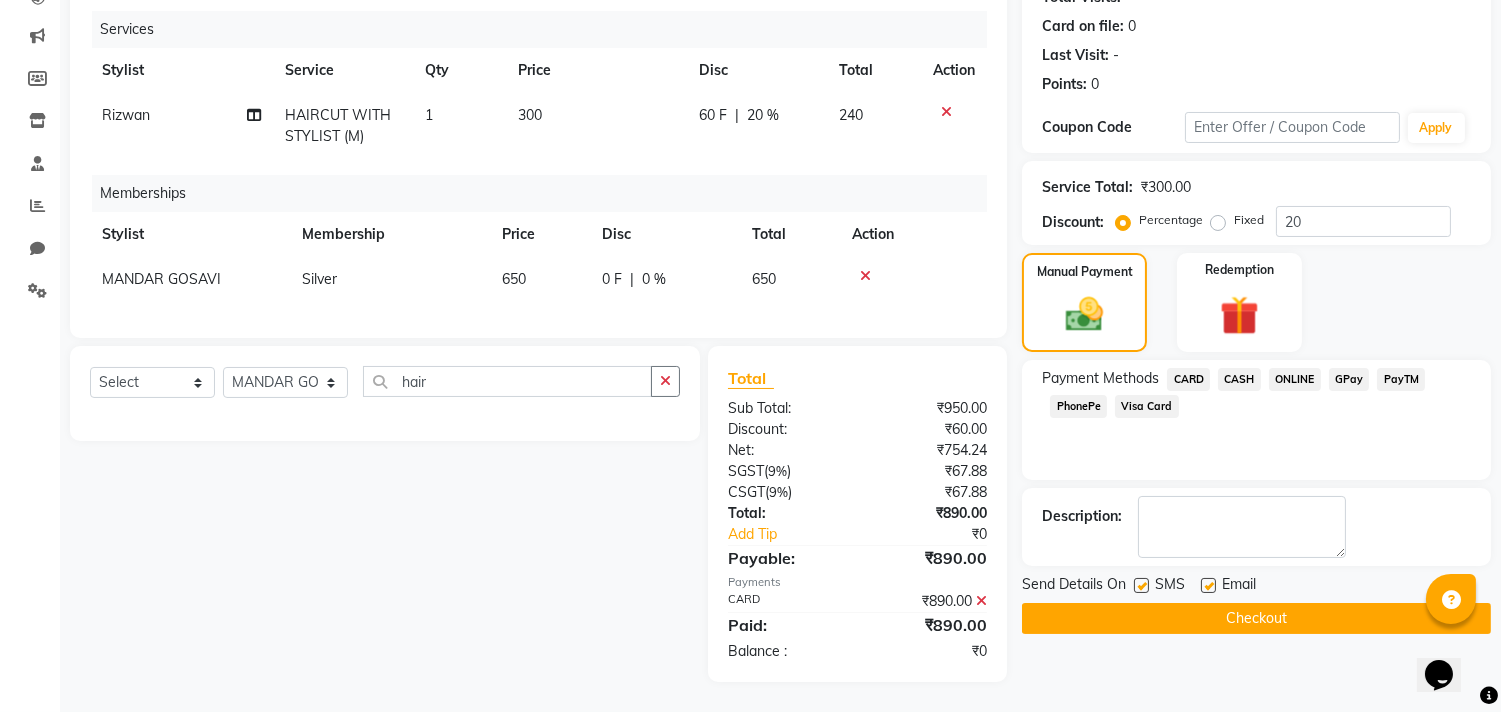 click on "Checkout" 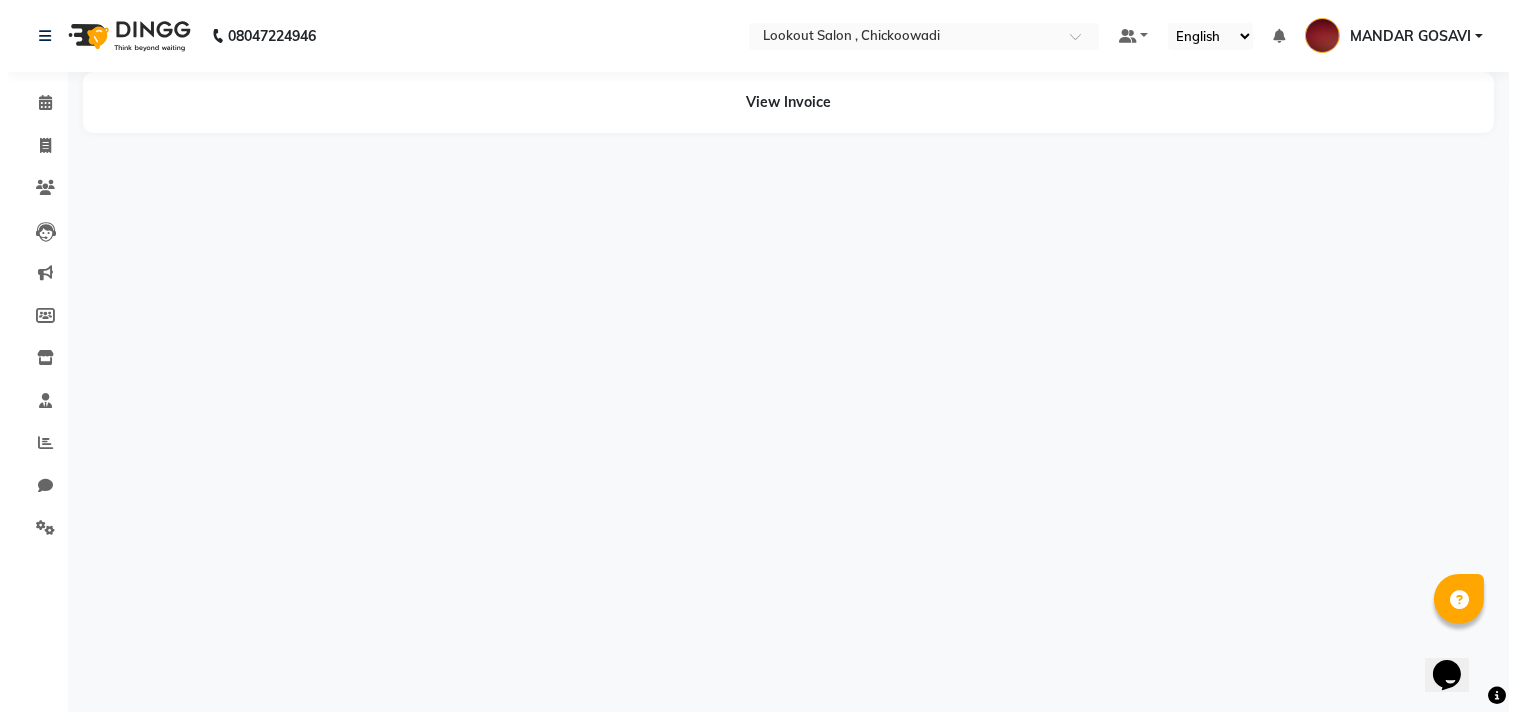 scroll, scrollTop: 0, scrollLeft: 0, axis: both 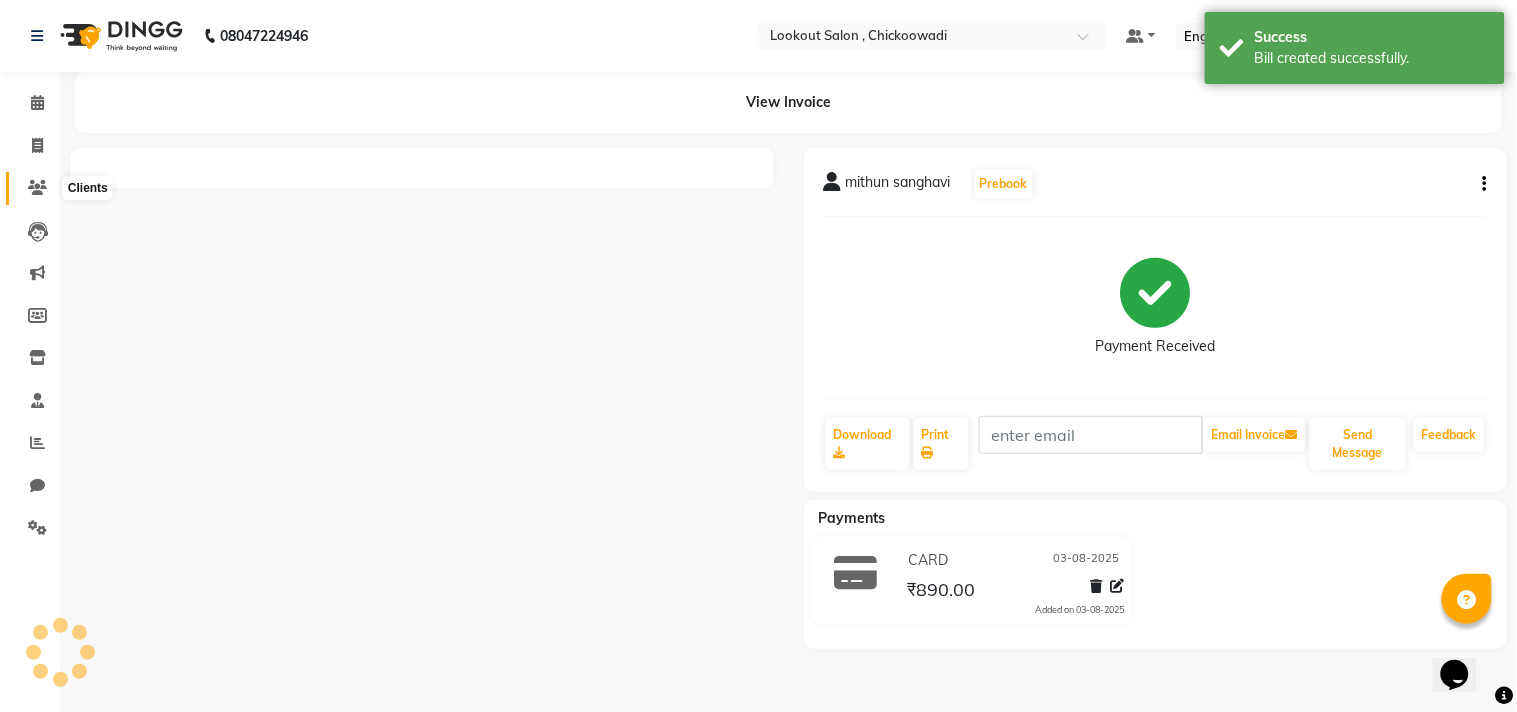 click 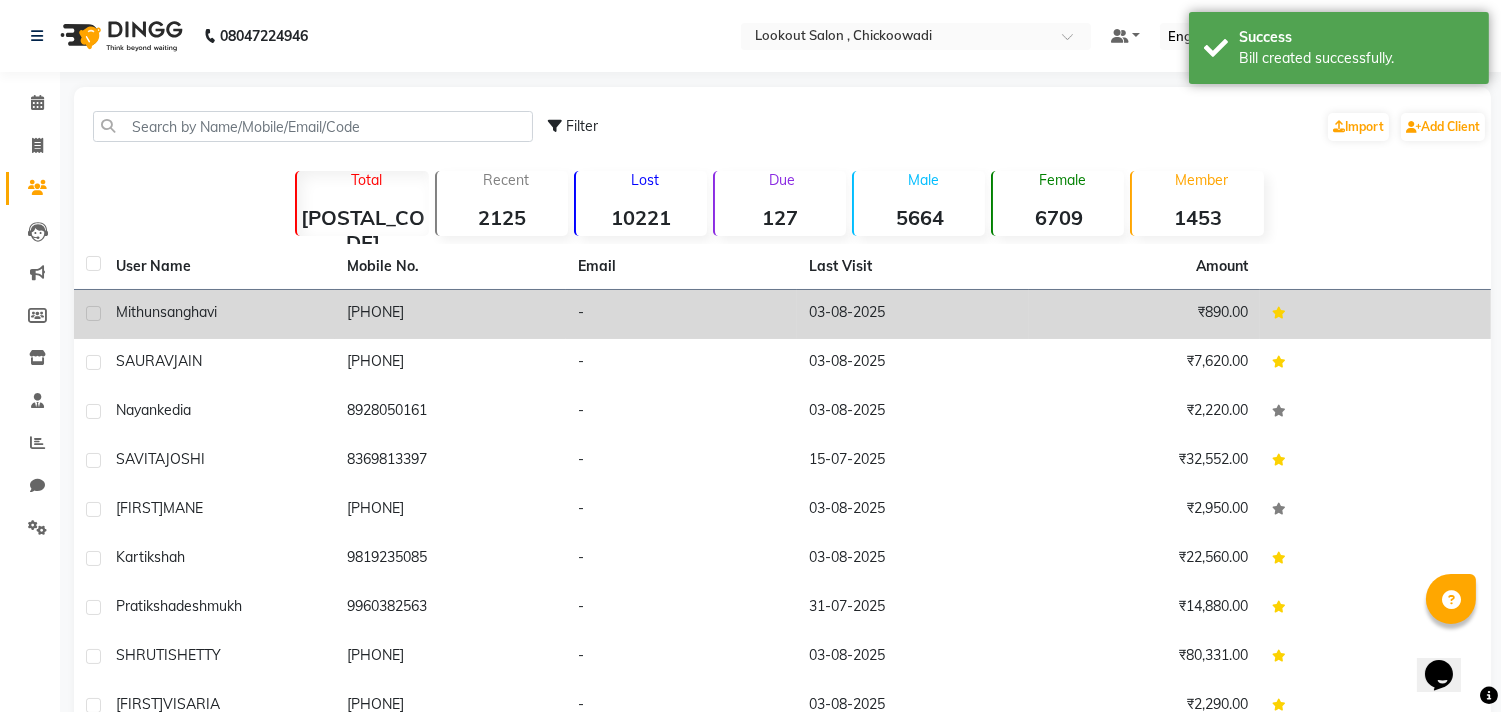 click on "[FIRST] [LAST]" 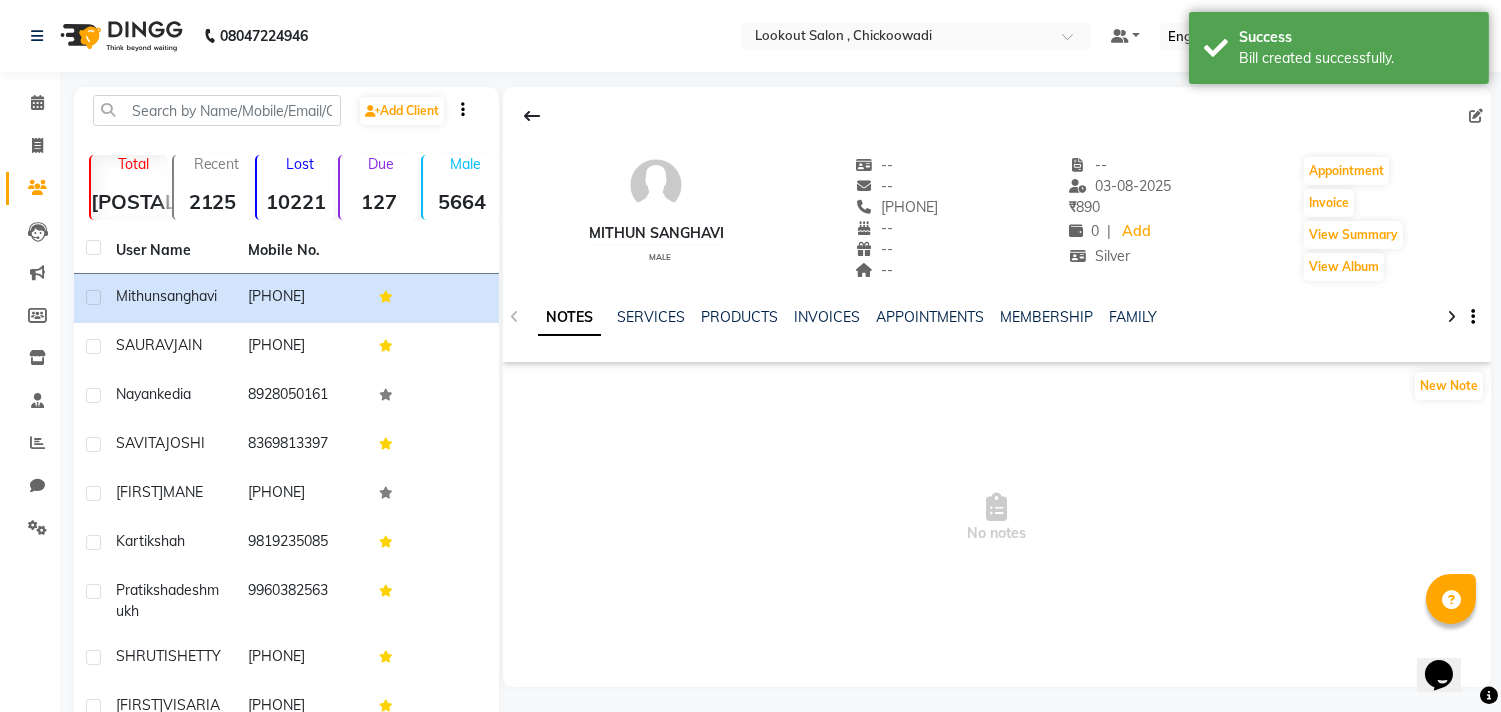 click on "NOTES SERVICES PRODUCTS INVOICES APPOINTMENTS MEMBERSHIP FAMILY" 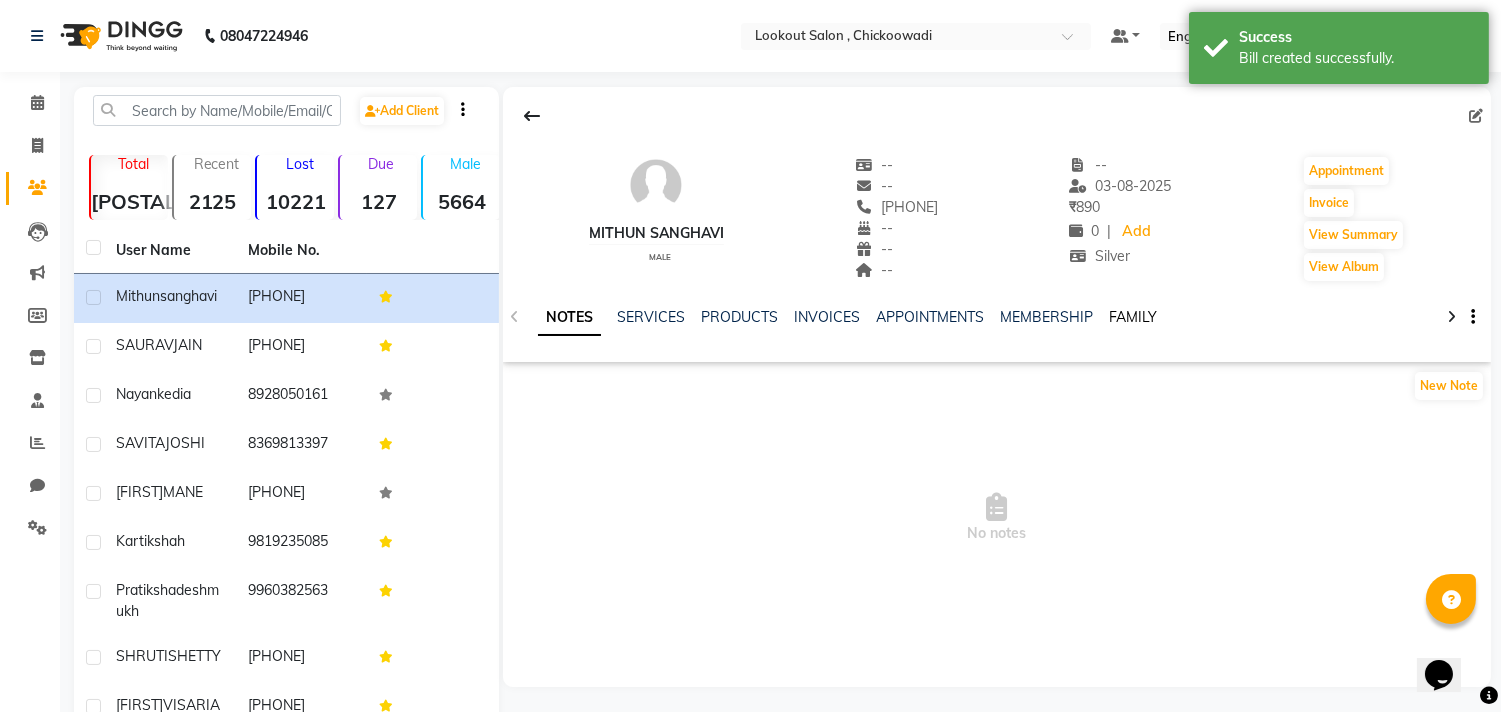 click on "FAMILY" 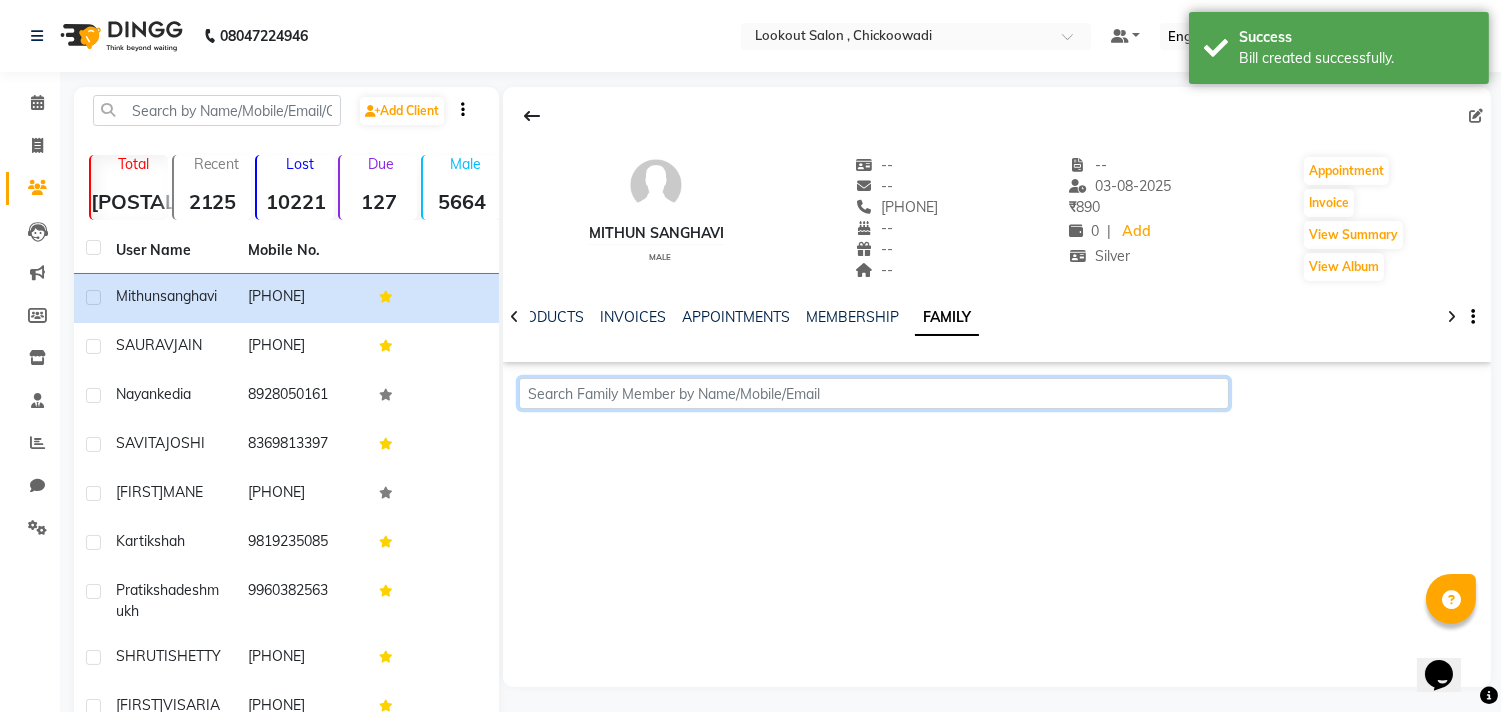 click at bounding box center (873, 393) 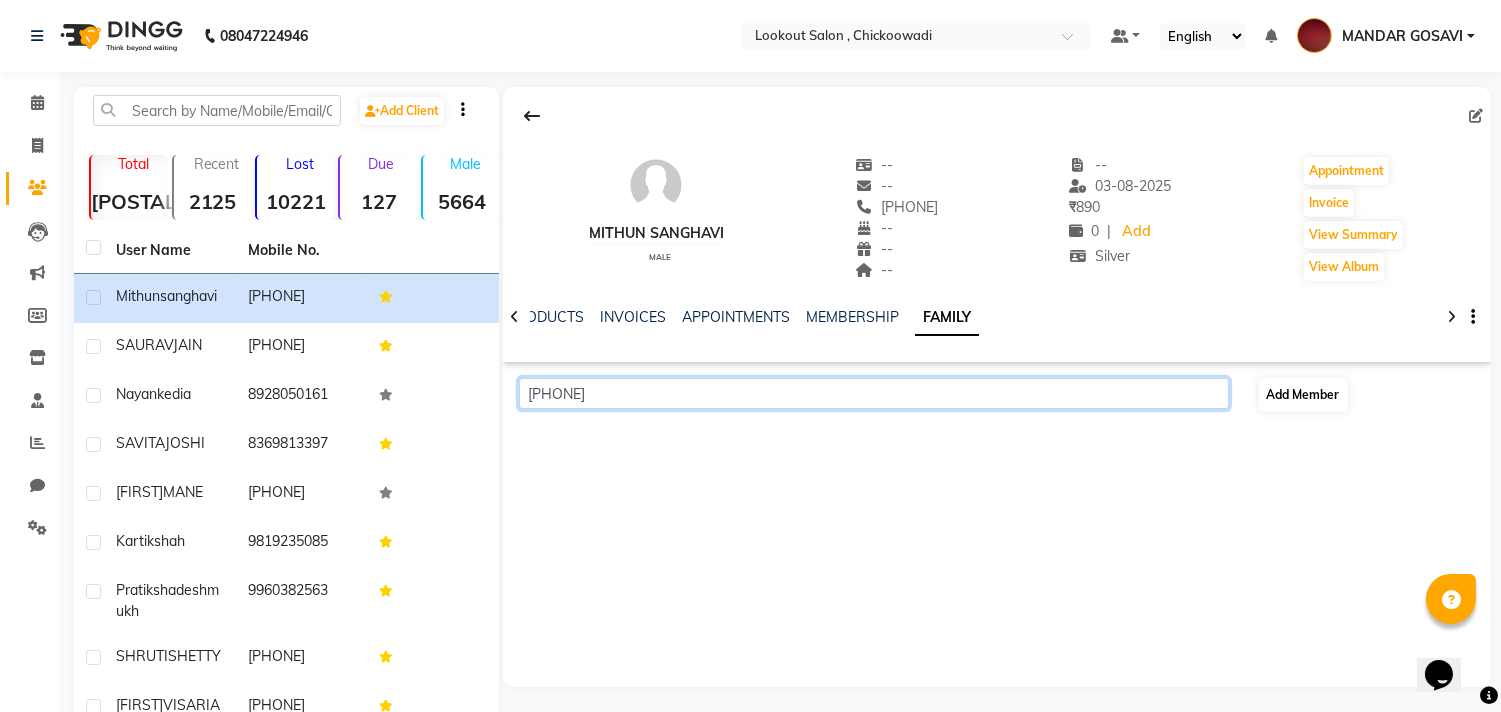 type on "[PHONE]" 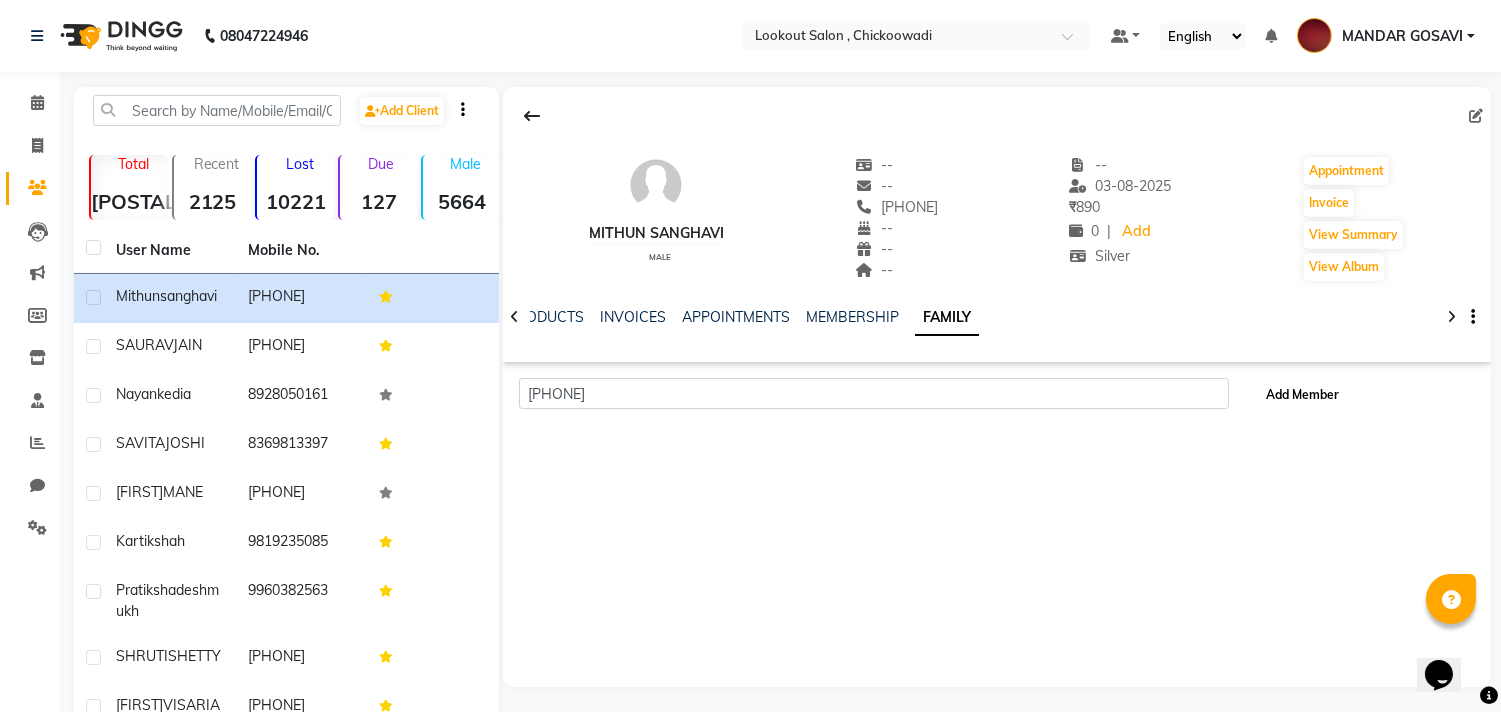 click on "Add Member" 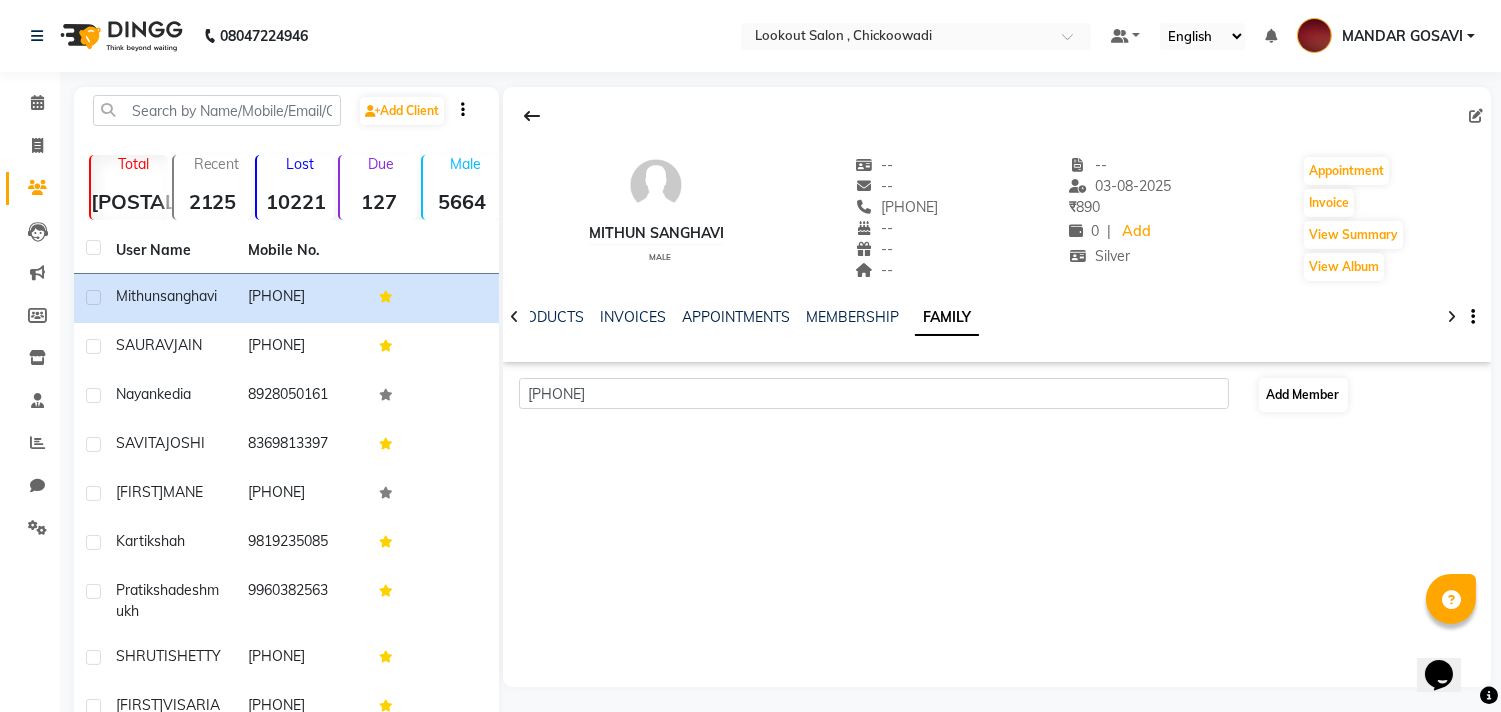 select on "22" 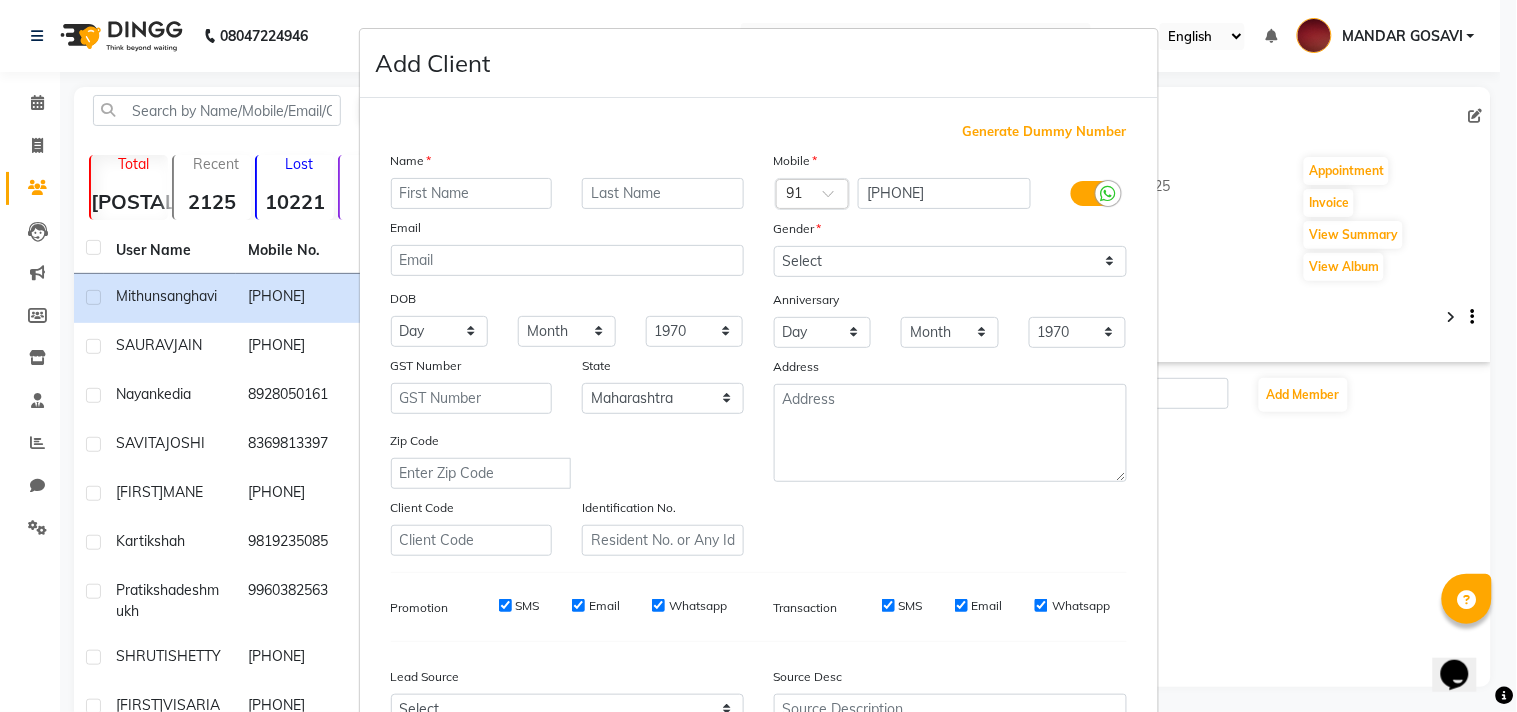 click at bounding box center [472, 193] 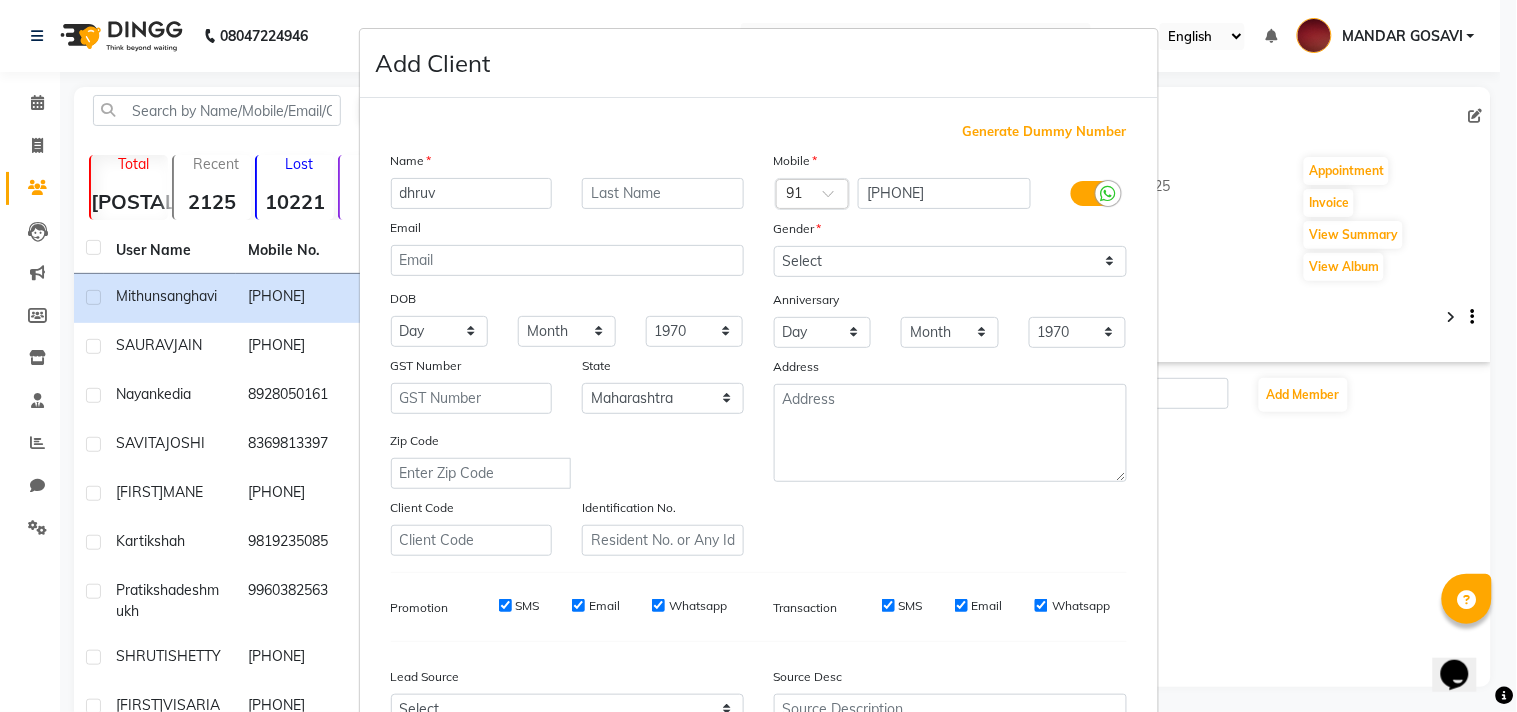 type on "dhruv" 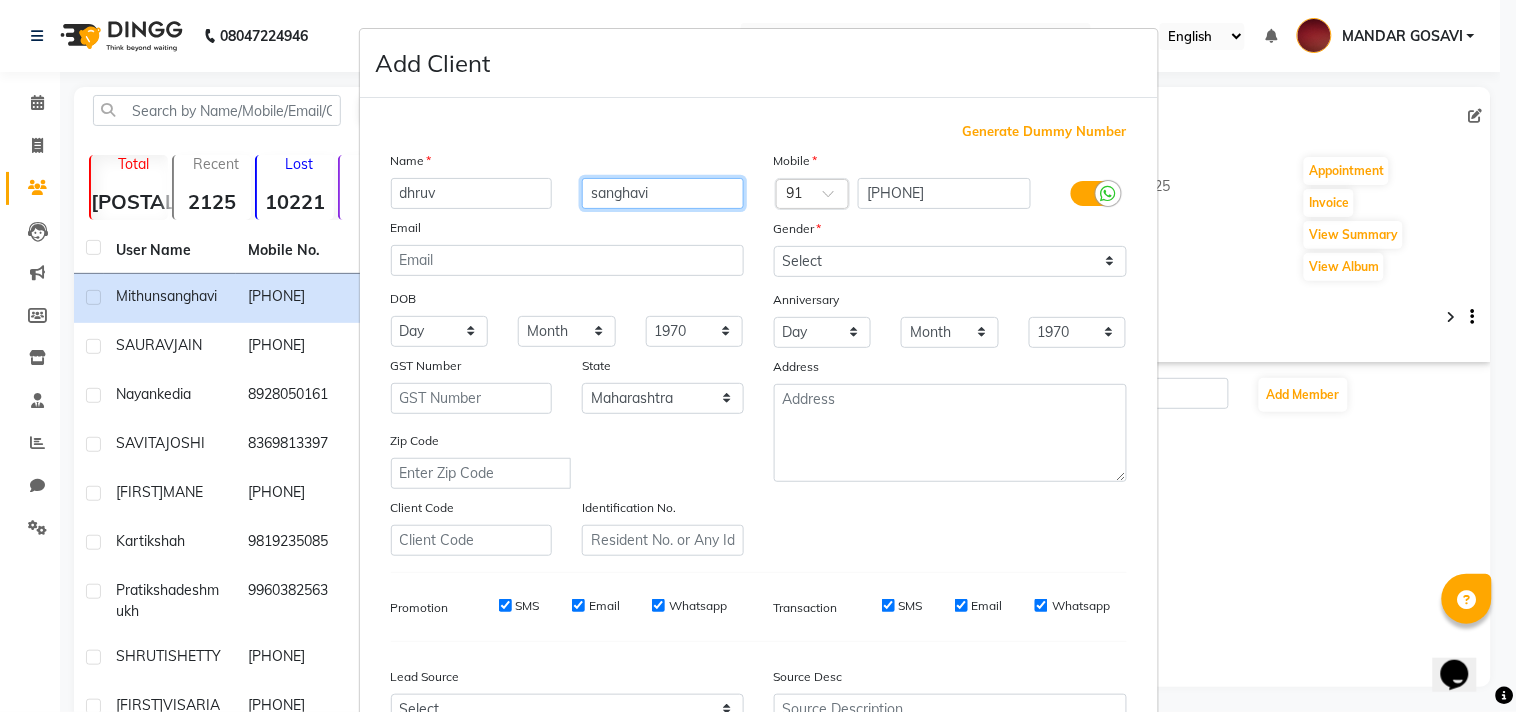 type on "sanghavi" 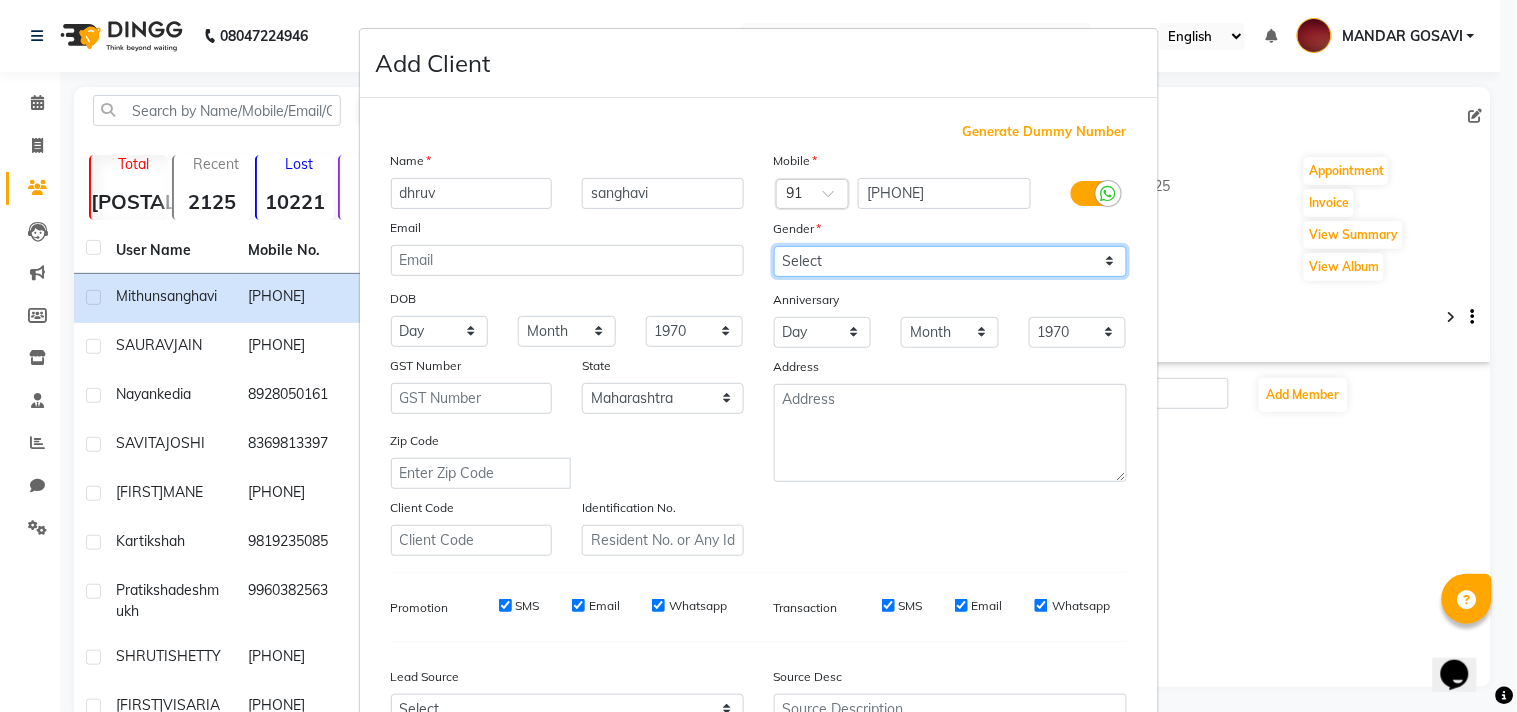 click on "Select Male Female Other Prefer Not To Say" at bounding box center [950, 261] 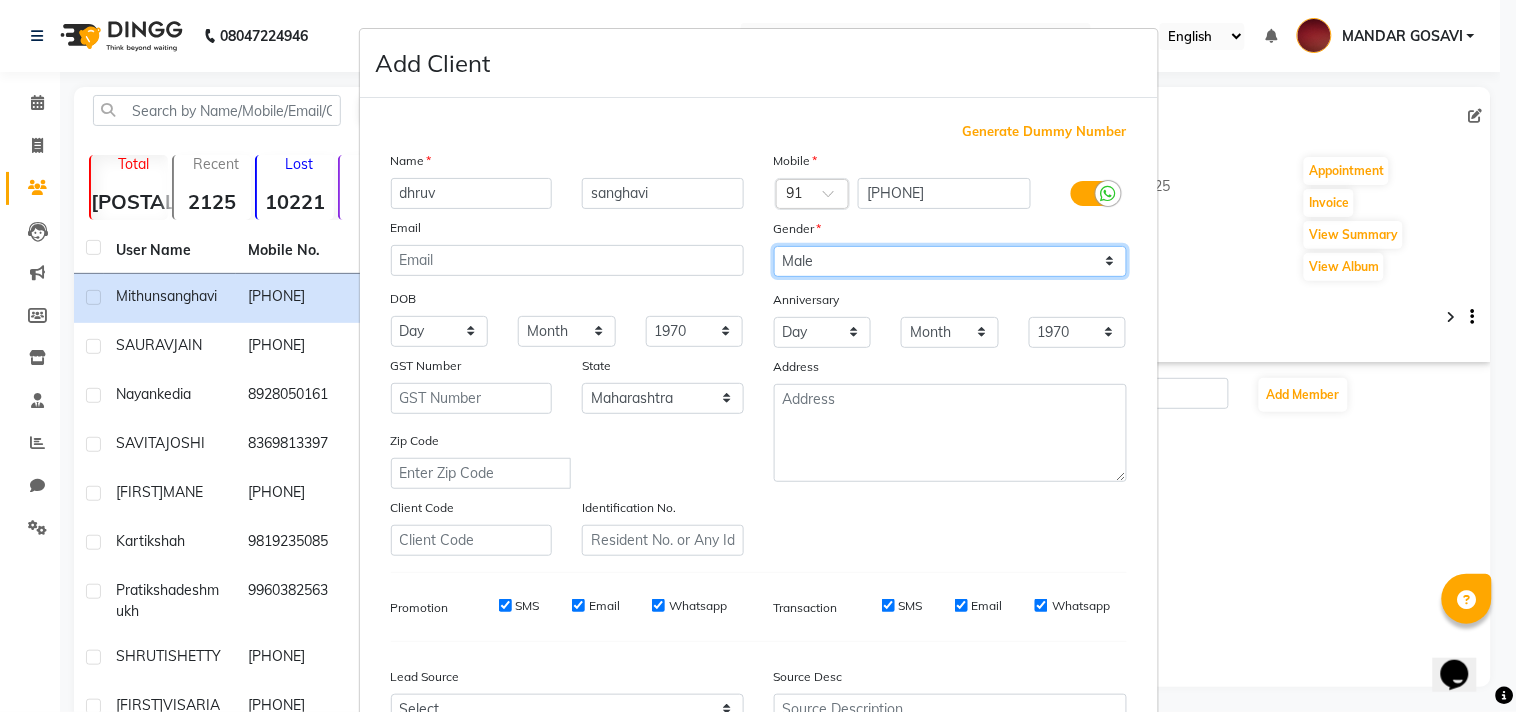 click on "Select Male Female Other Prefer Not To Say" at bounding box center [950, 261] 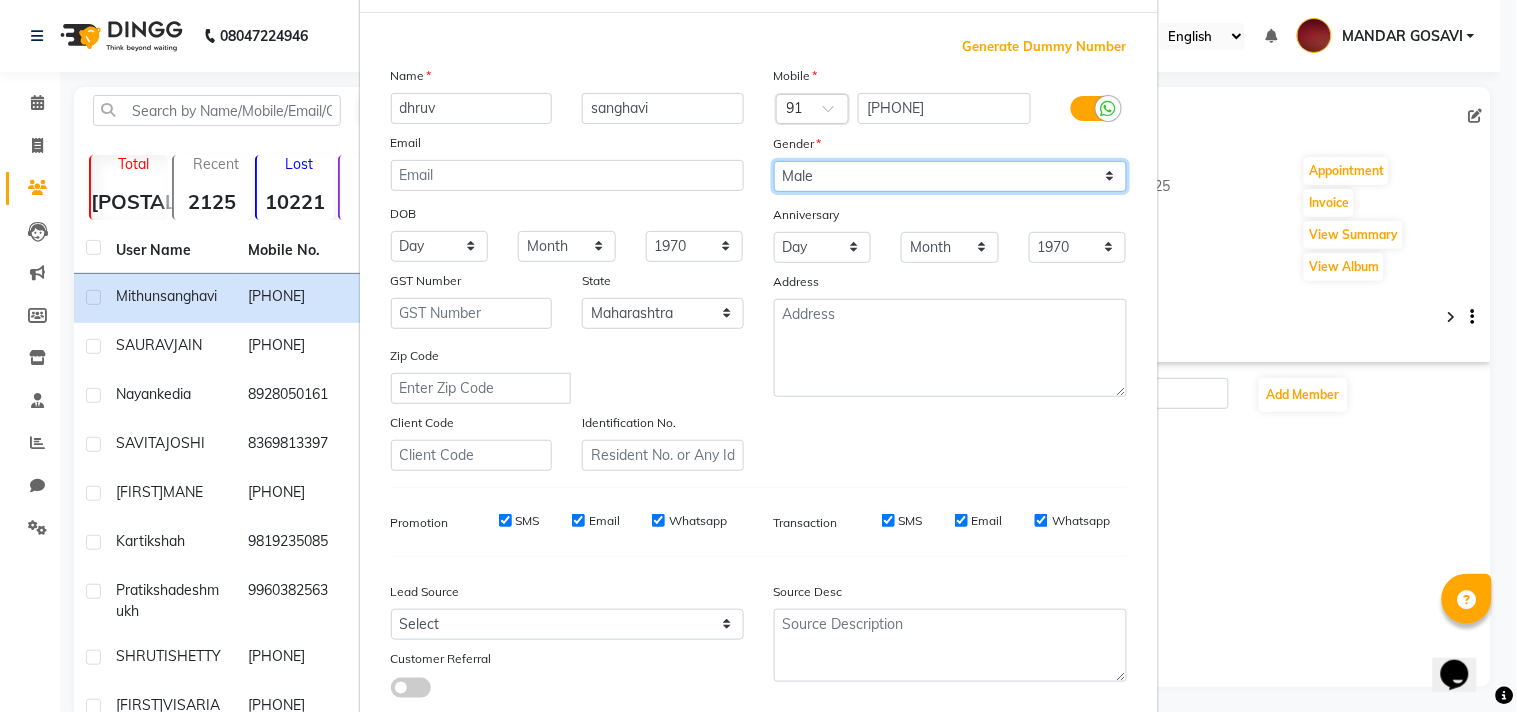 scroll, scrollTop: 212, scrollLeft: 0, axis: vertical 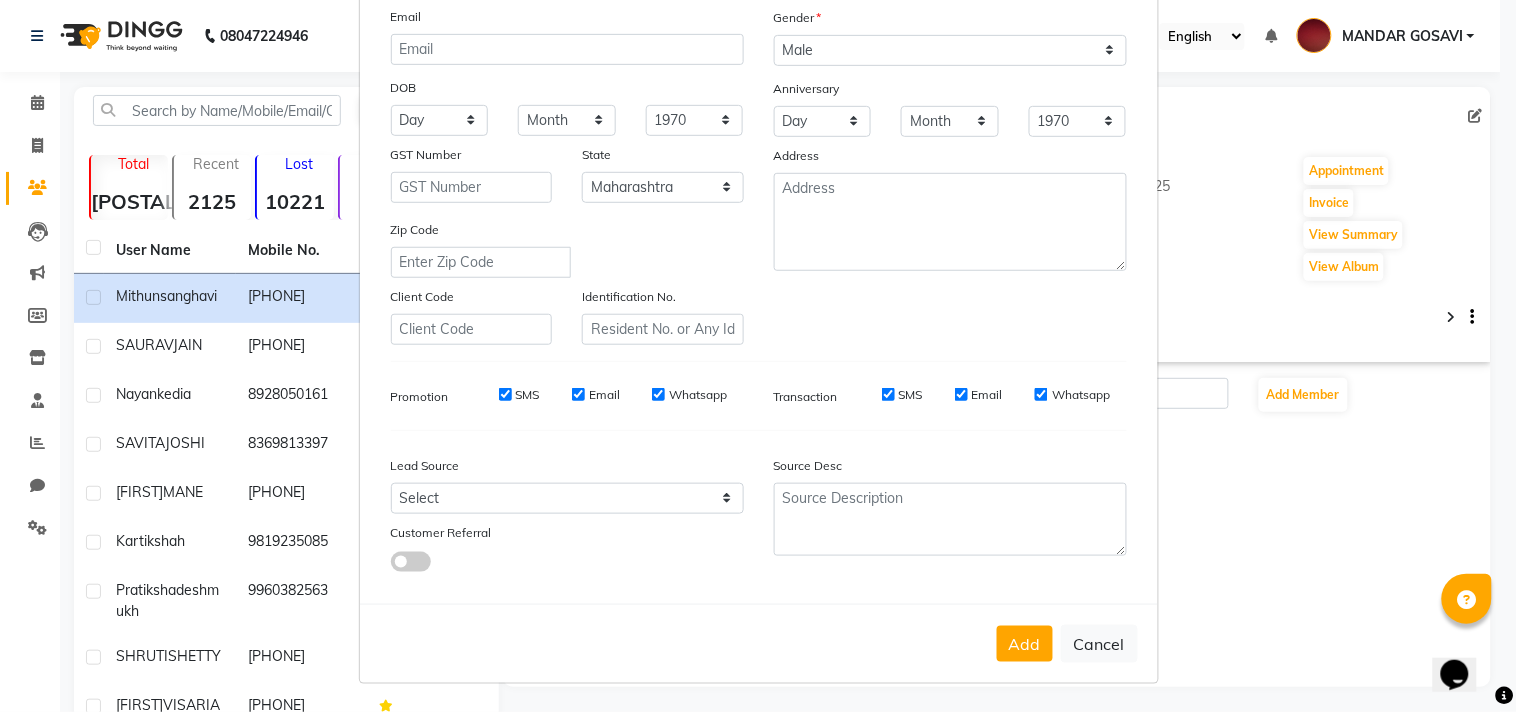 click on "Add   Cancel" at bounding box center [759, 643] 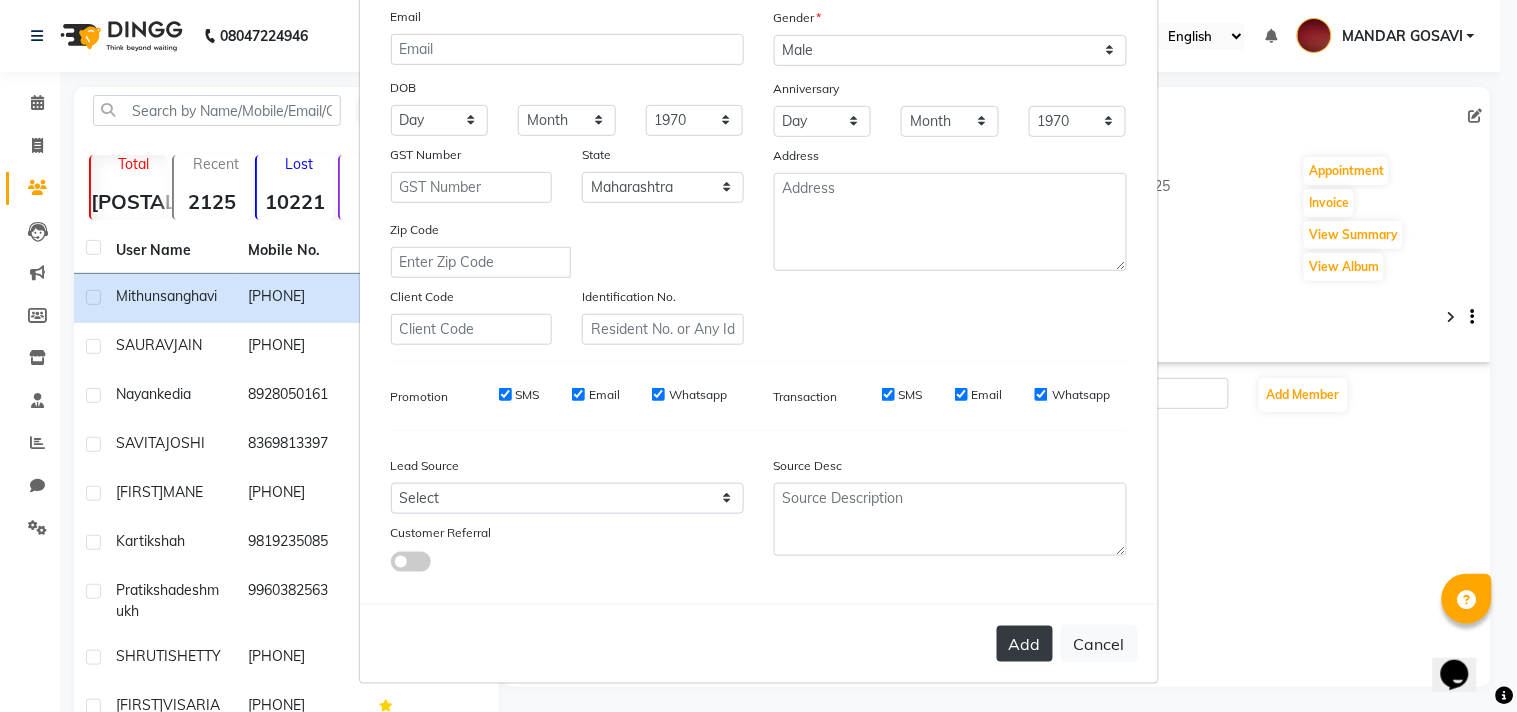 click on "Add" at bounding box center [1025, 644] 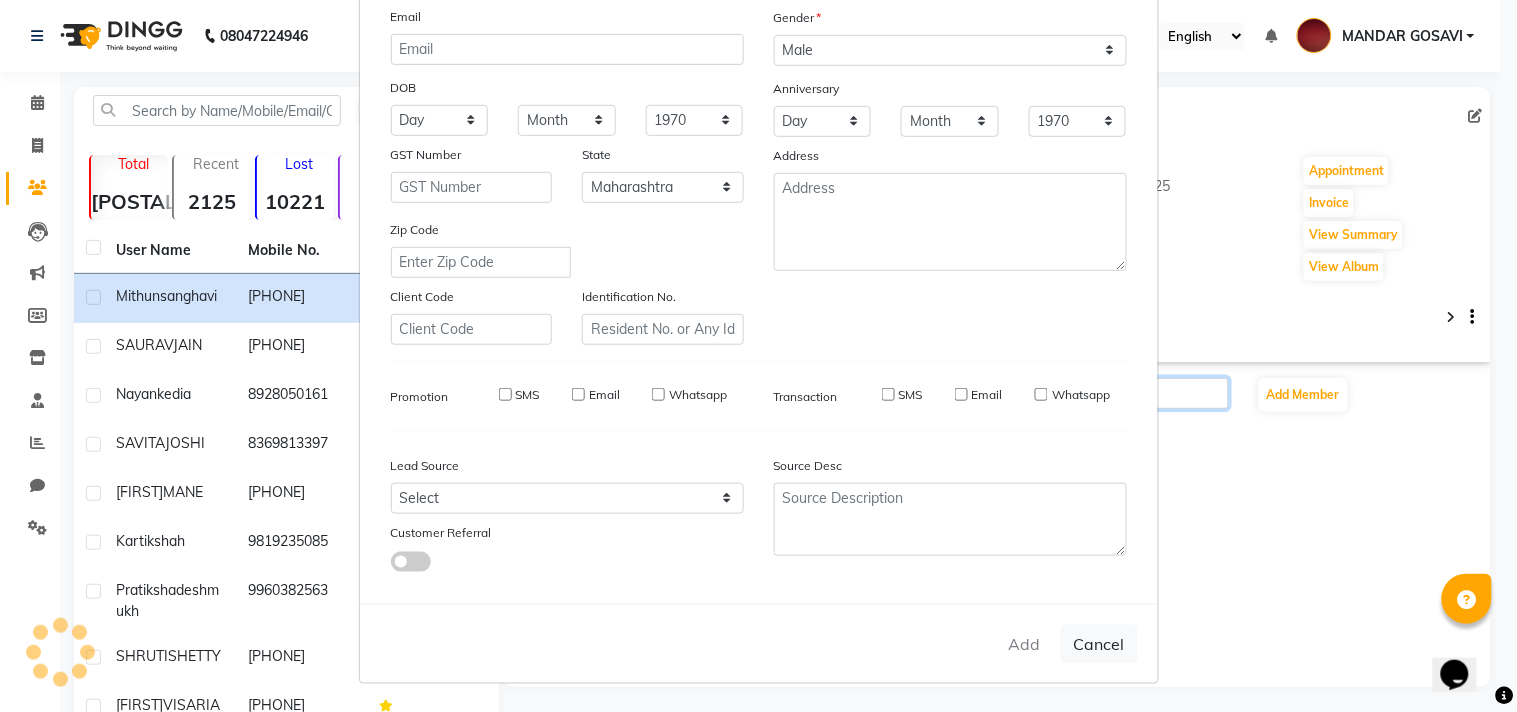 type 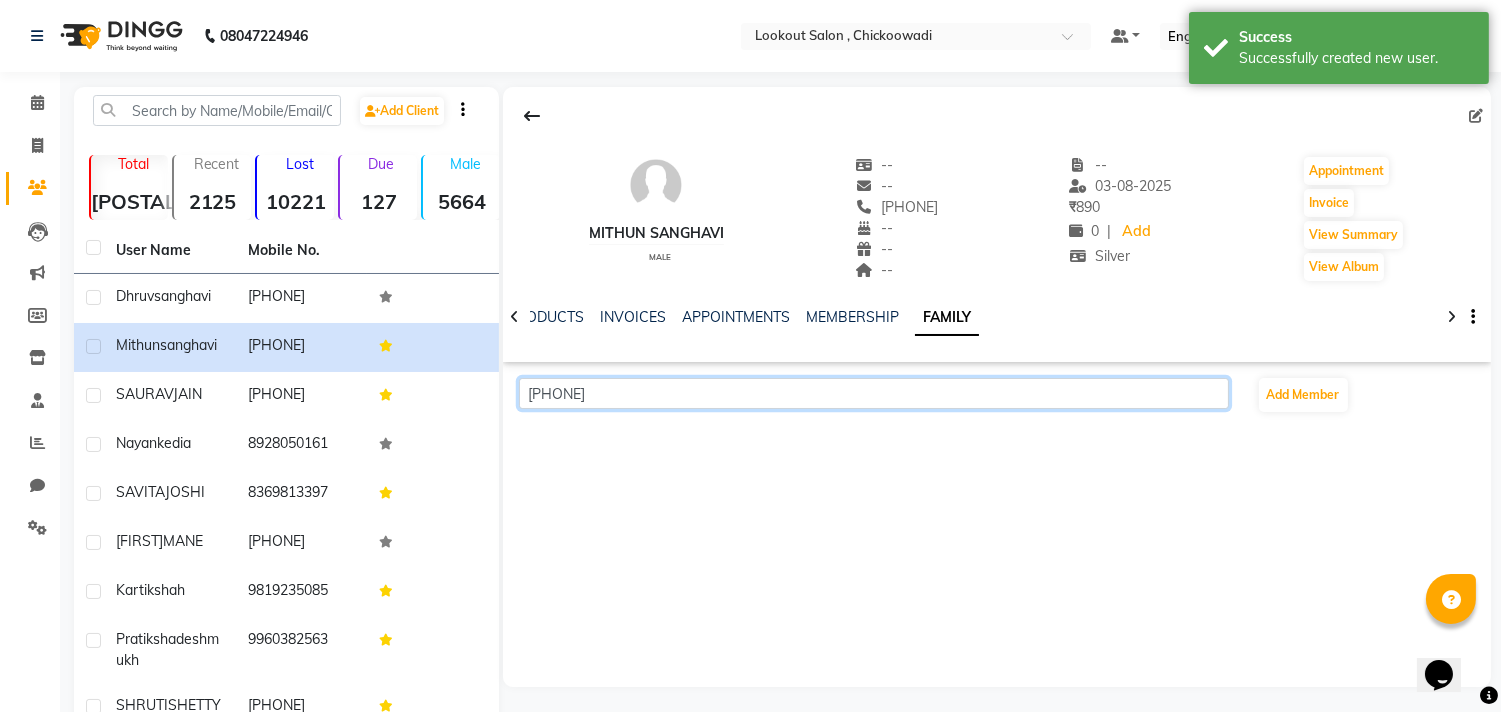 click on "[PHONE]" at bounding box center [873, 393] 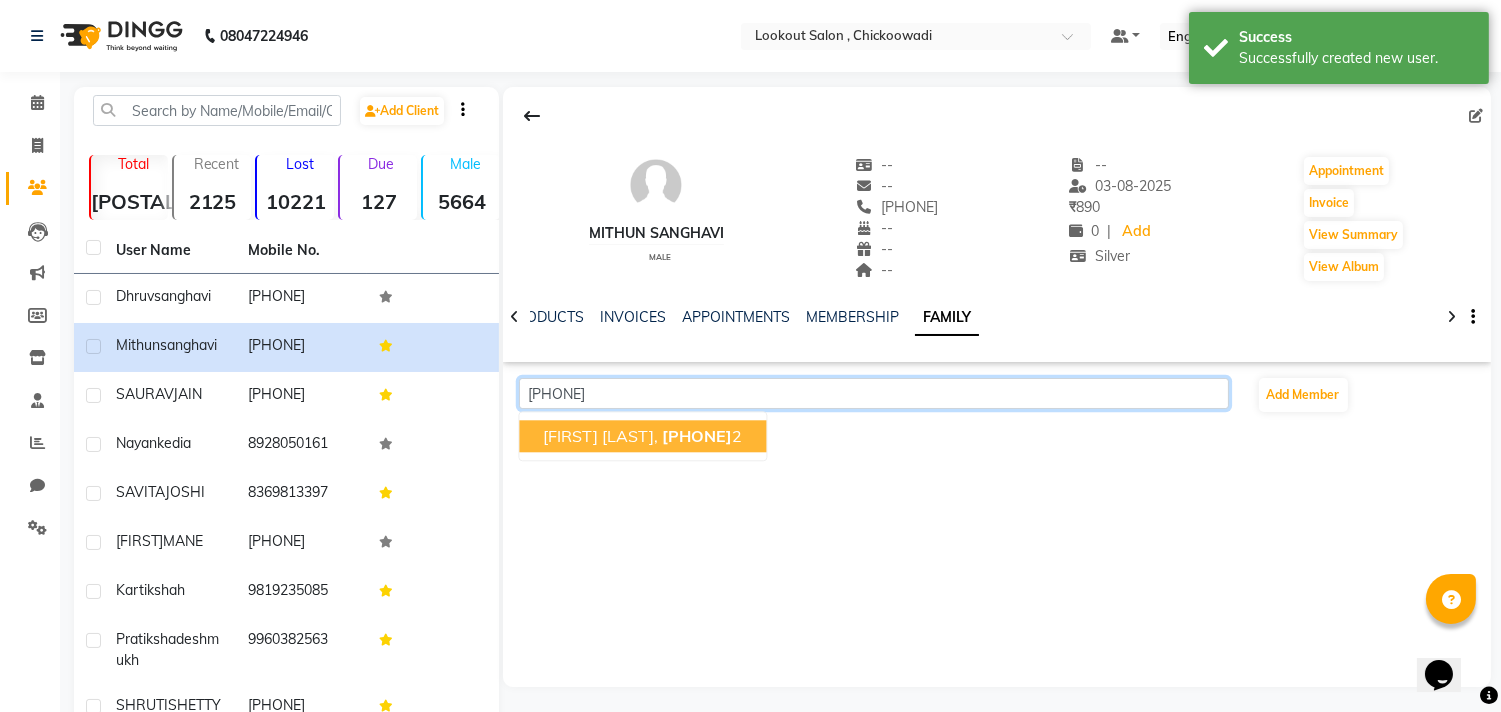 click on "[FIRST] [LAST]," at bounding box center [601, 436] 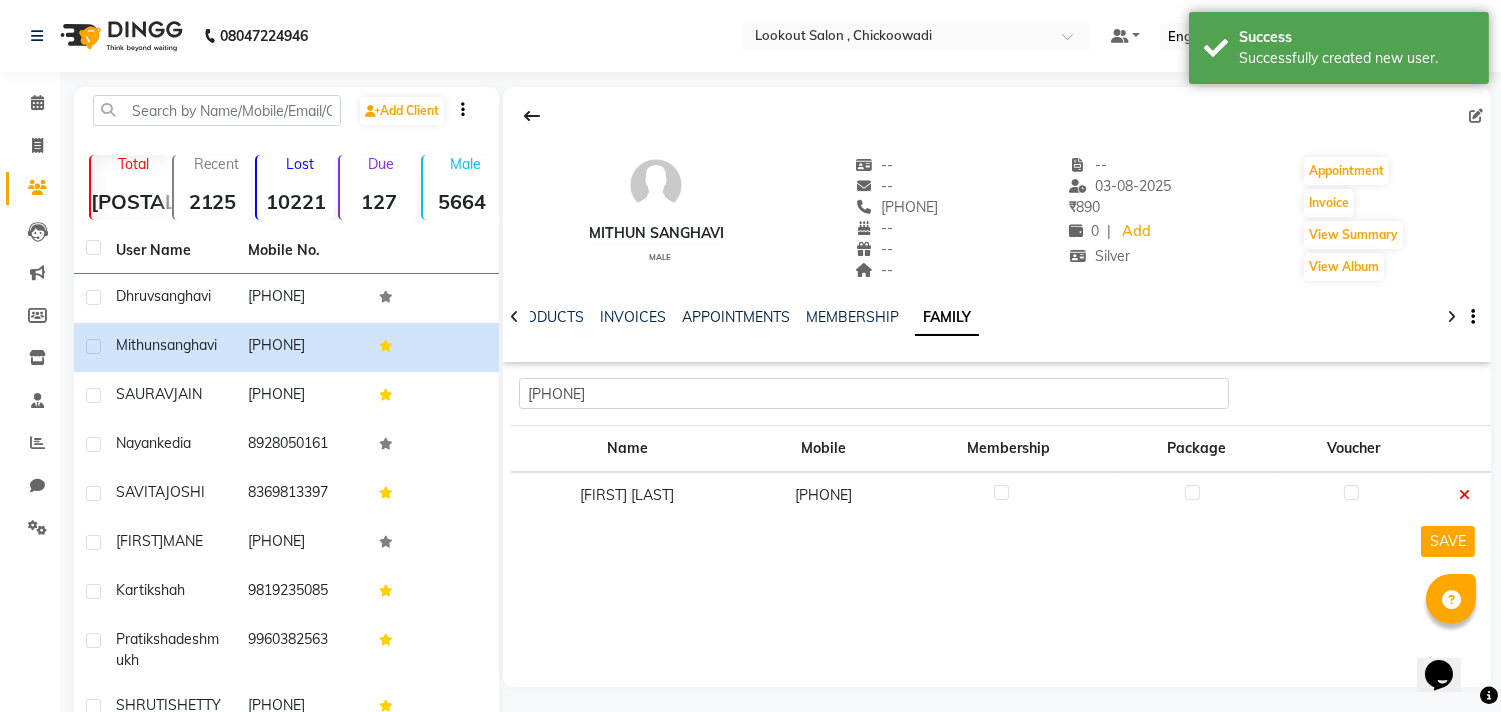 click 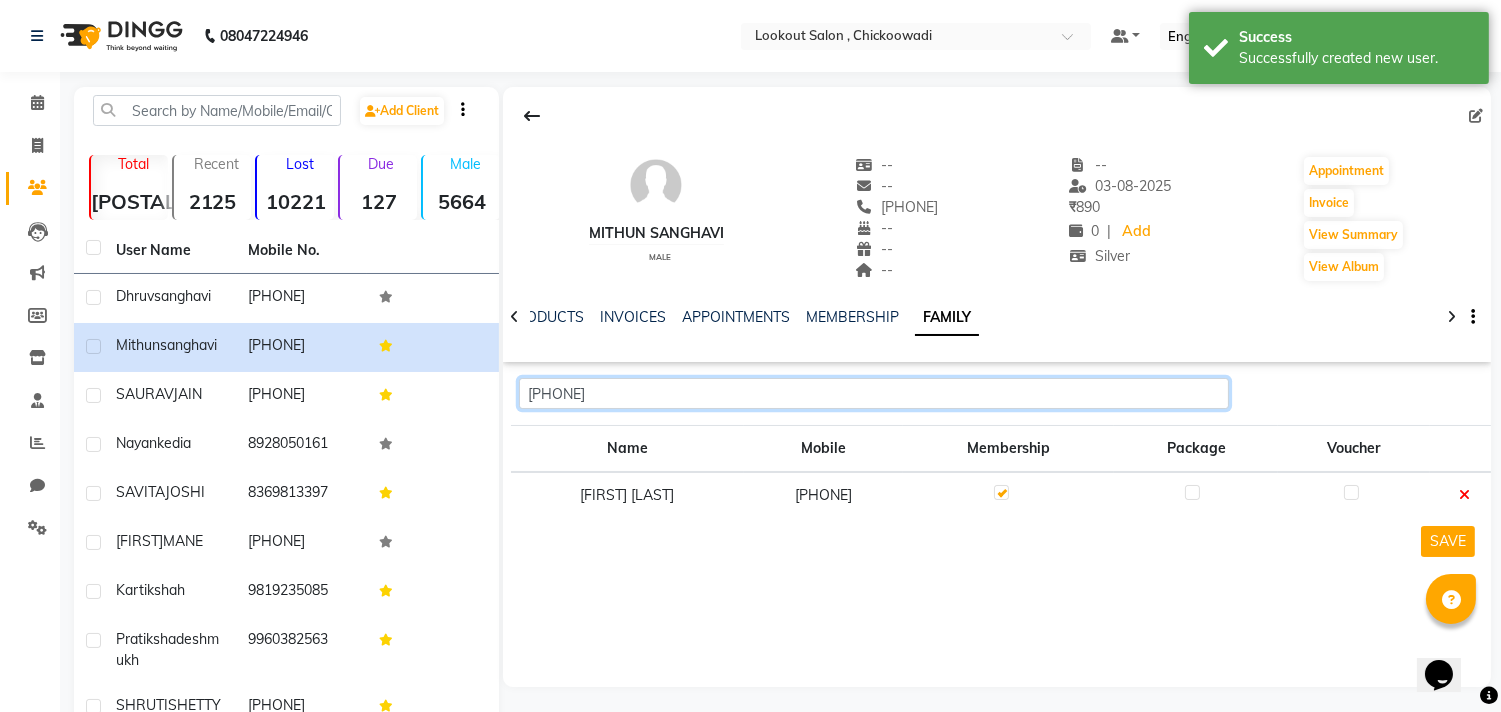 click on "[PHONE]" at bounding box center (873, 393) 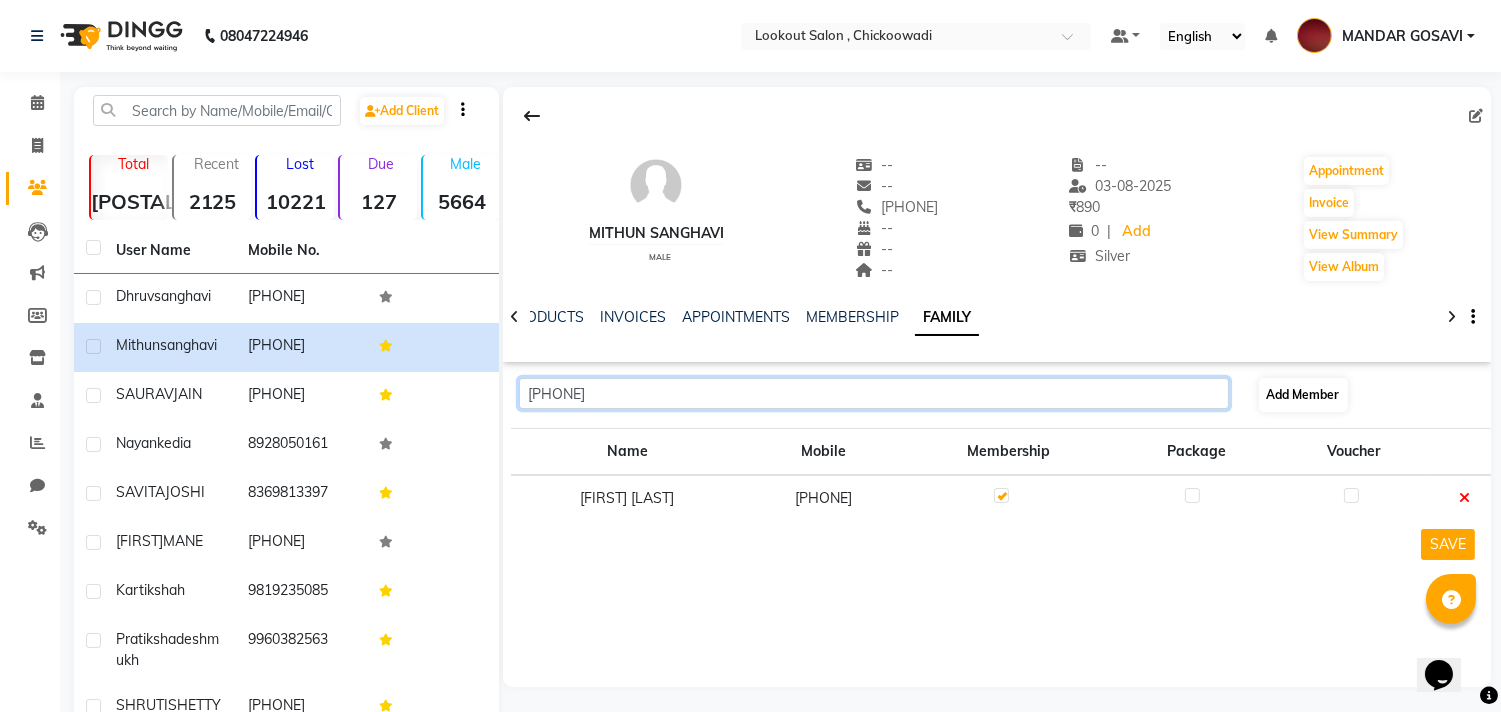 type on "[PHONE]" 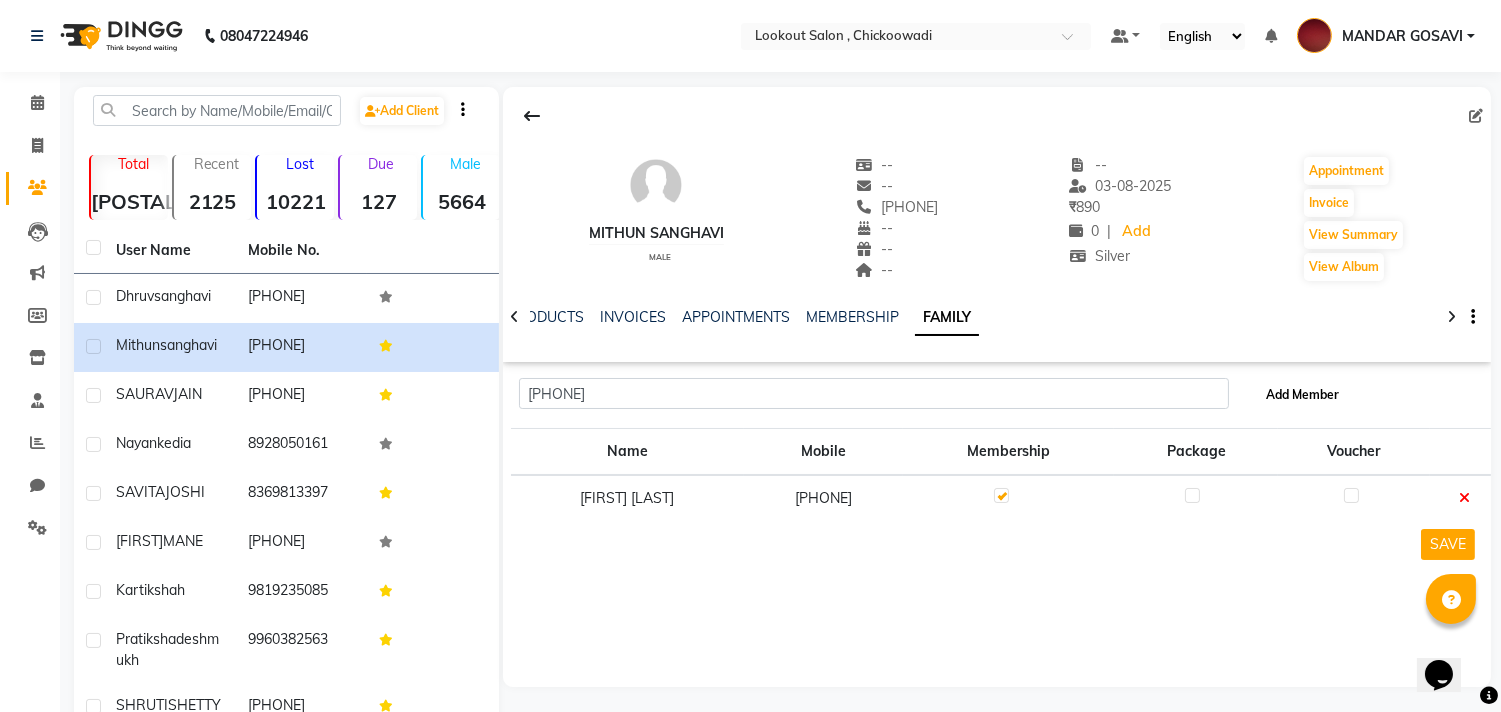 click on "Add Member" 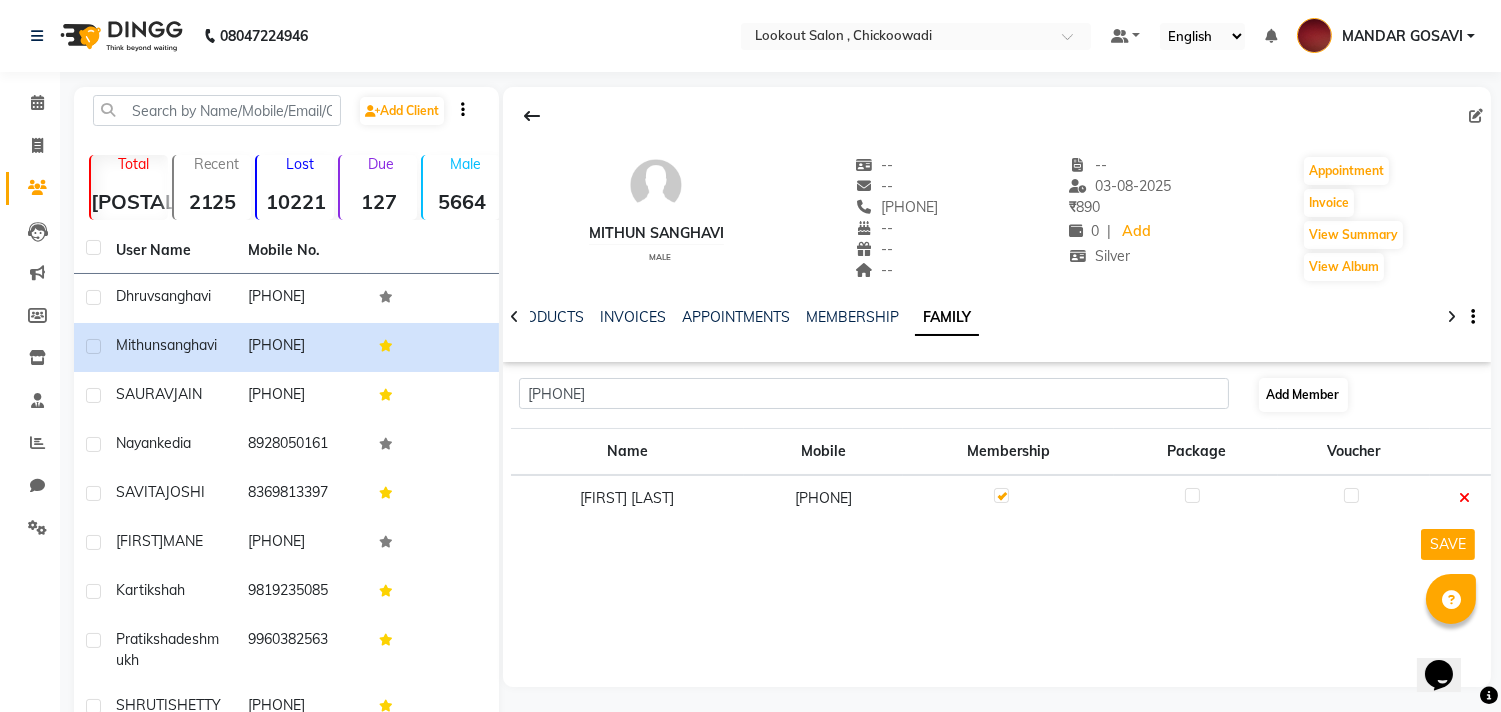 select on "22" 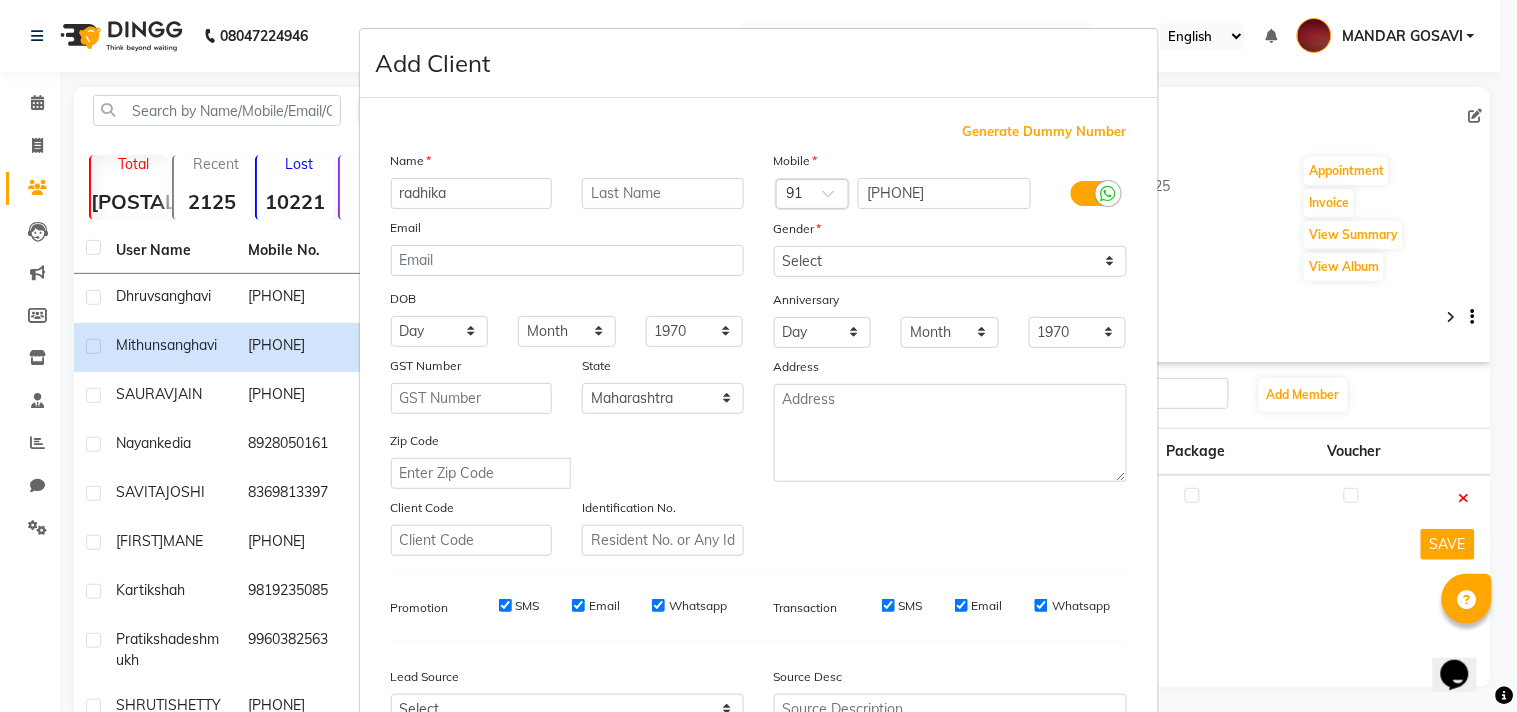 type on "radhika" 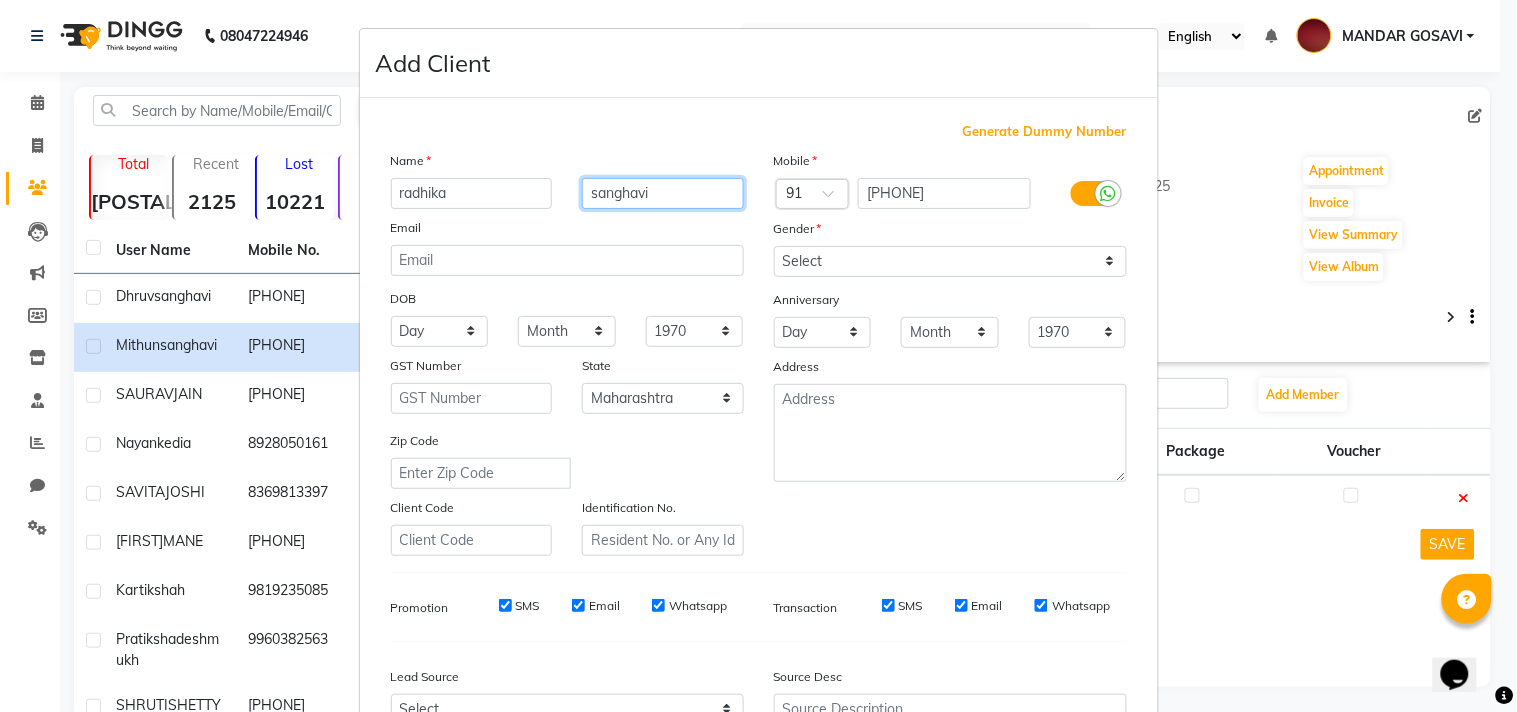 type on "sanghavi" 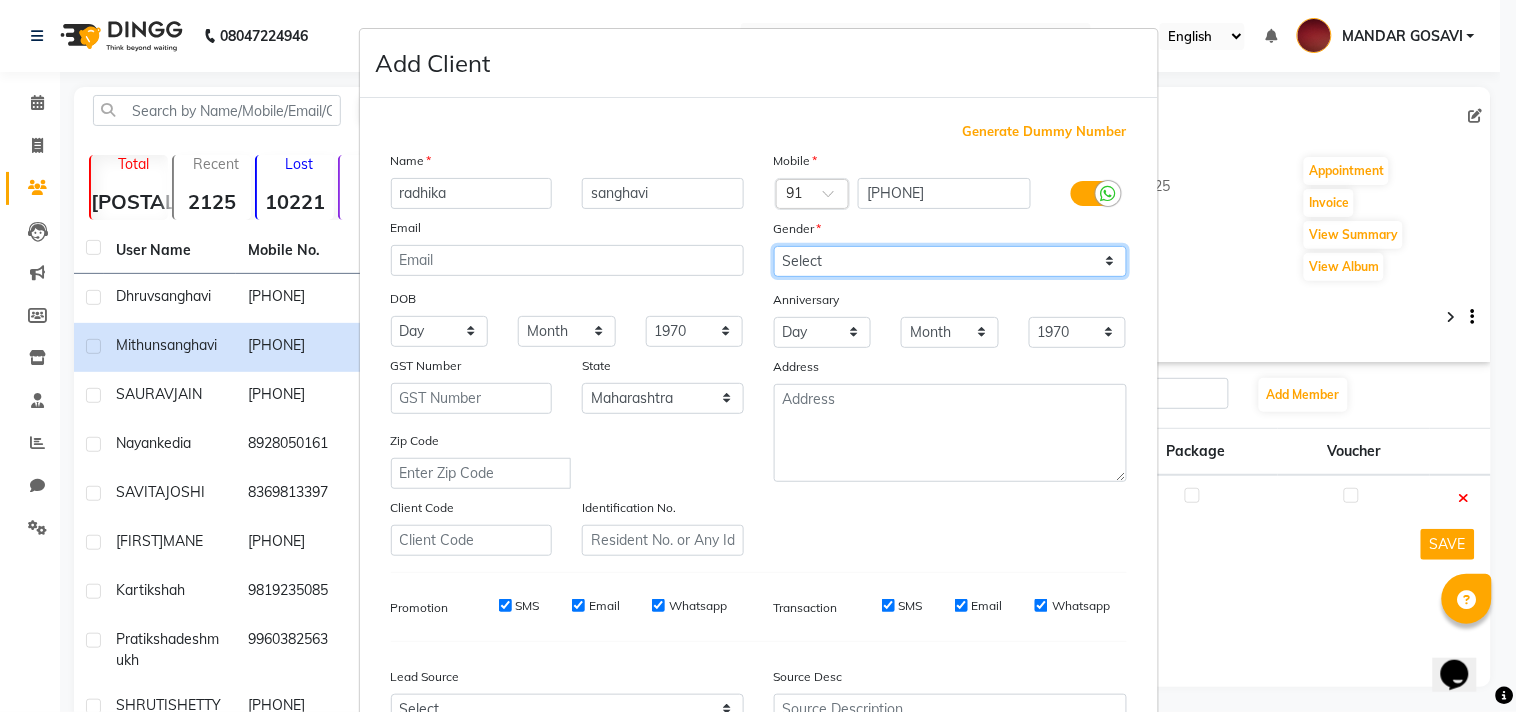 click on "Select Male Female Other Prefer Not To Say" at bounding box center [950, 261] 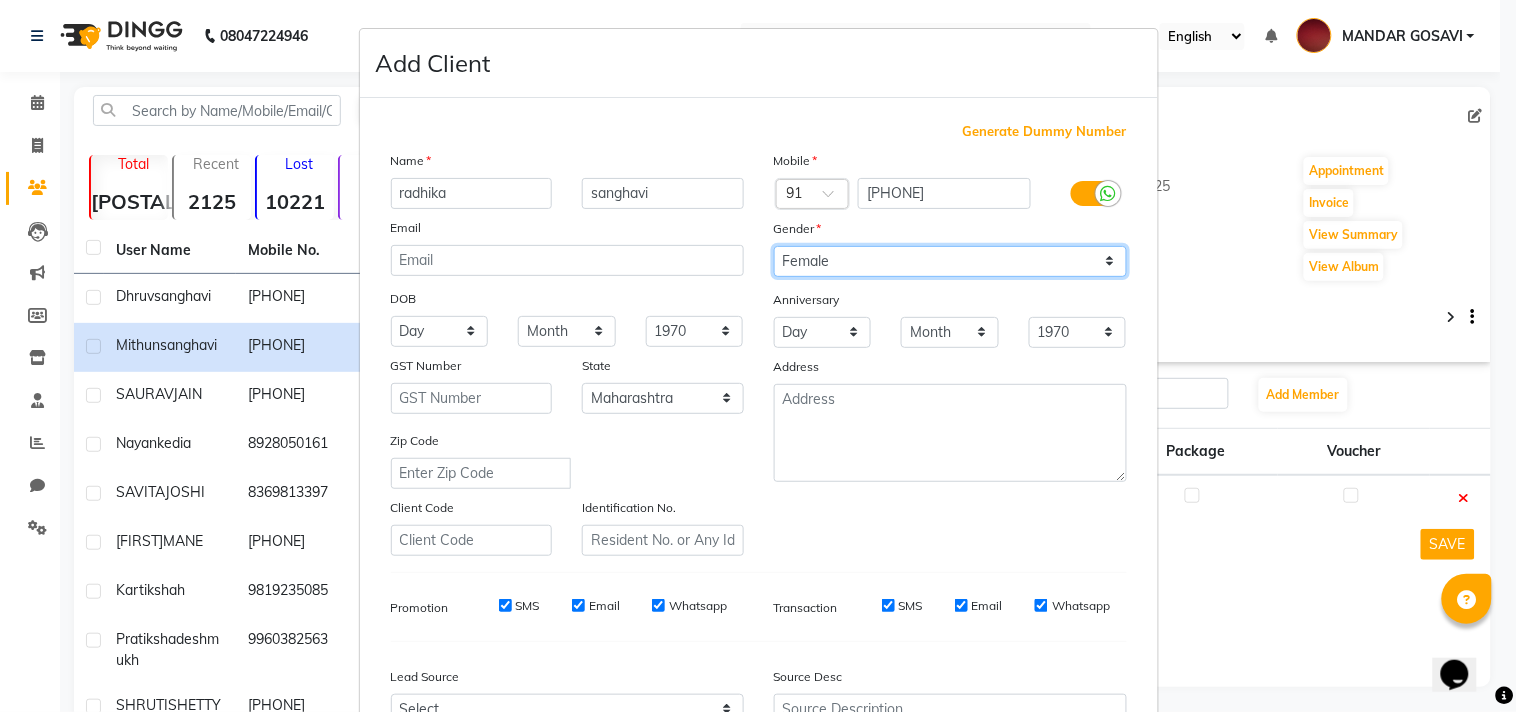 click on "Select Male Female Other Prefer Not To Say" at bounding box center [950, 261] 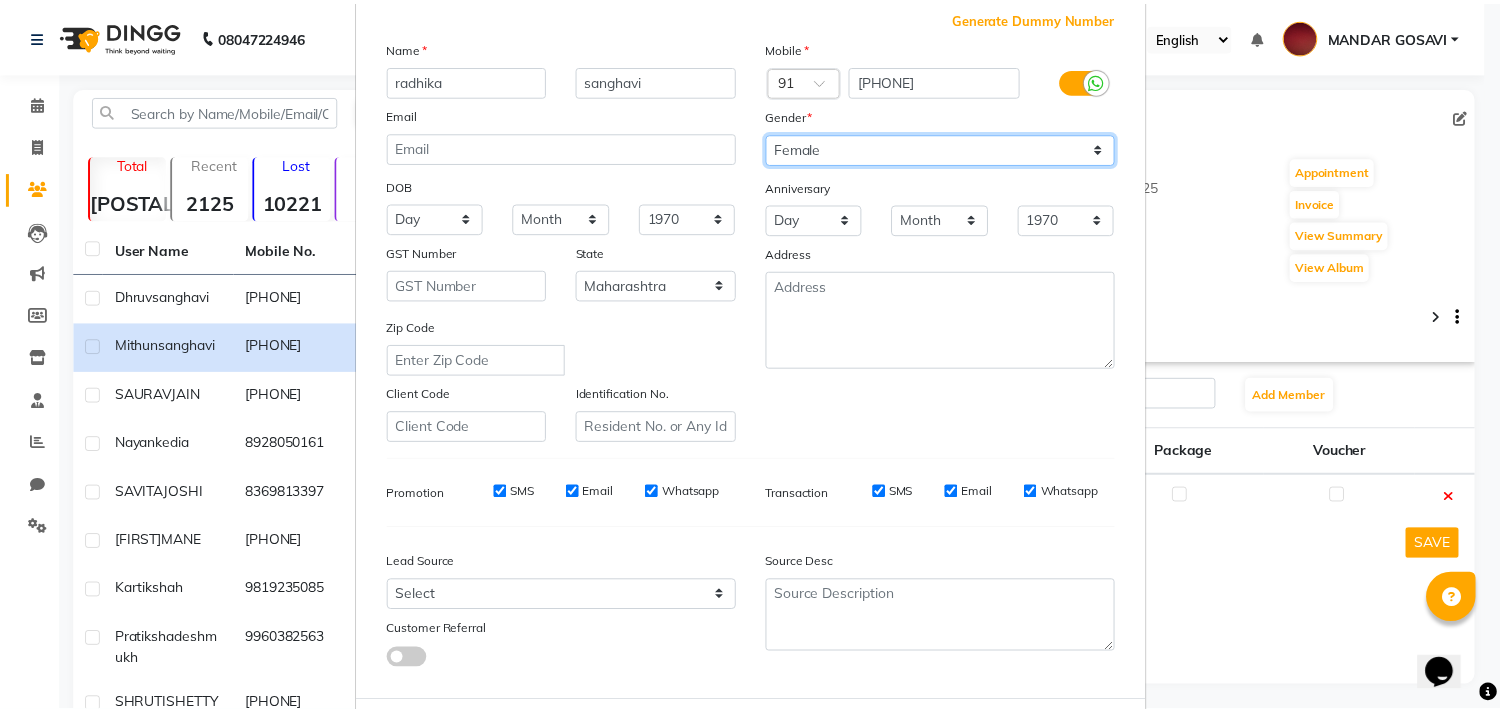 scroll, scrollTop: 212, scrollLeft: 0, axis: vertical 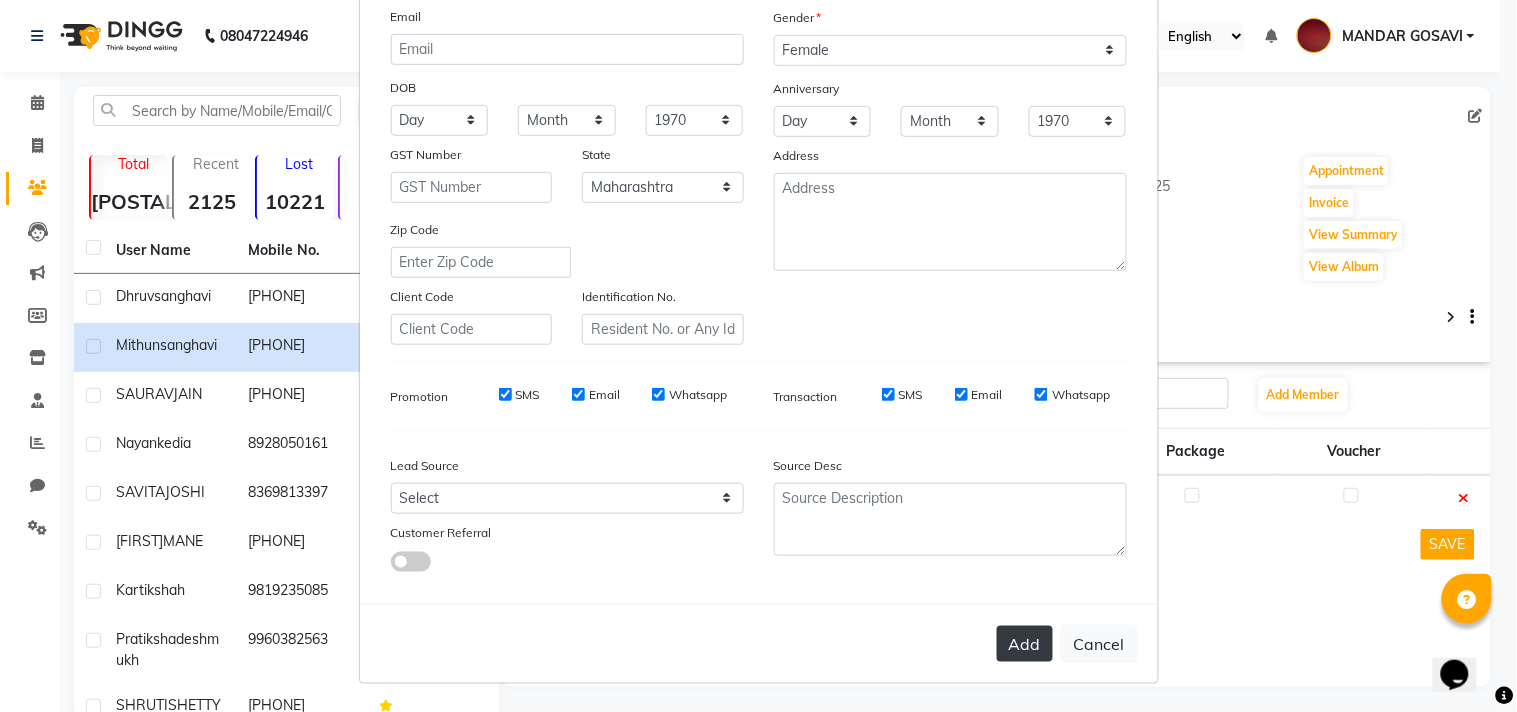 click on "Add" at bounding box center [1025, 644] 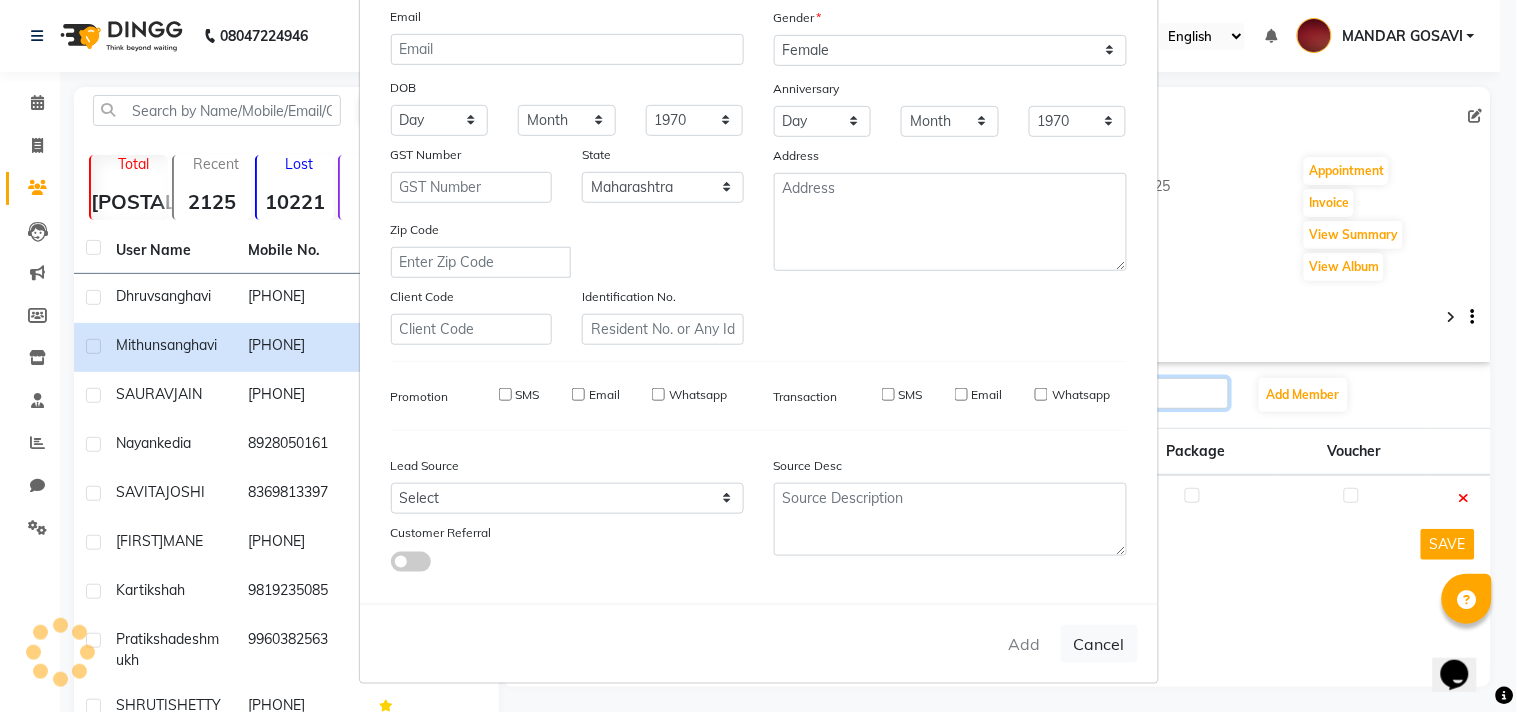 type 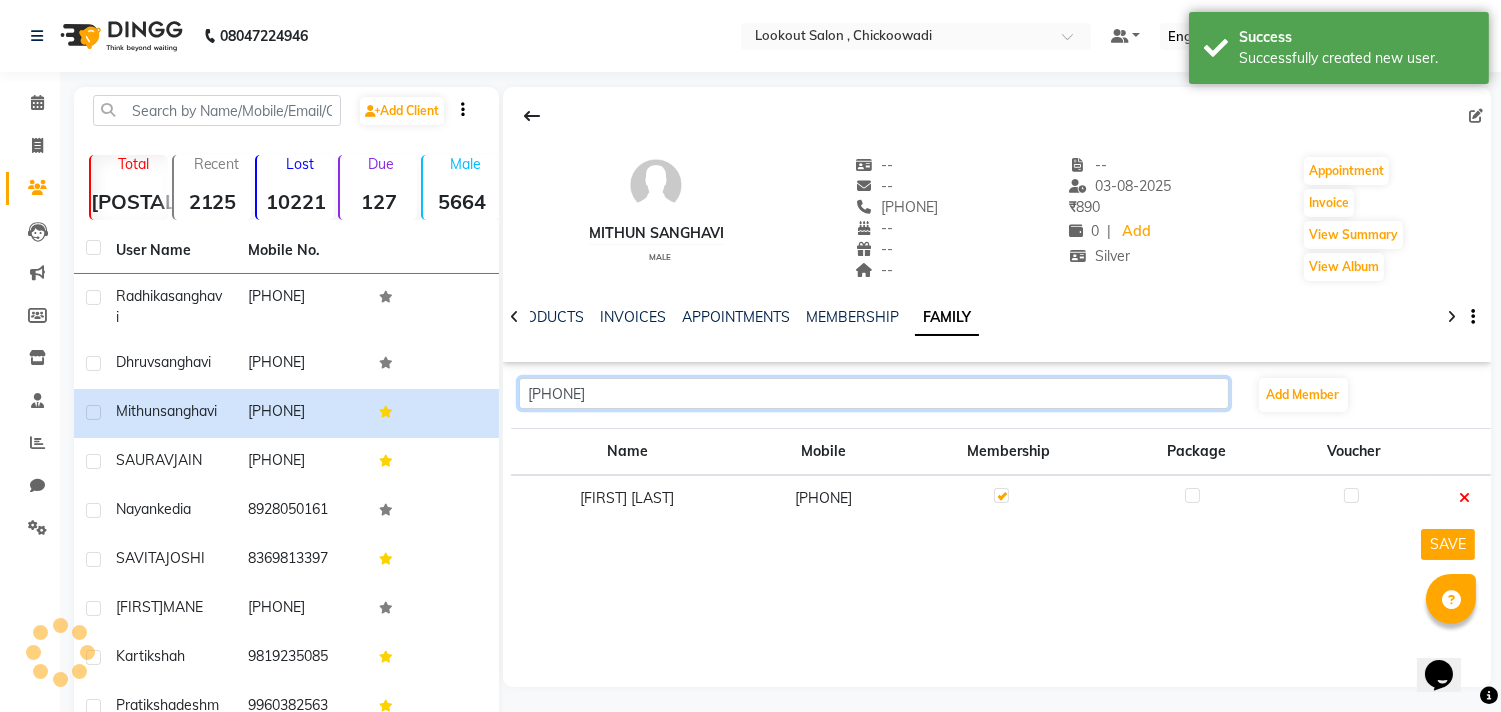 click on "[PHONE]" at bounding box center [873, 393] 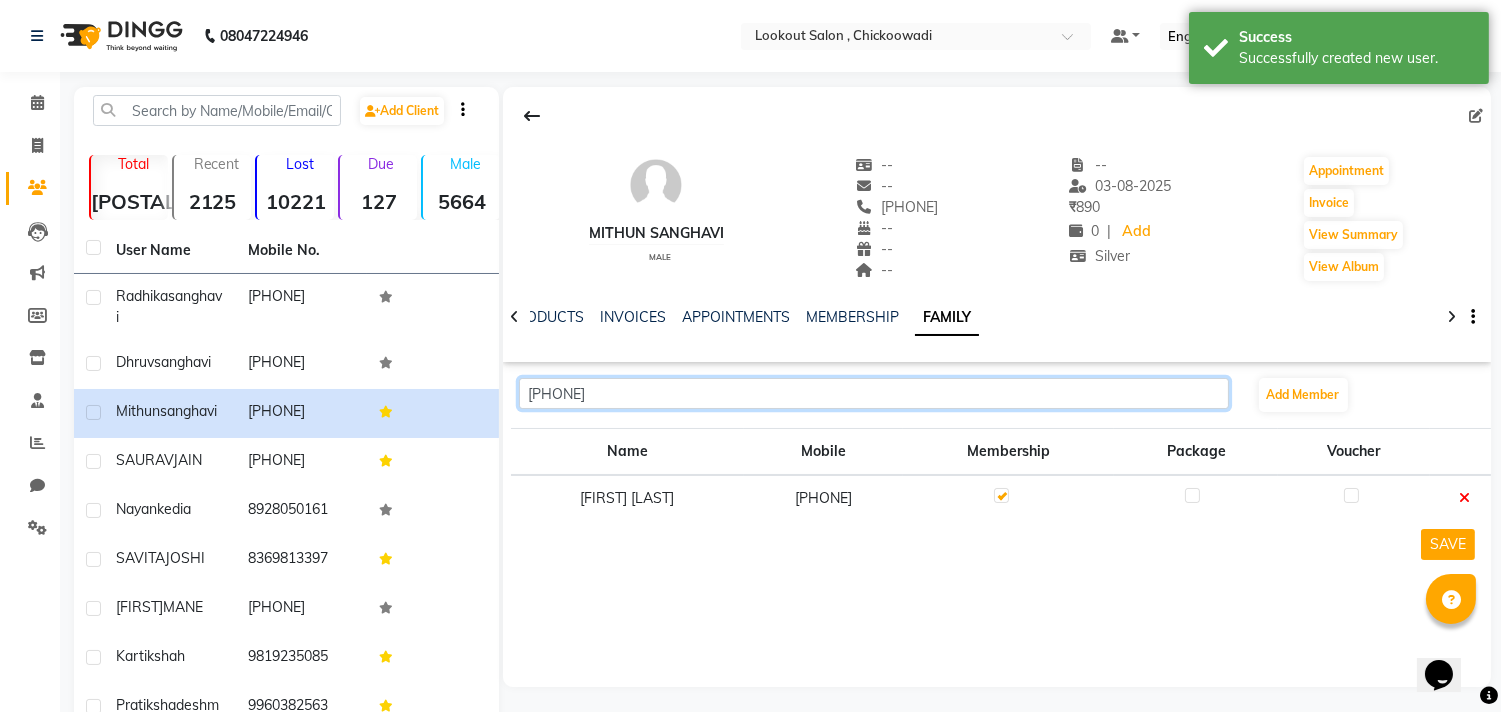 type on "[PHONE]" 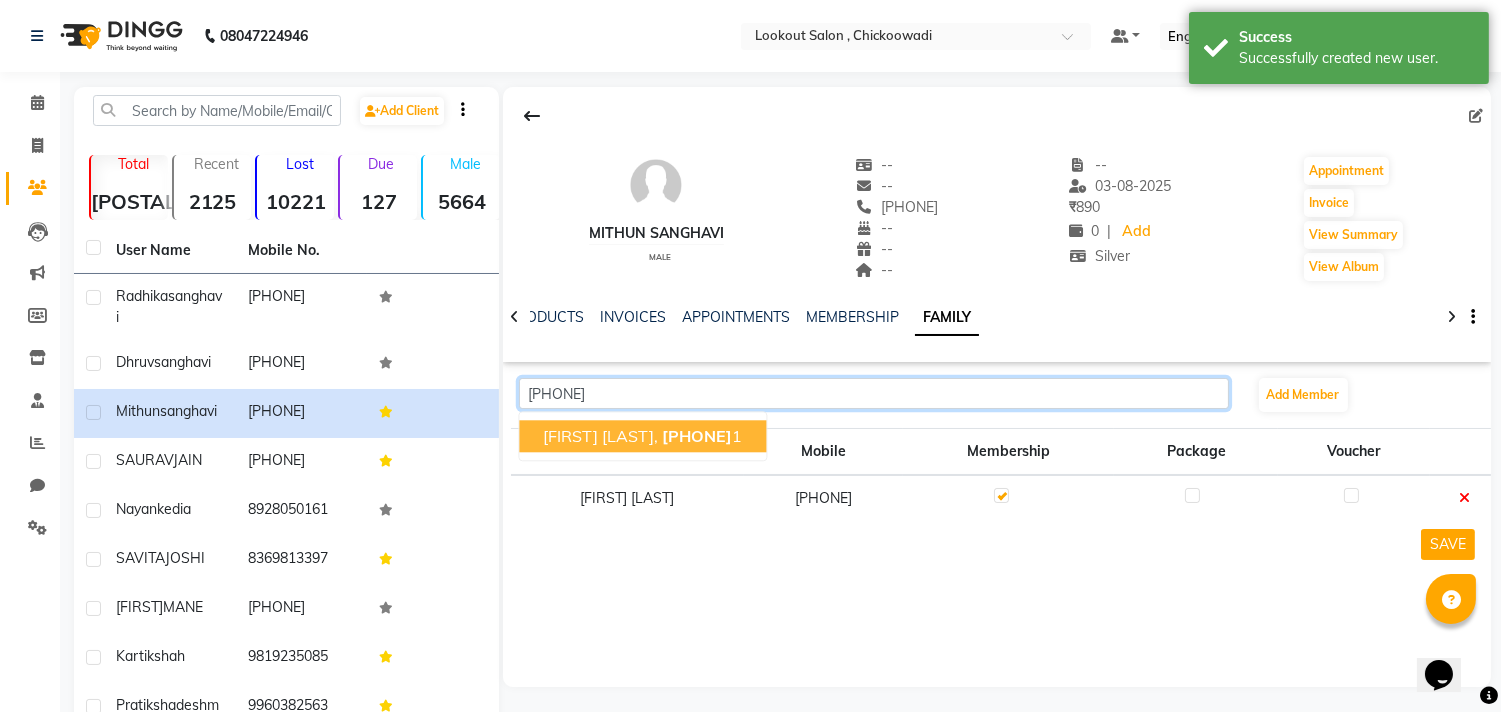 click on "[FIRST] [LAST],  [PHONE] 1" at bounding box center [643, 436] 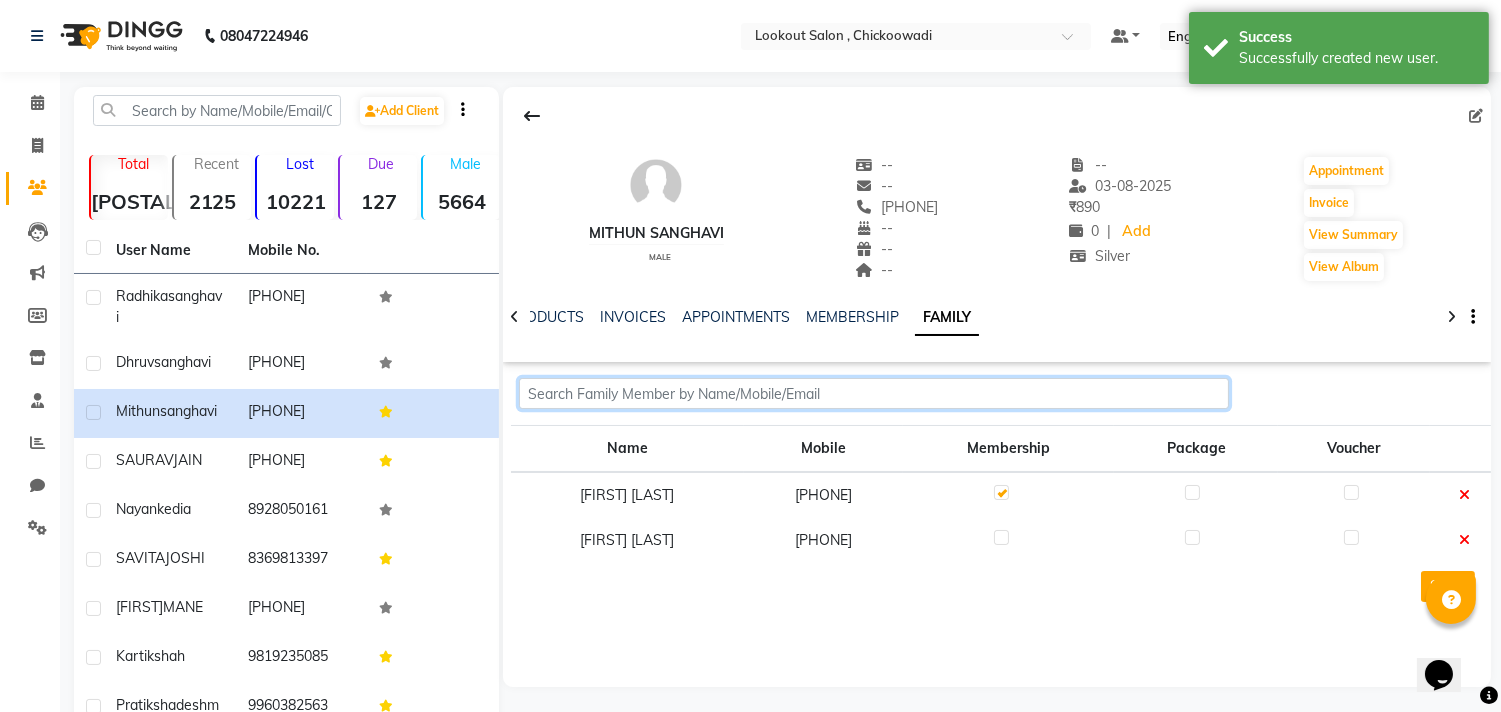 type 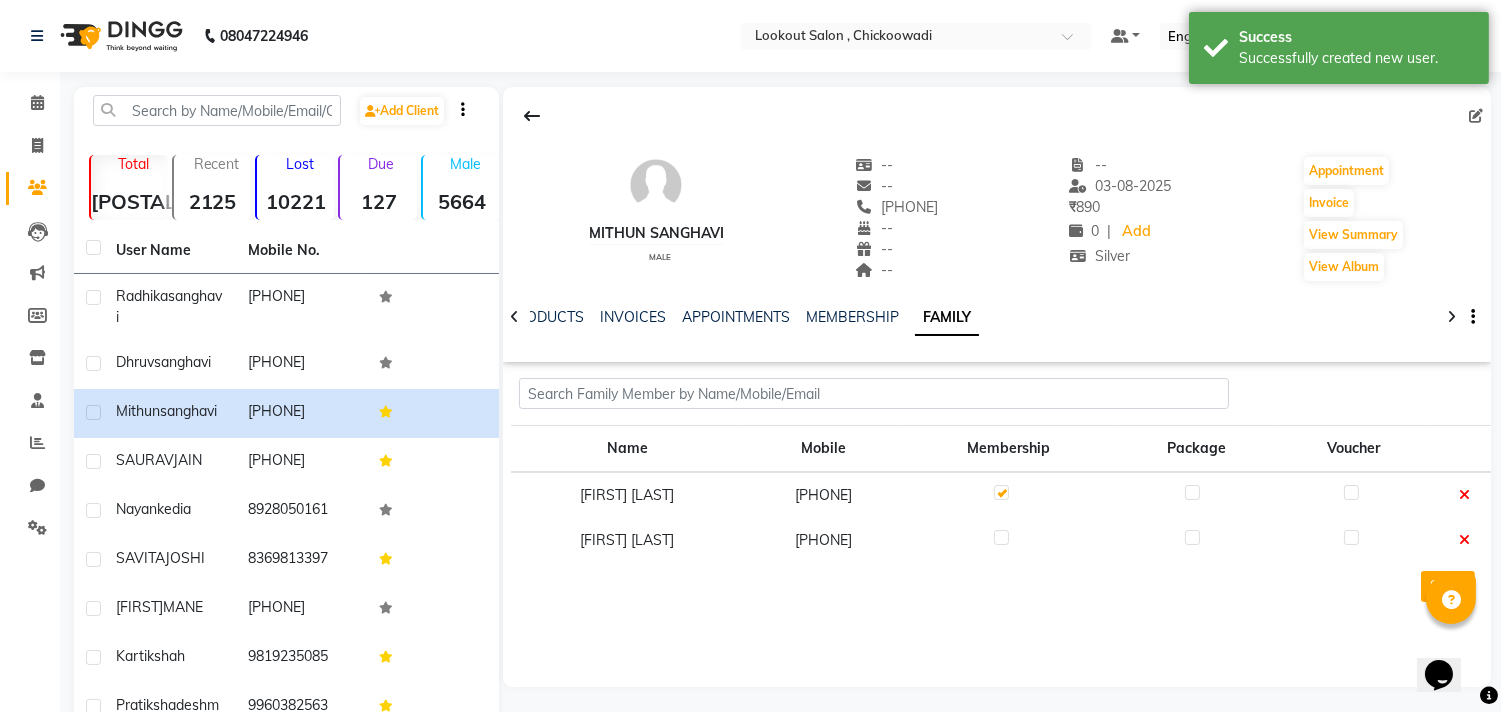 click 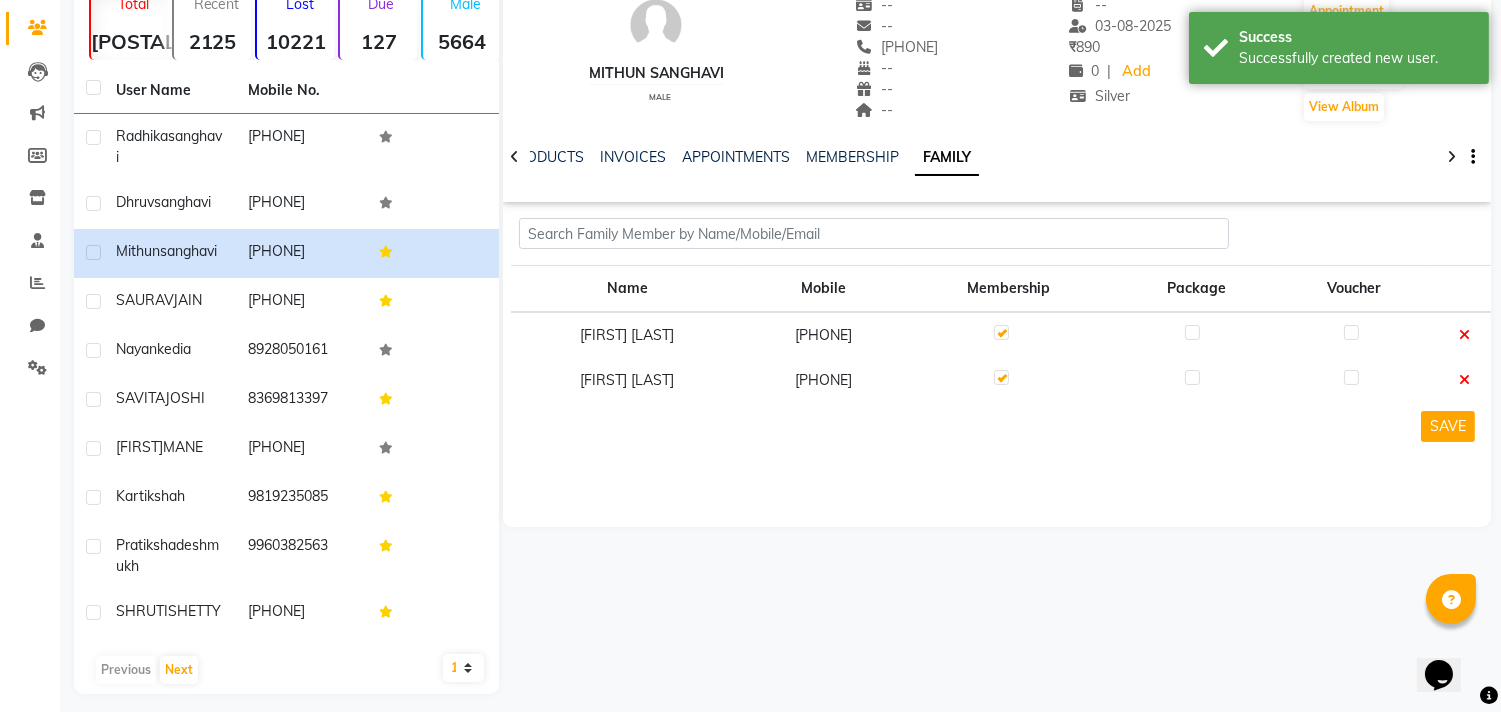 scroll, scrollTop: 205, scrollLeft: 0, axis: vertical 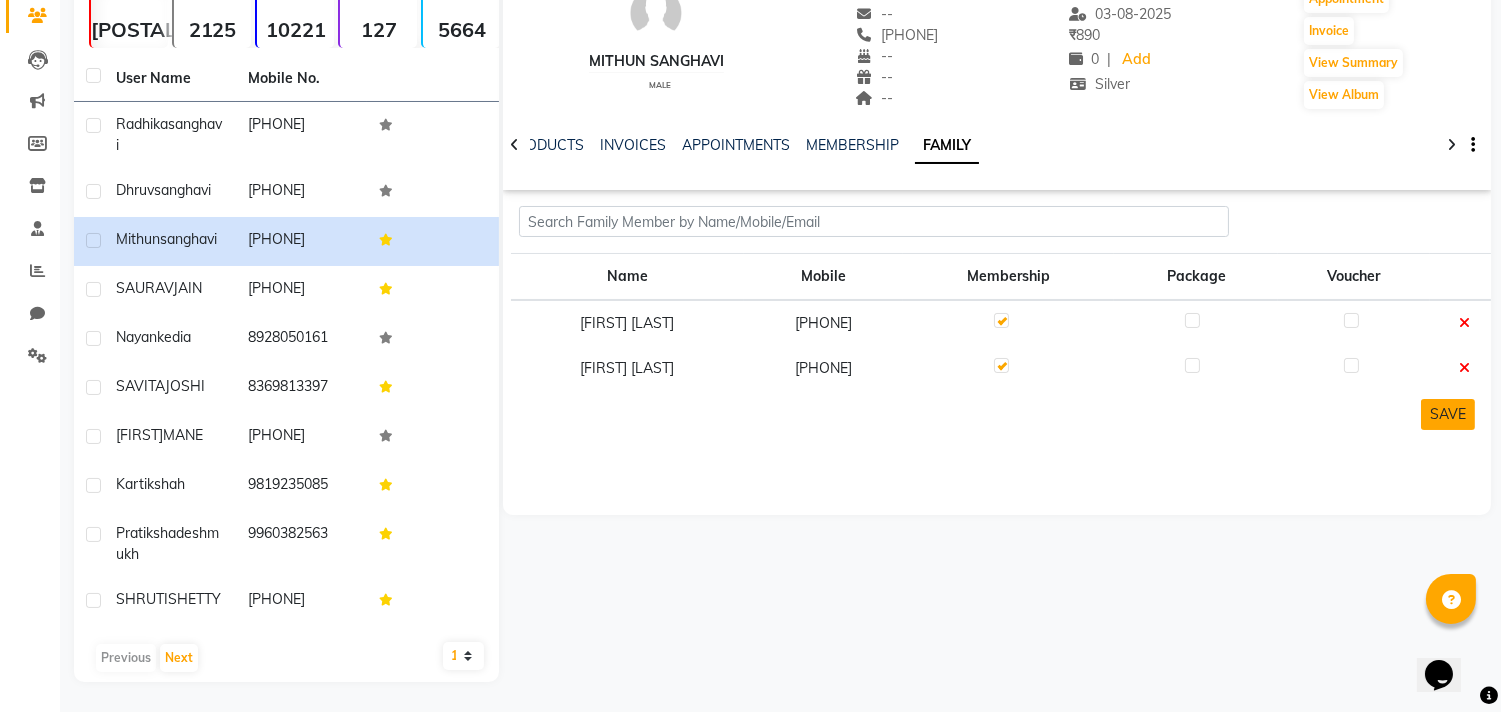 click on "SAVE" 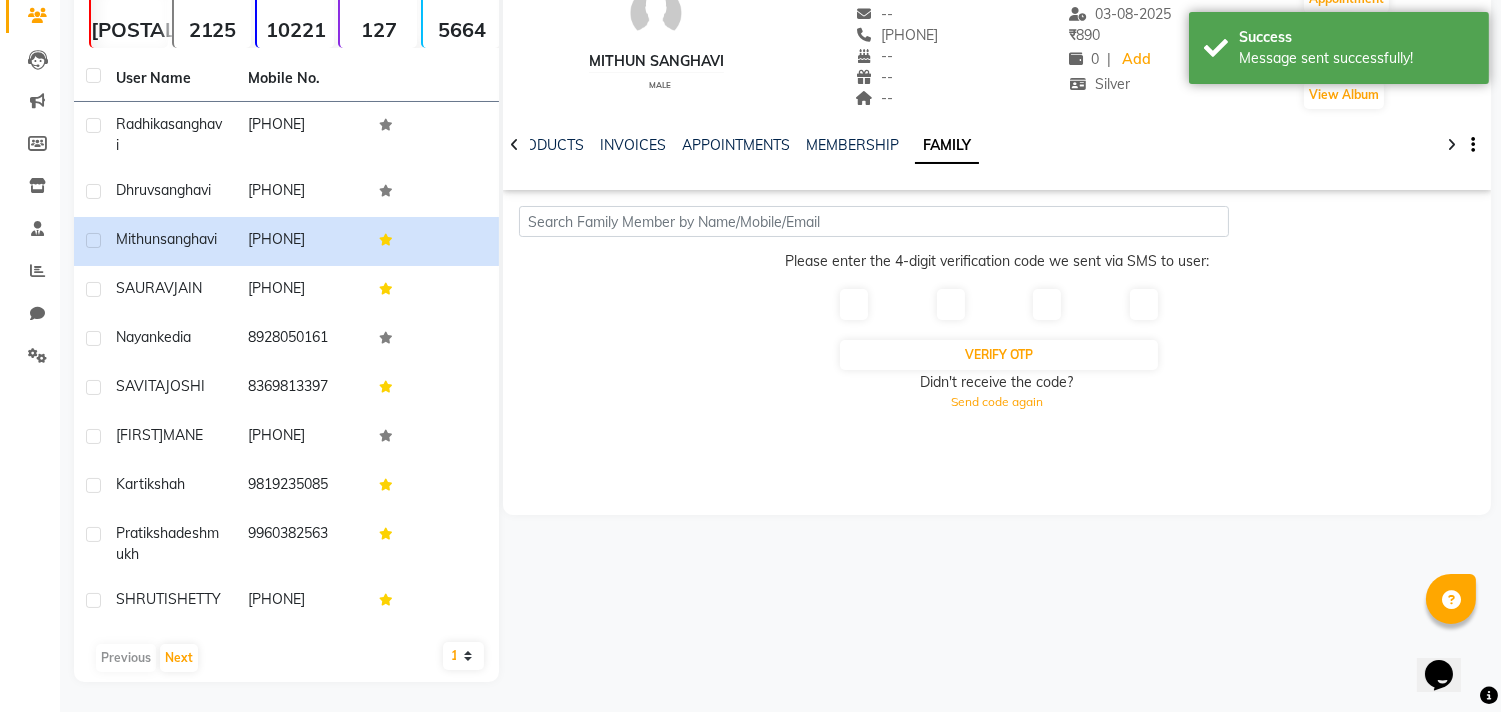 click at bounding box center (852, 304) 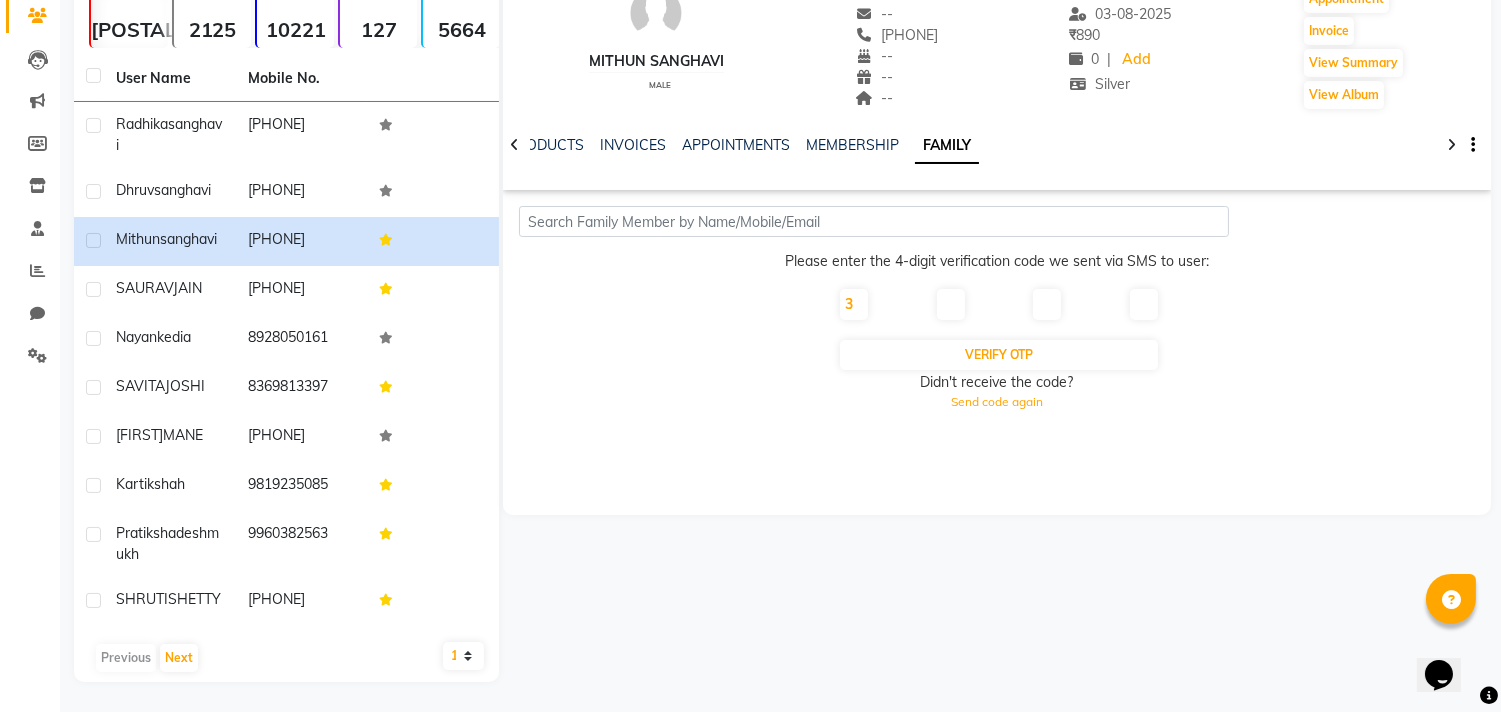 type on "3" 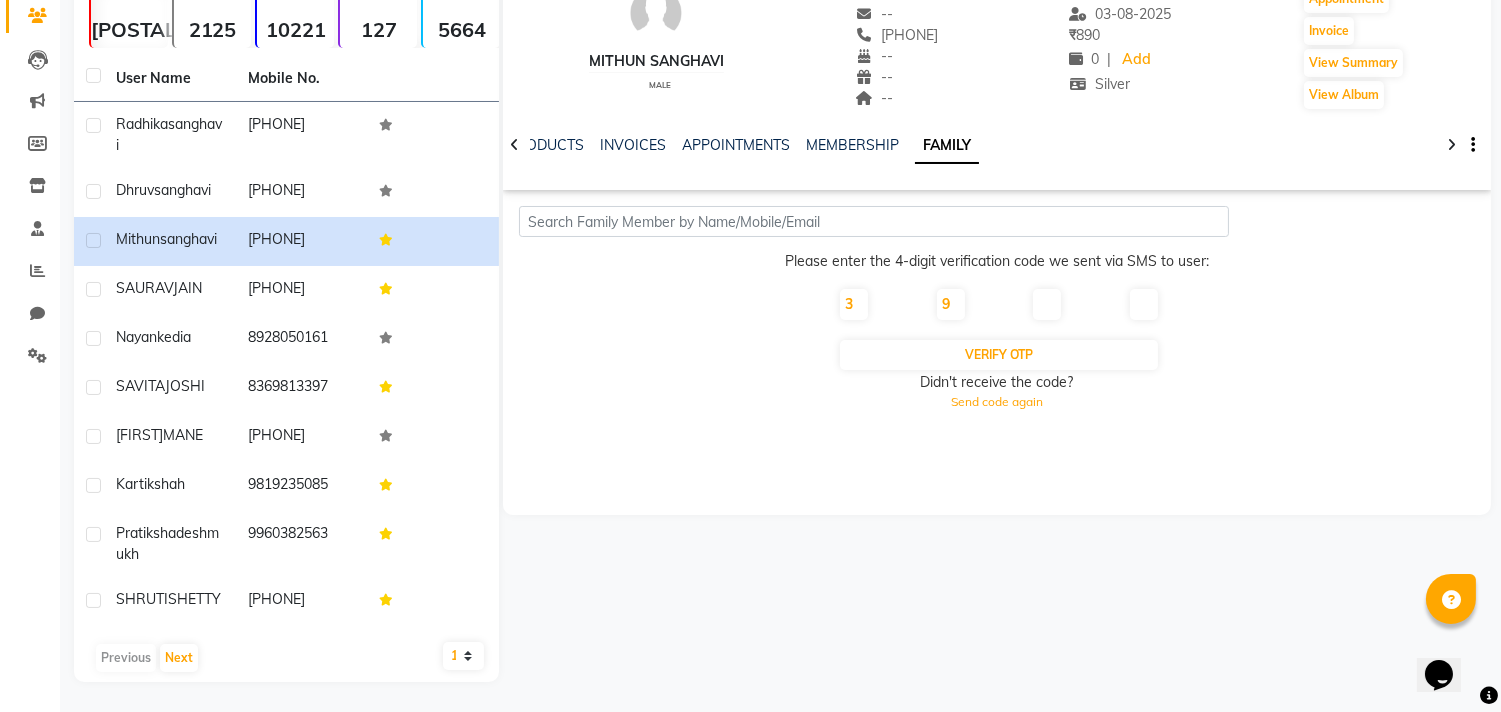 type on "9" 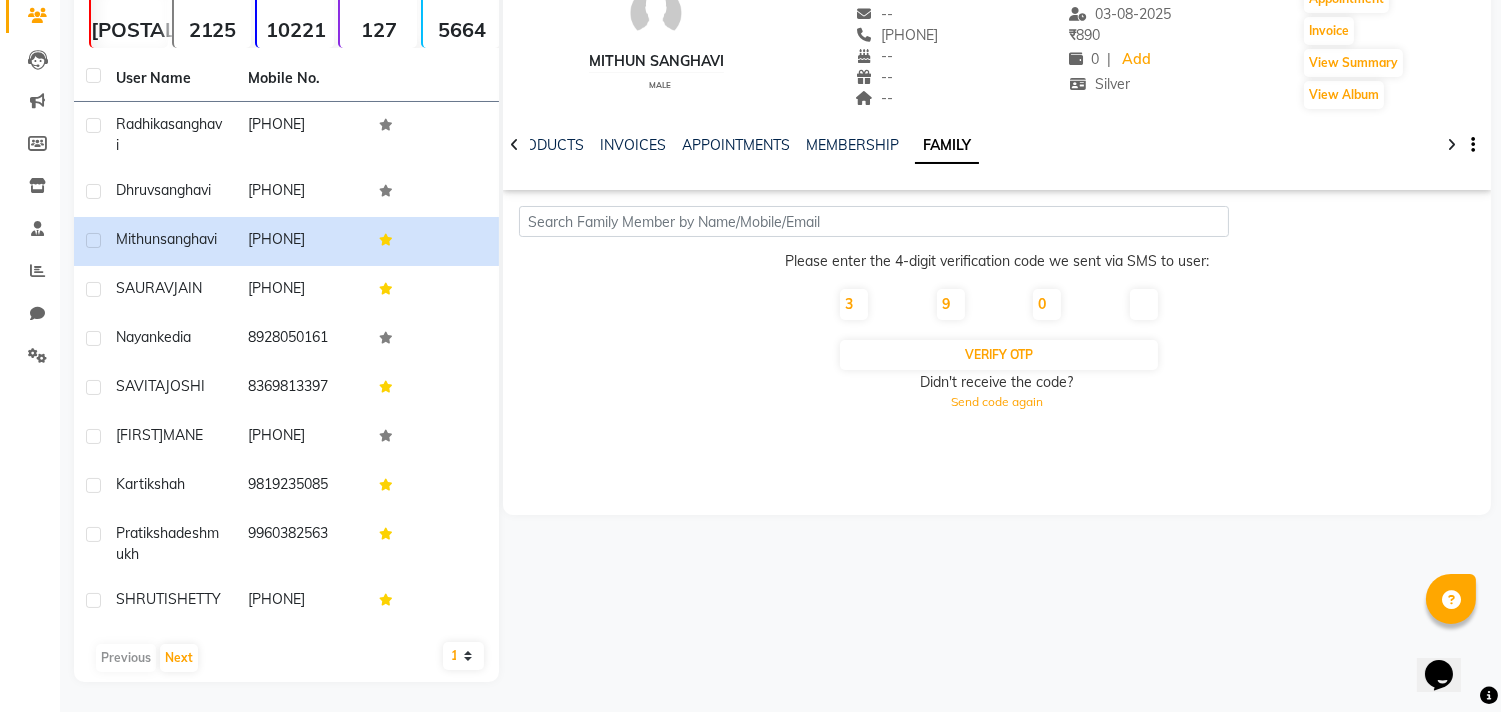 type on "0" 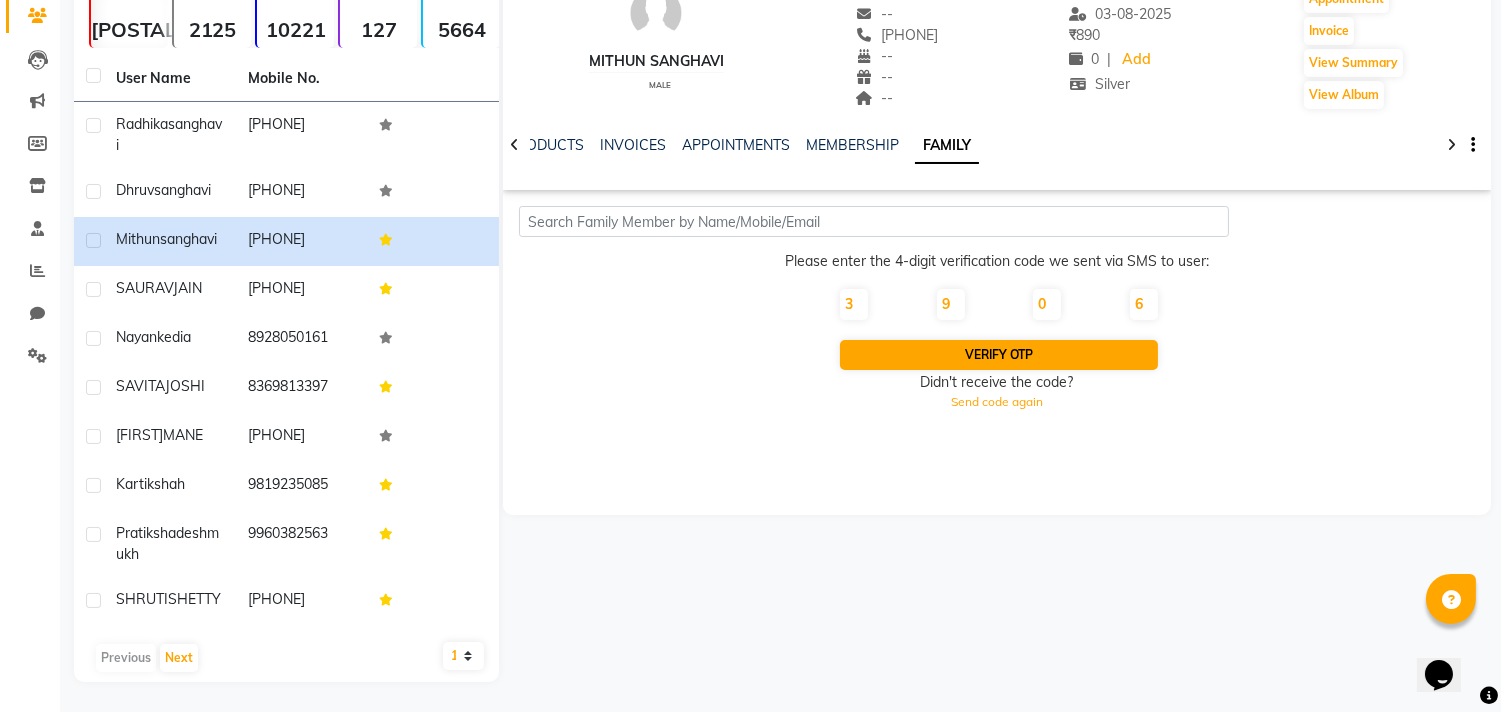 type on "6" 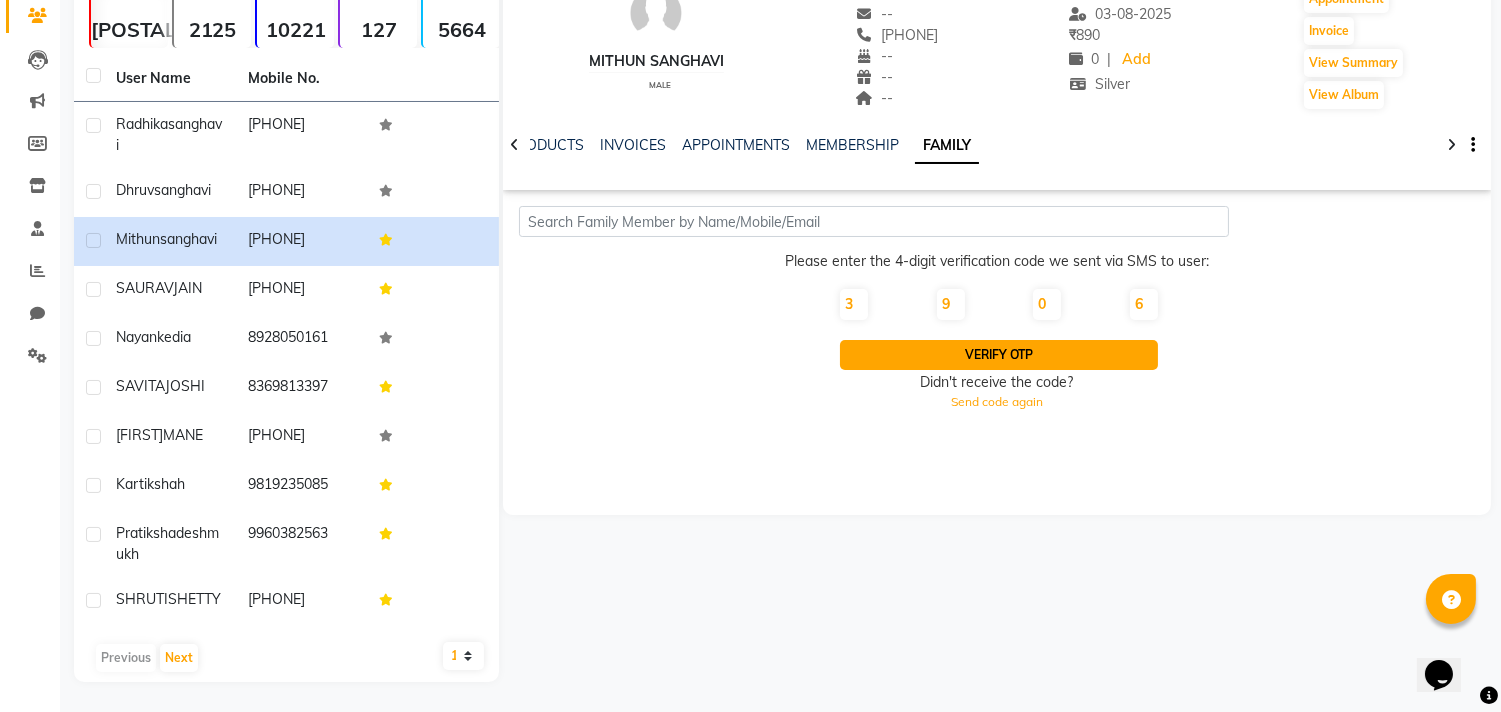 click on "Verify OTP" at bounding box center (998, 355) 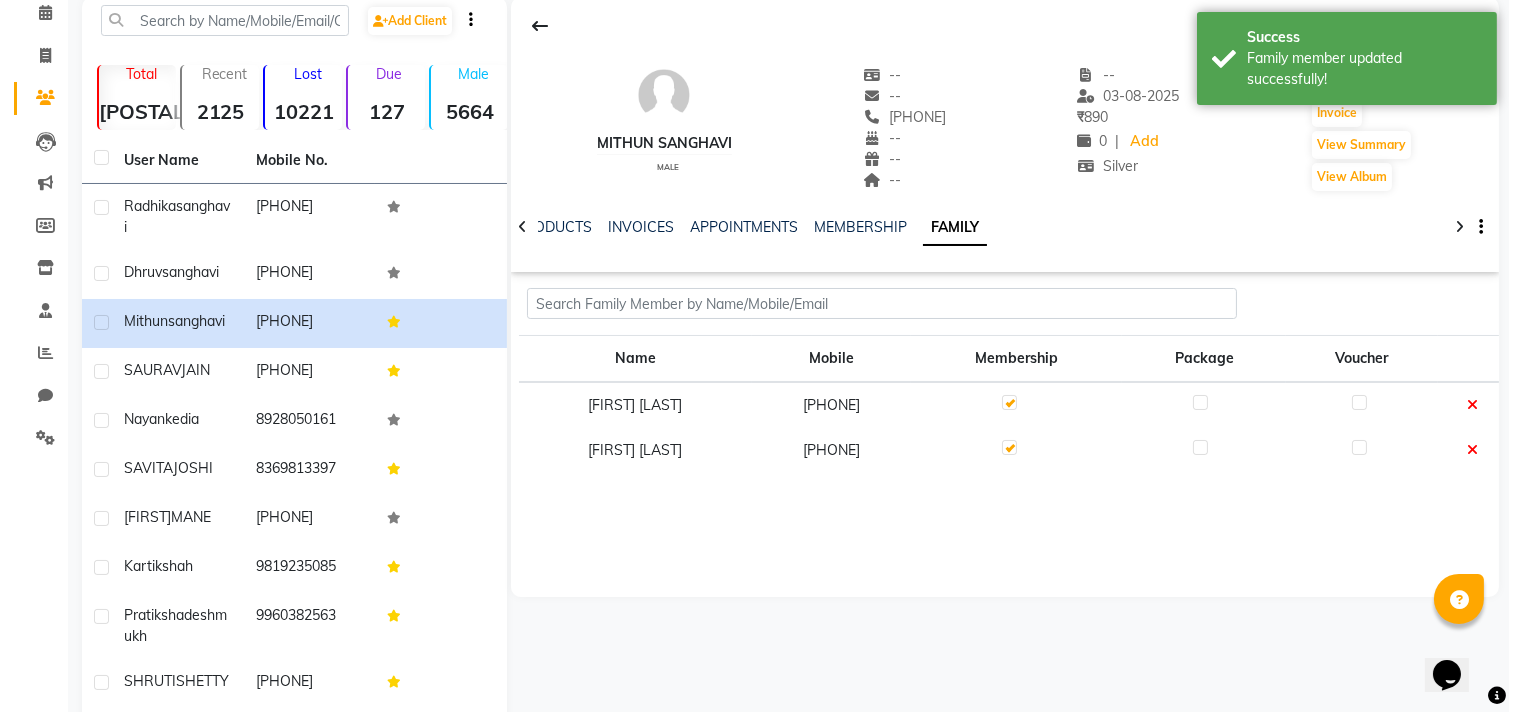 scroll, scrollTop: 0, scrollLeft: 0, axis: both 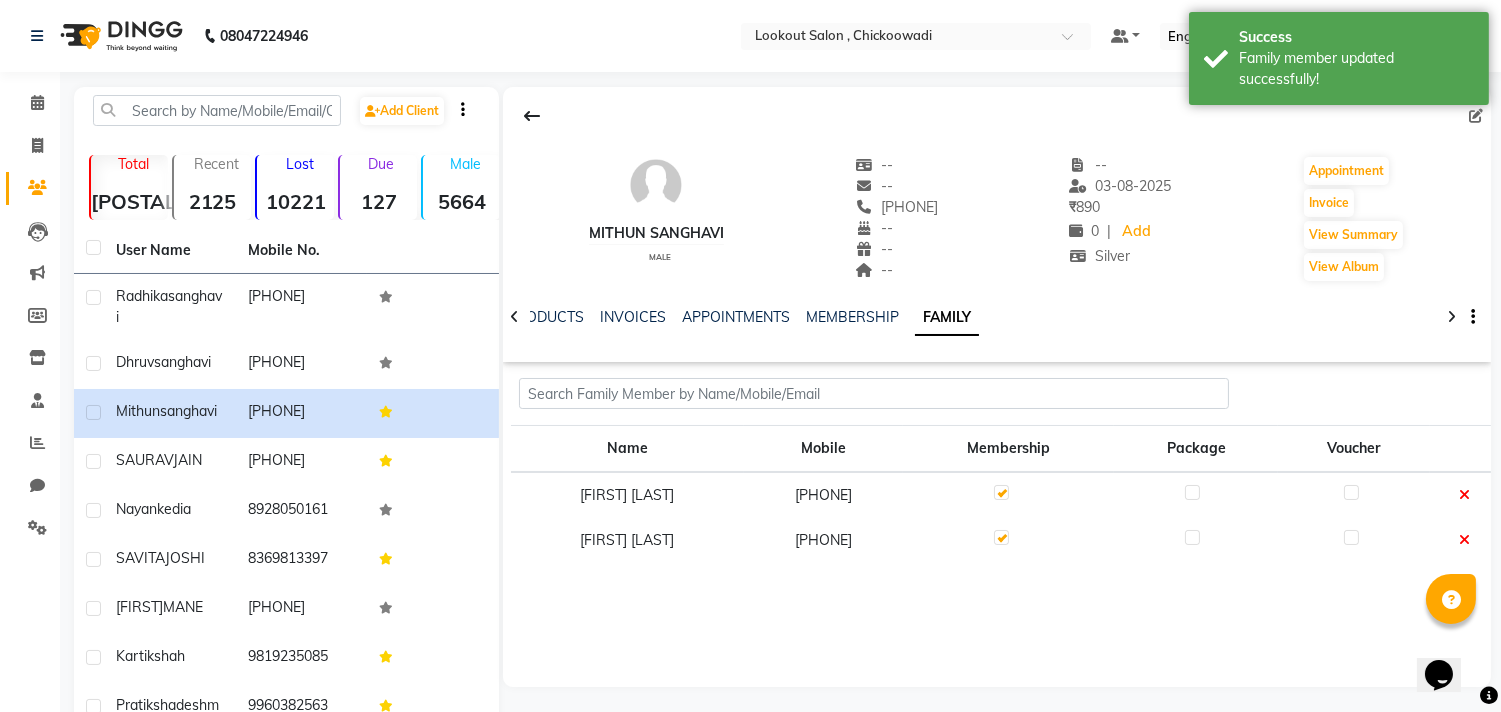 click on "[FIRST] [LAST]  male  --   --   [PHONE]  --  --  --  -- [DATE] ₹    890 0 |  Add  Silver  Appointment   Invoice  View Summary  View Album  NOTES SERVICES PRODUCTS INVOICES APPOINTMENTS MEMBERSHIP FAMILY" 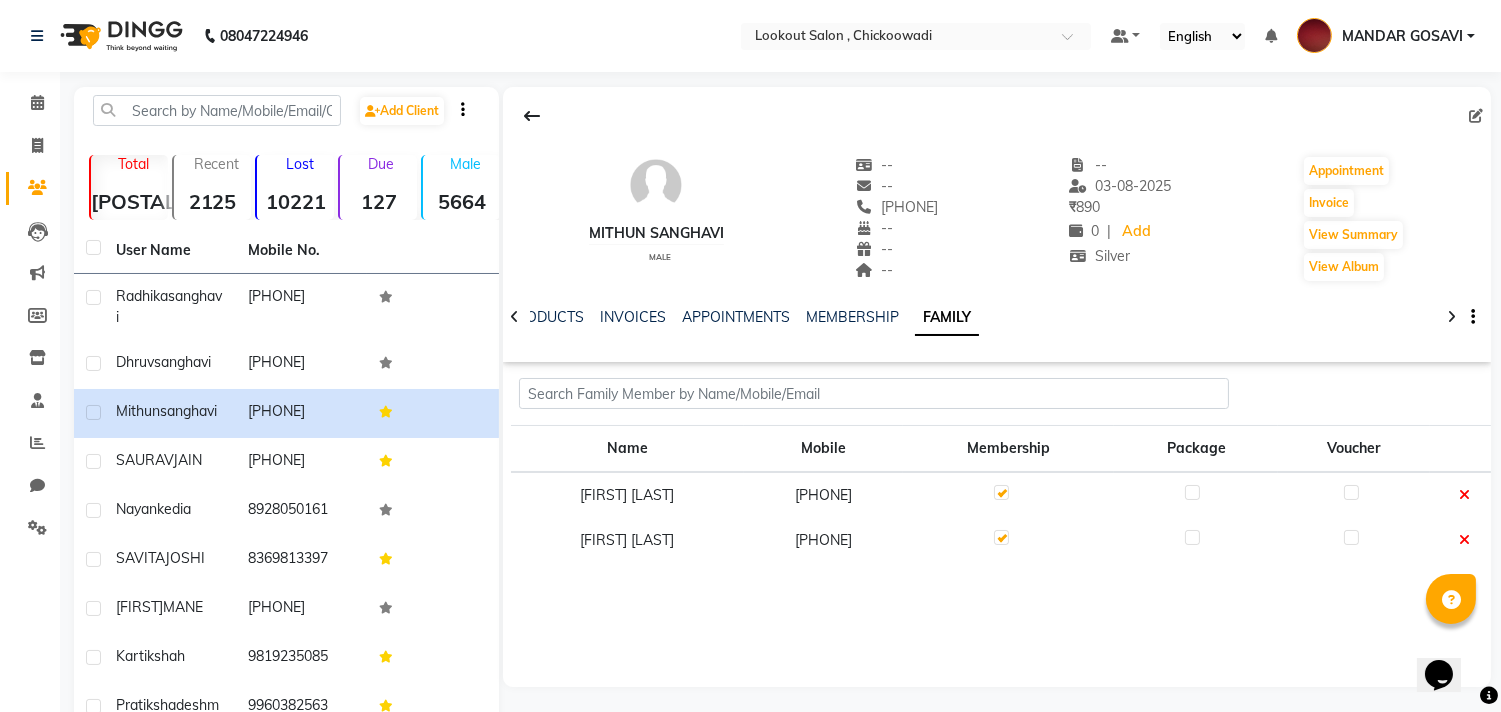 click on "MANDAR GOSAVI" at bounding box center [1402, 36] 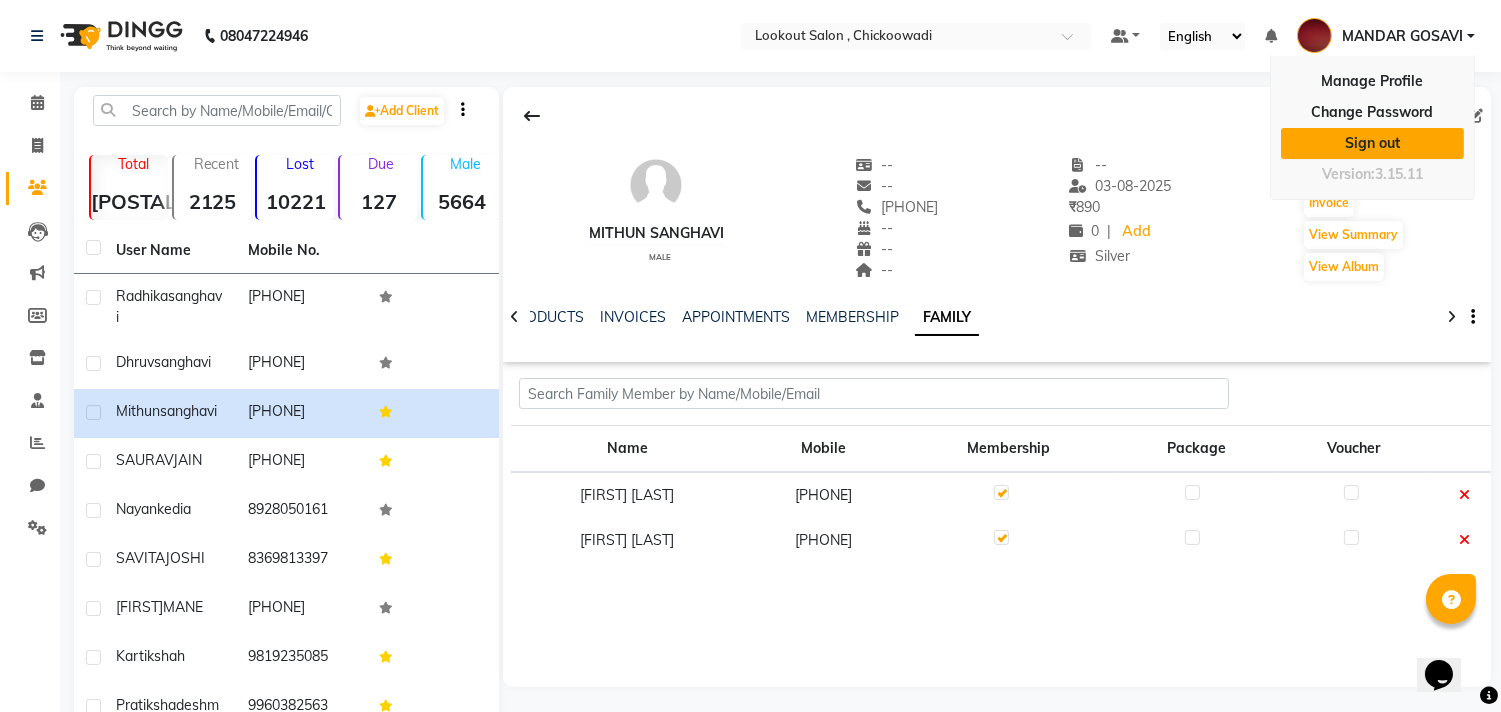 click on "Sign out" at bounding box center [1372, 143] 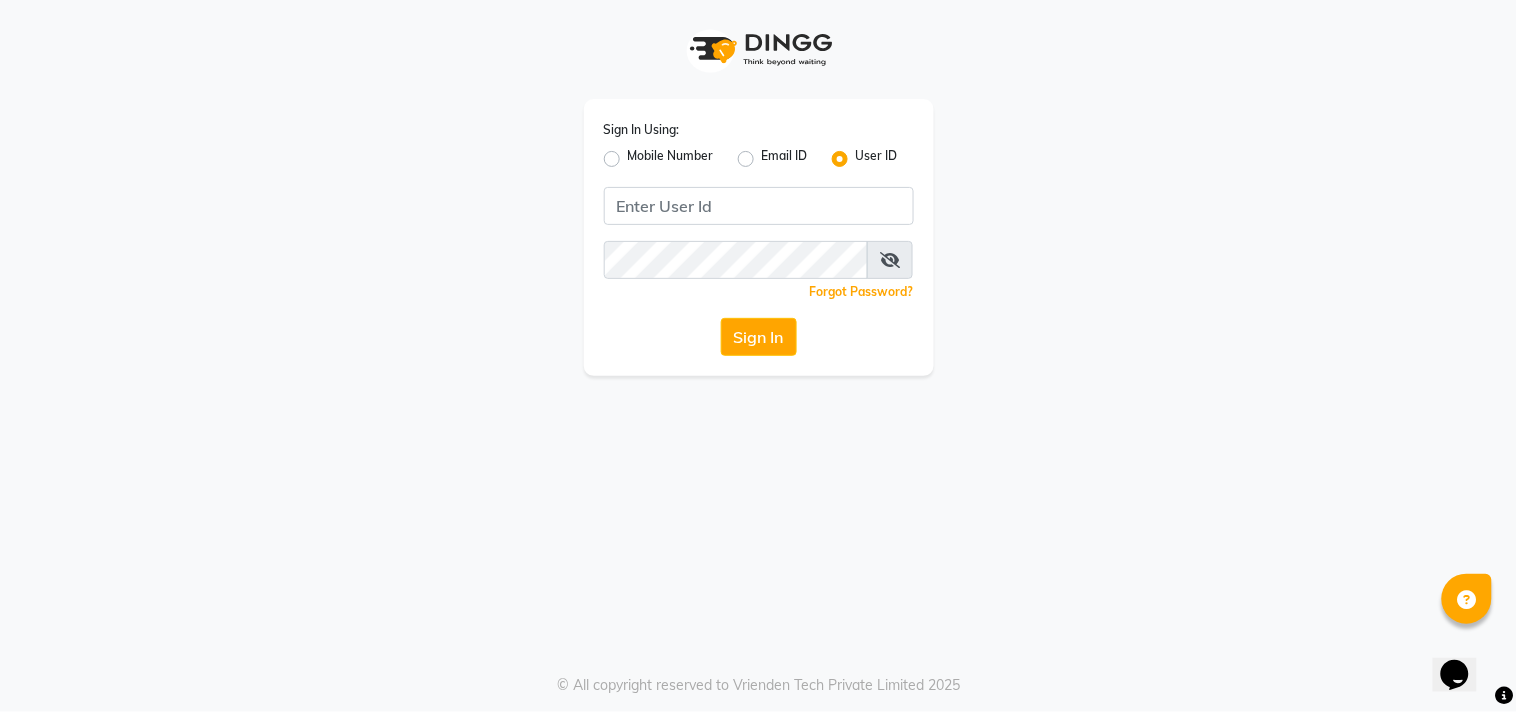 click on "Mobile Number" 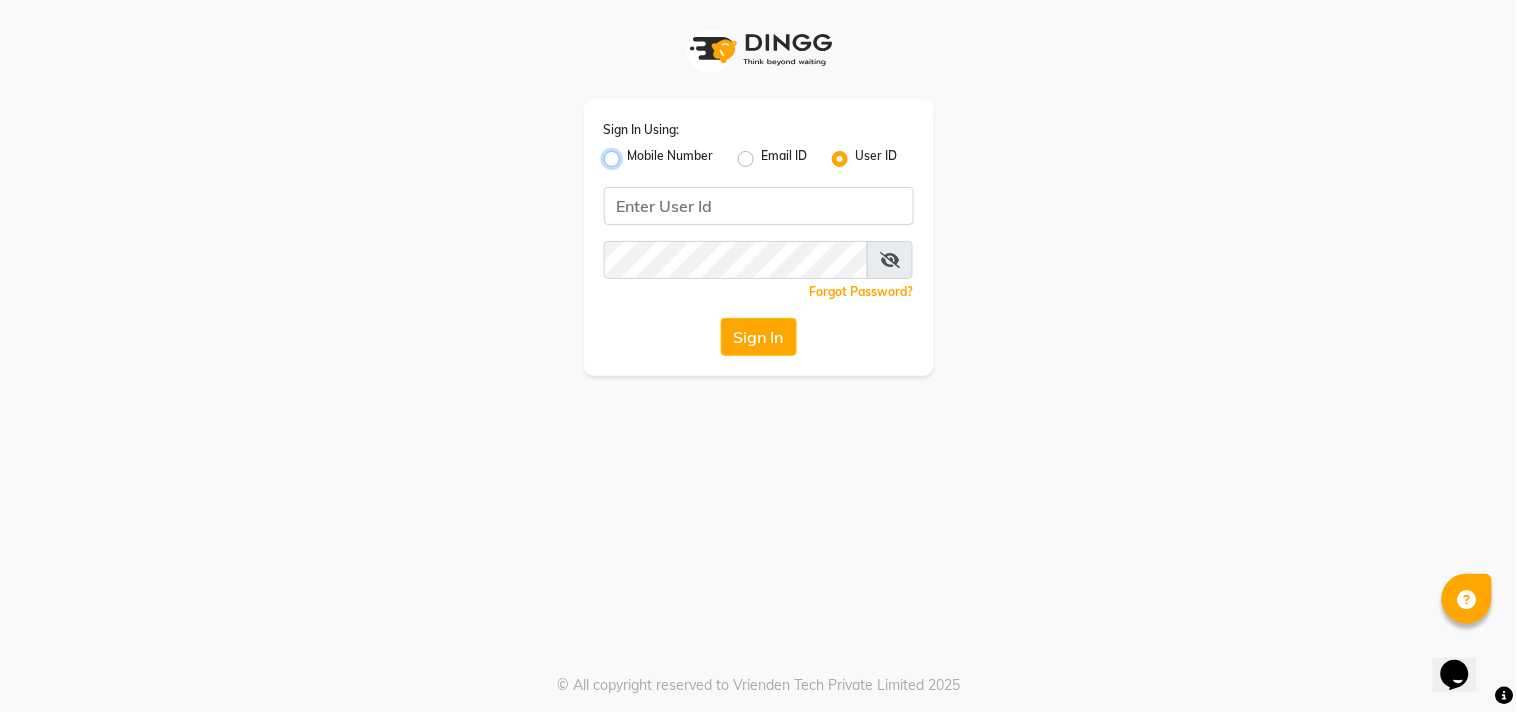 click on "Mobile Number" at bounding box center [634, 153] 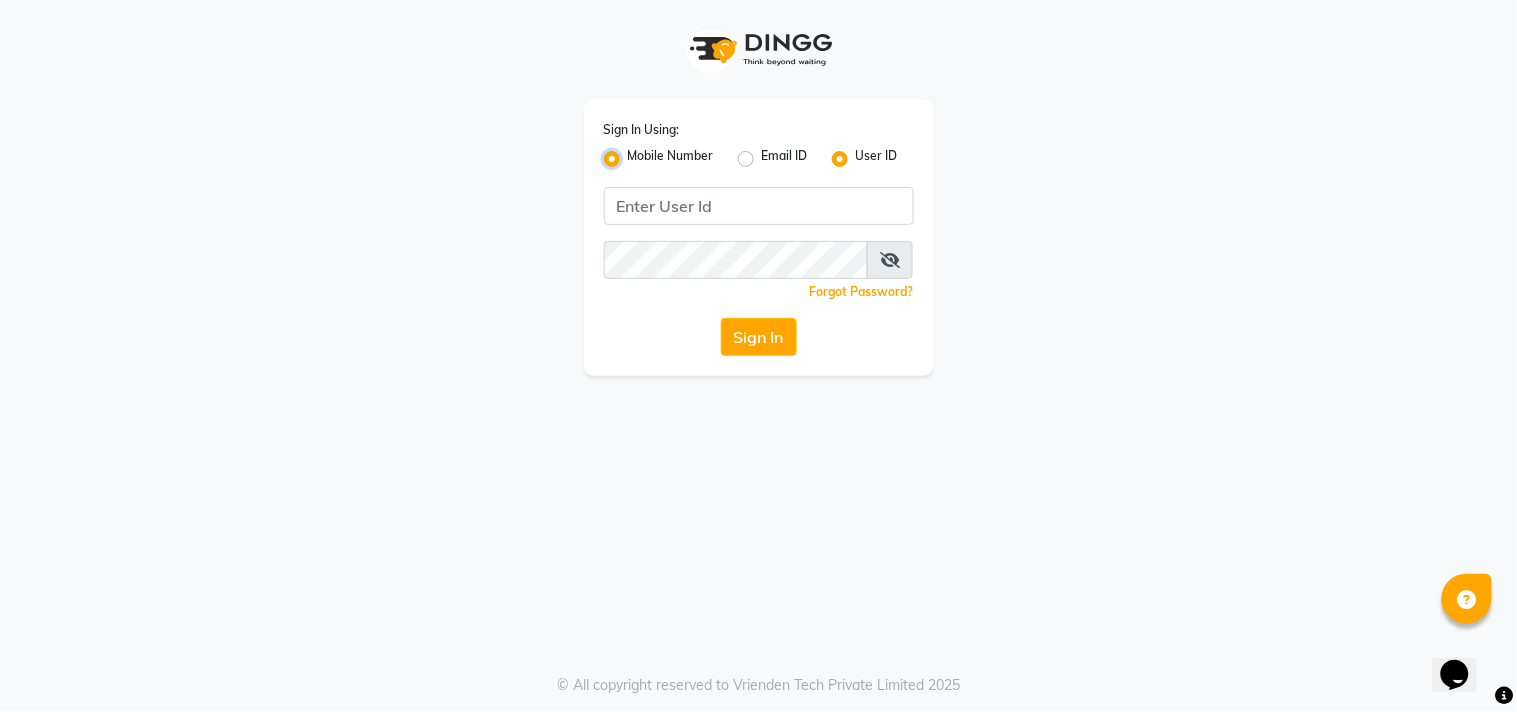 radio on "false" 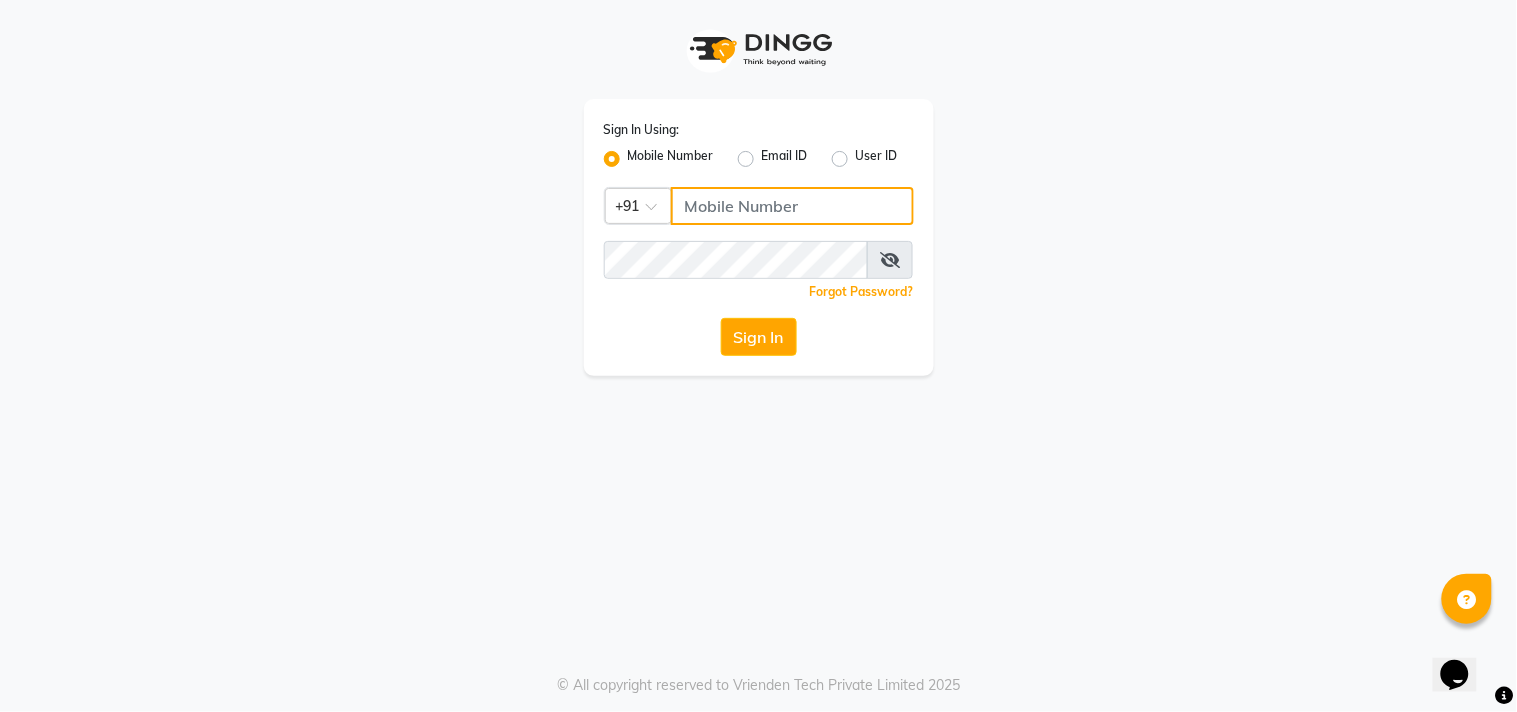 click 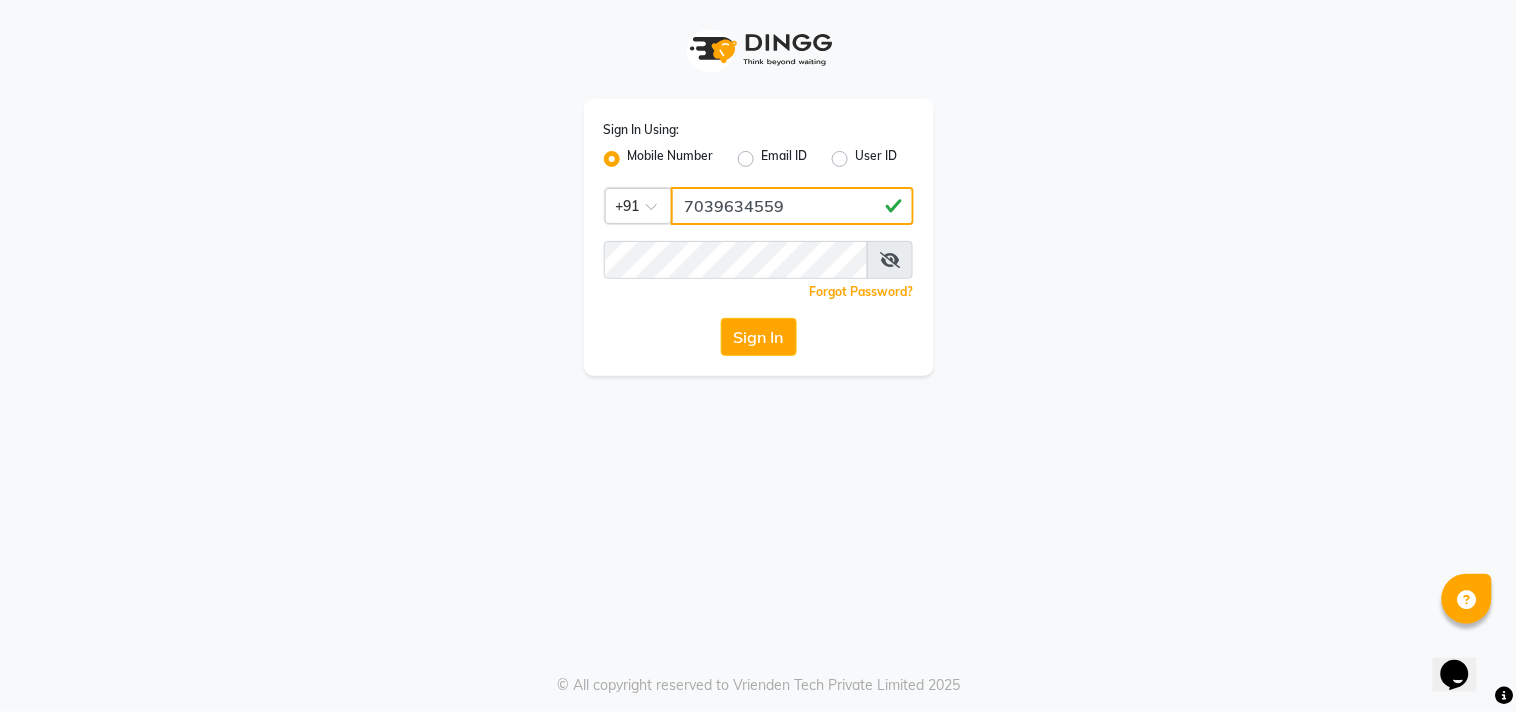 type on "7039634559" 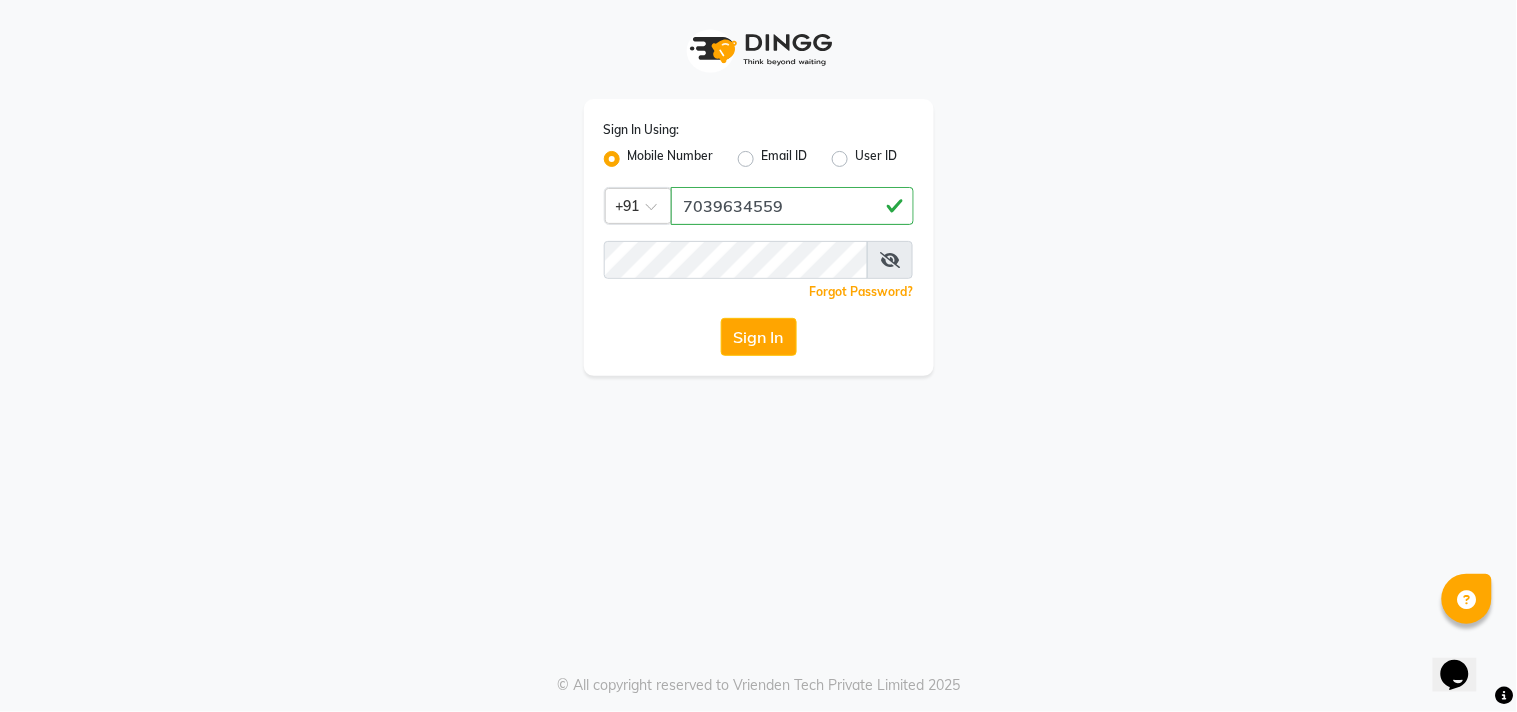 click on "Sign In Using: Mobile Number Email ID User ID Country Code × +91 [PHONE]  Remember me Forgot Password?  Sign In" 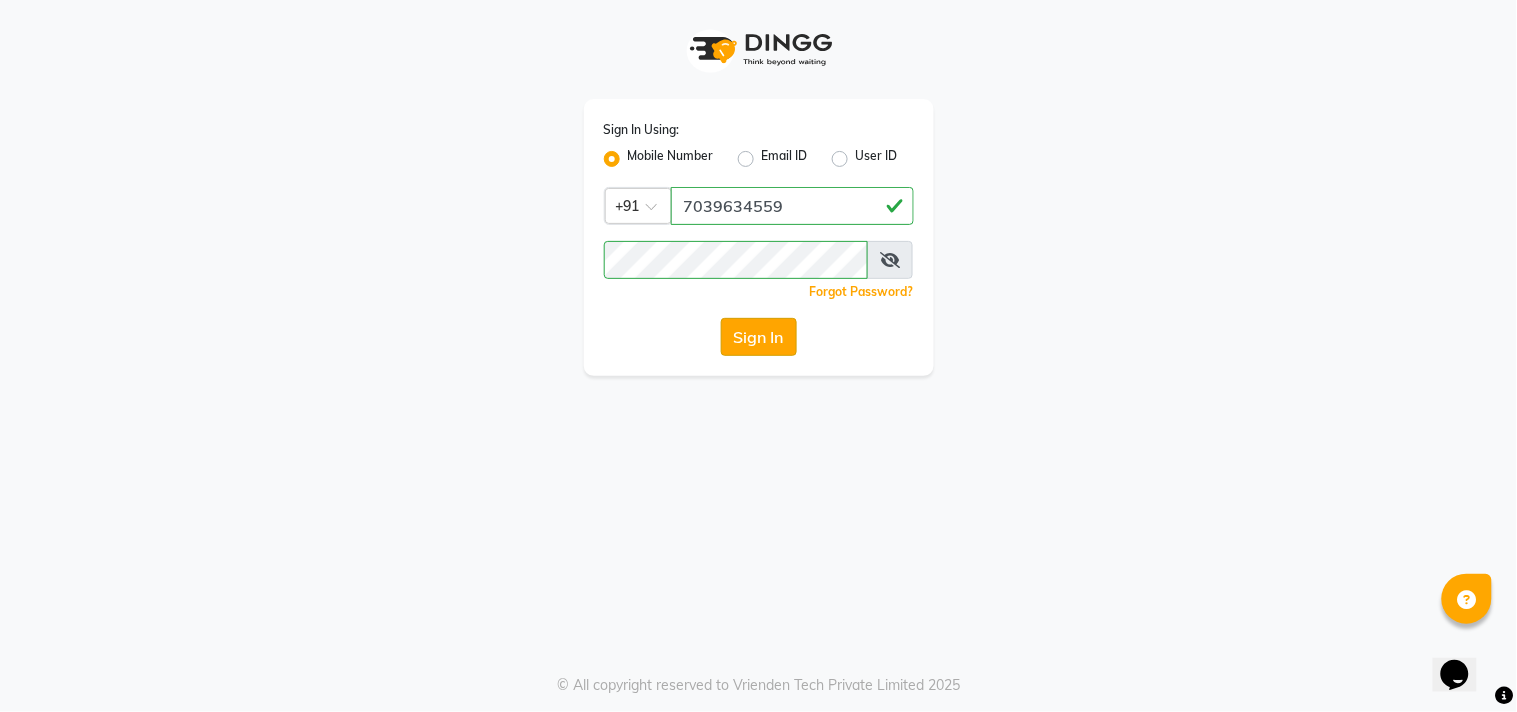 click on "Sign In" 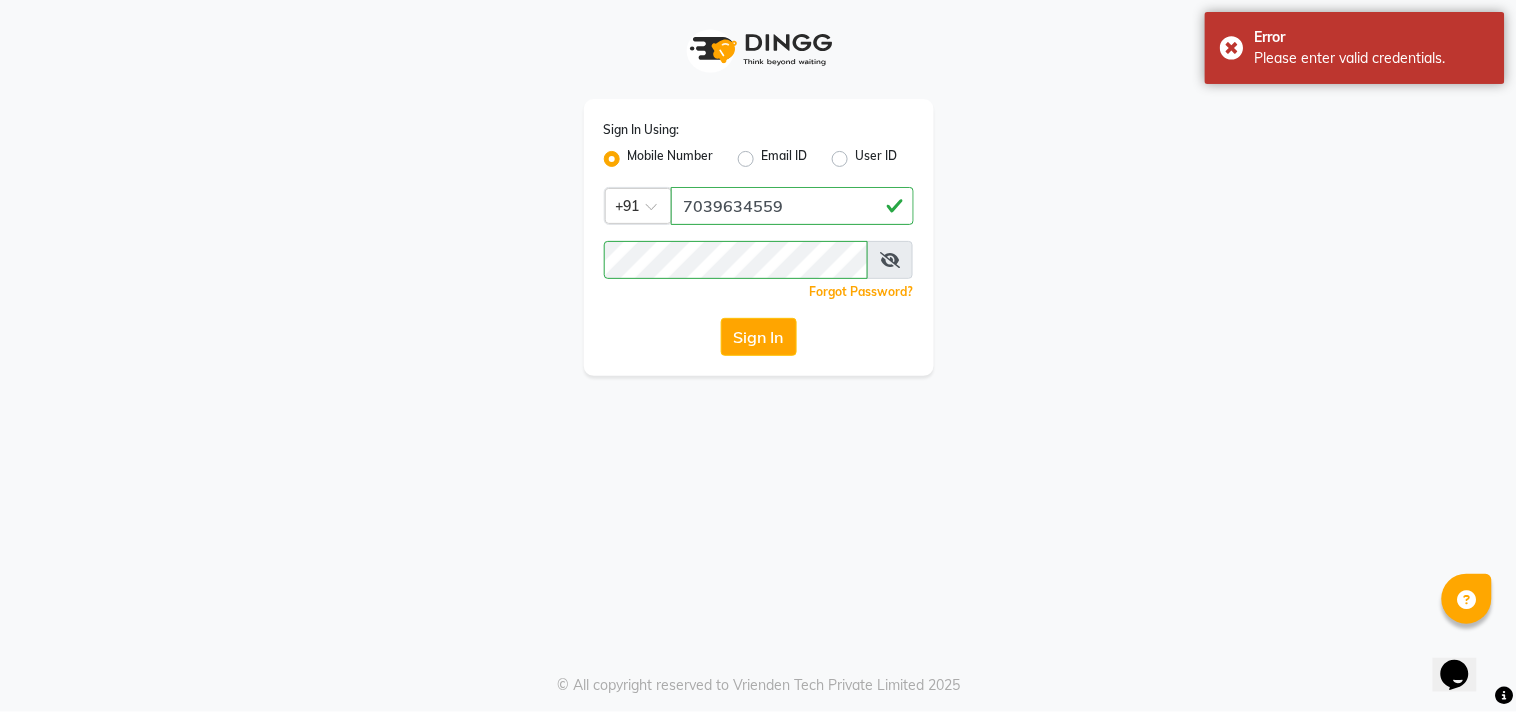 click at bounding box center (890, 260) 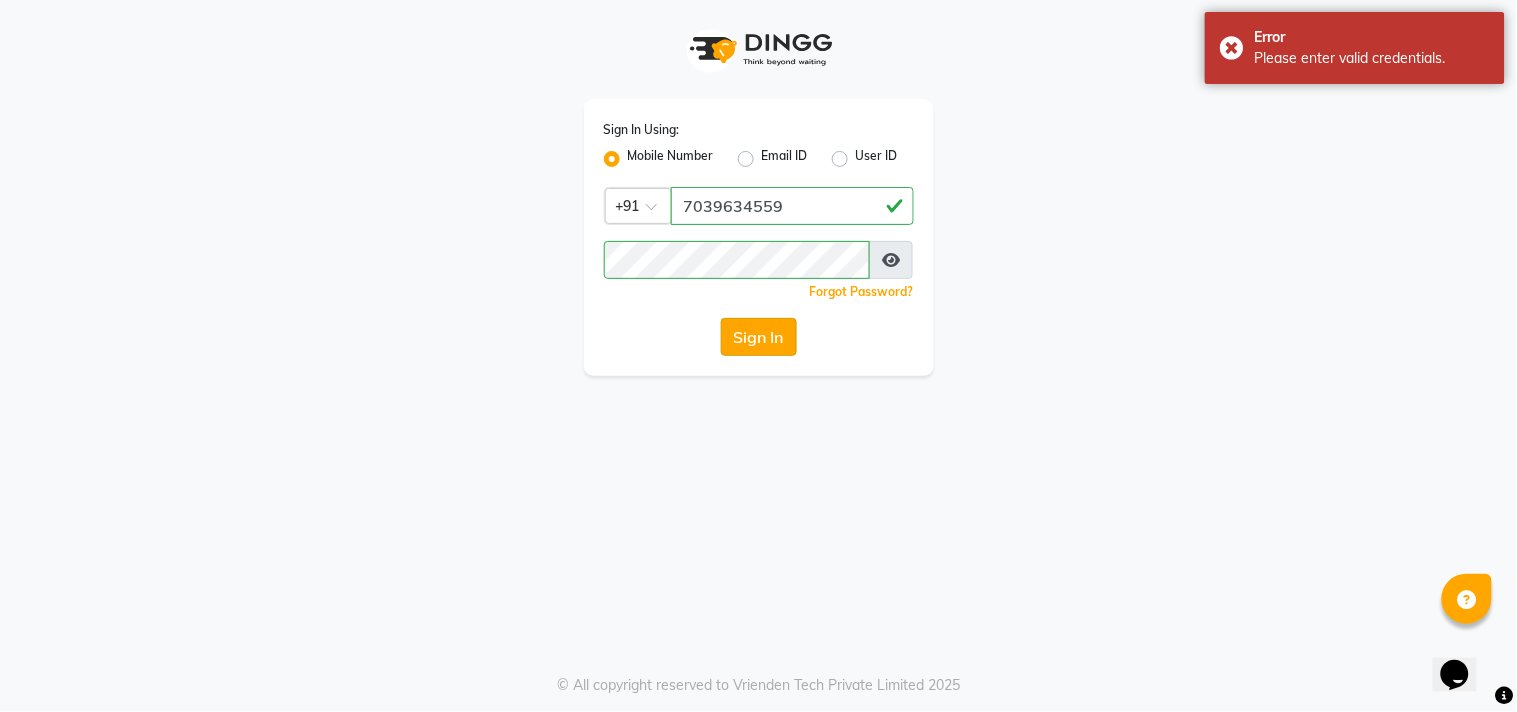 click on "Sign In" 